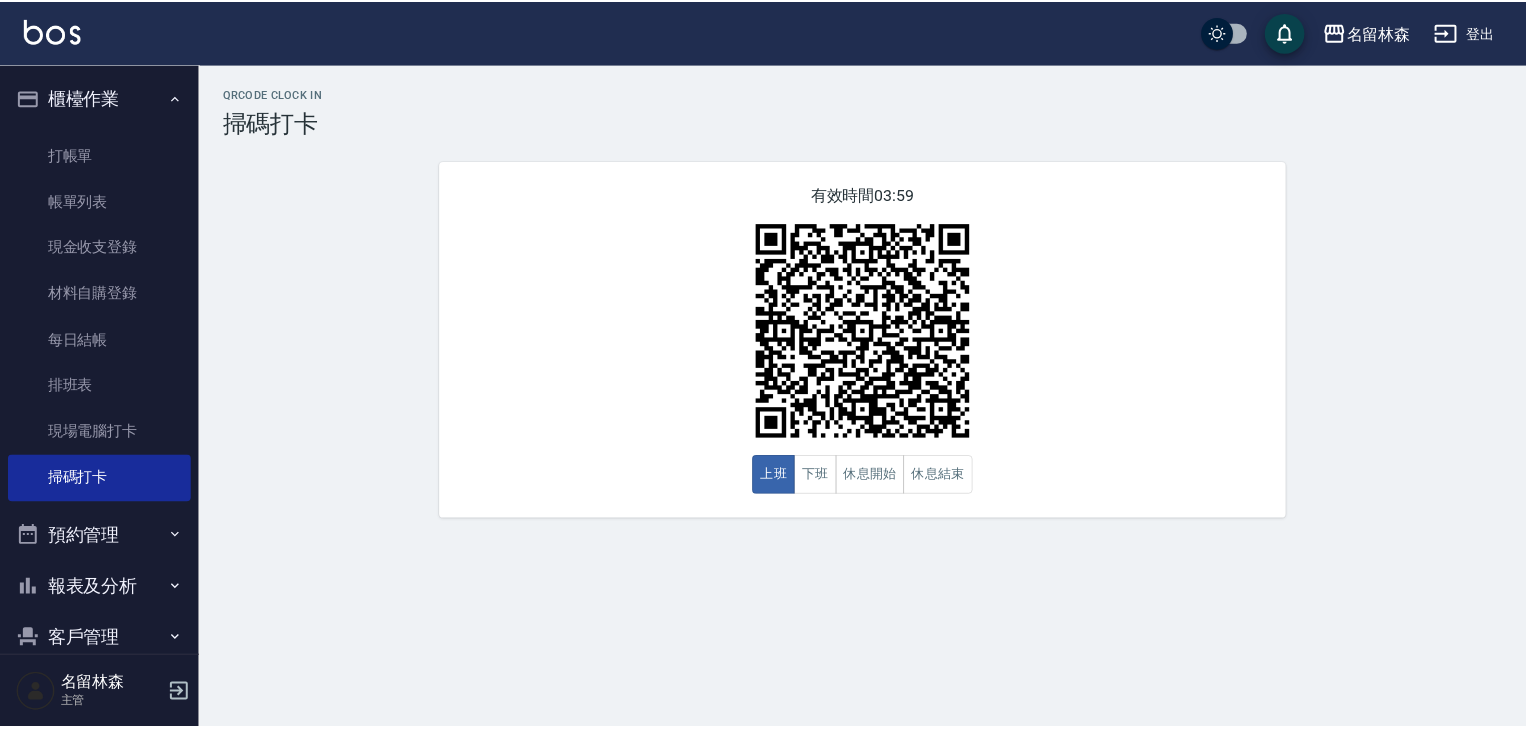 scroll, scrollTop: 0, scrollLeft: 0, axis: both 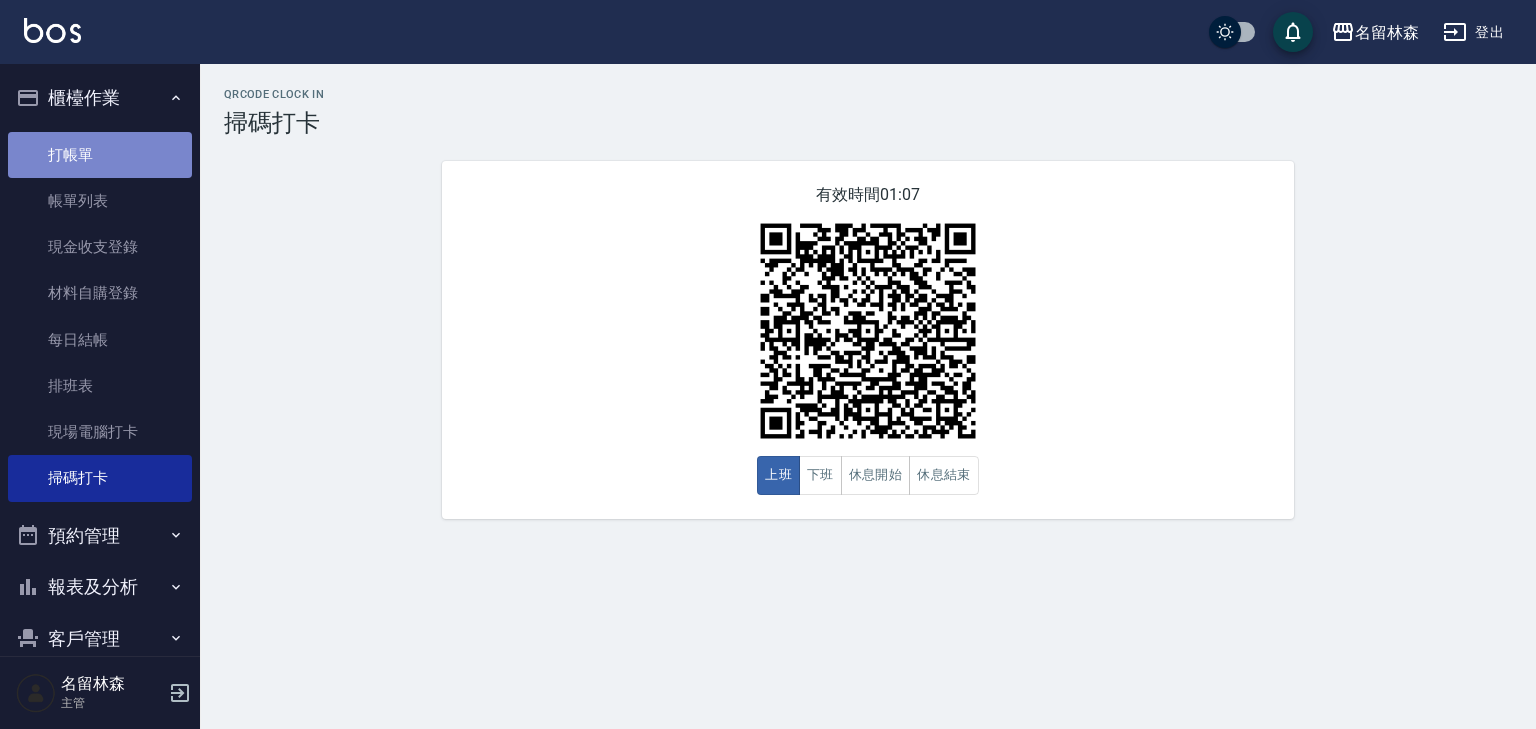 click on "打帳單" at bounding box center [100, 155] 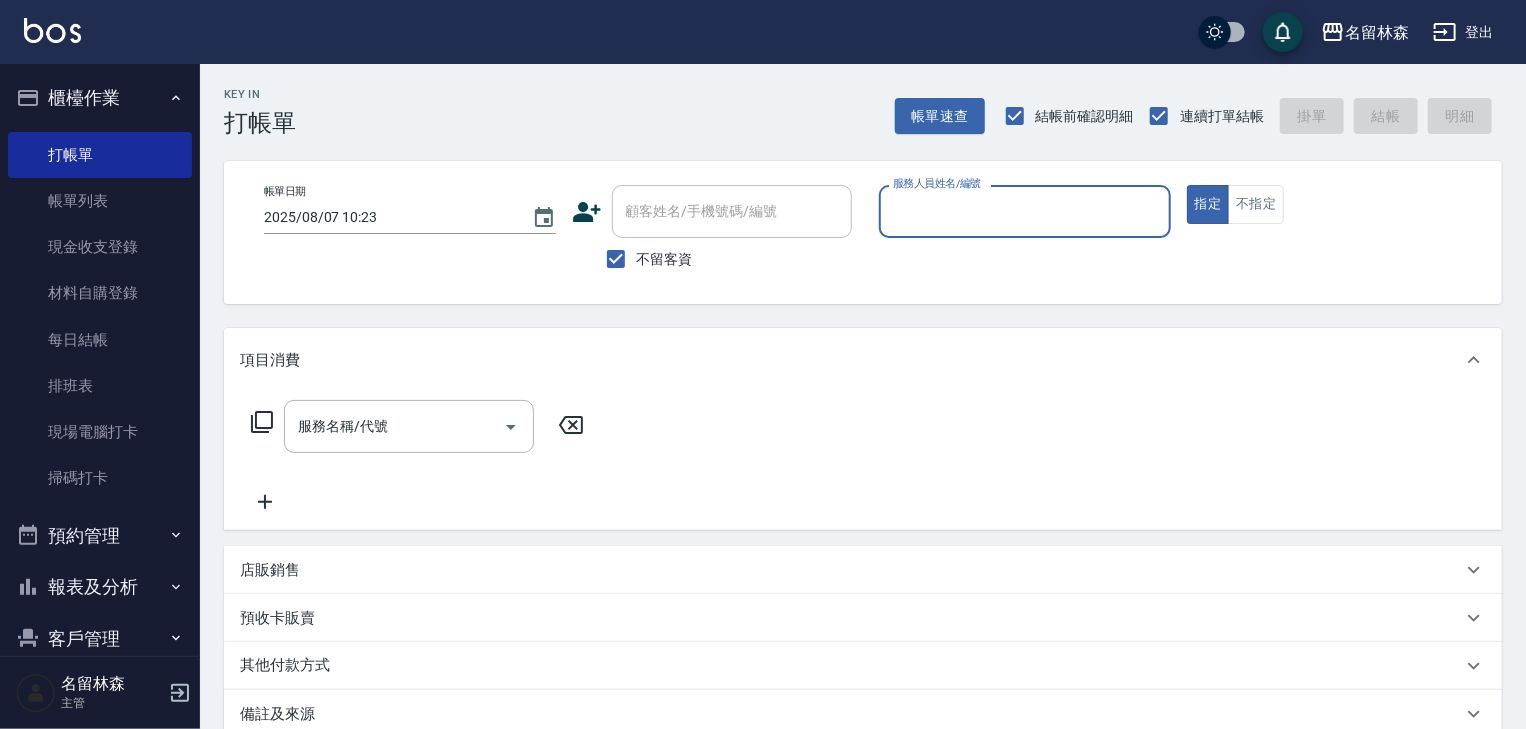 click on "服務人員姓名/編號" at bounding box center [1025, 211] 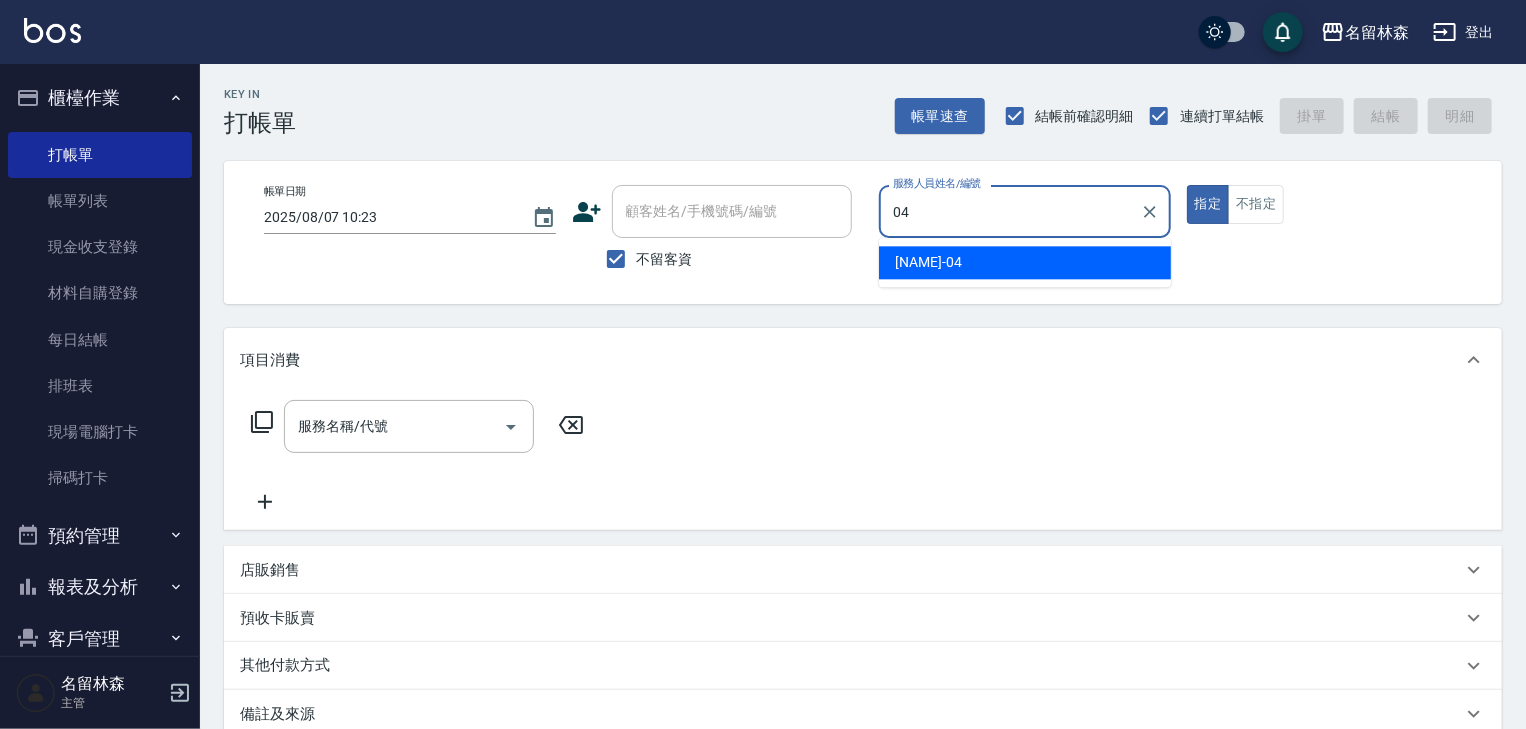 click on "[NAME]-04" at bounding box center [1025, 262] 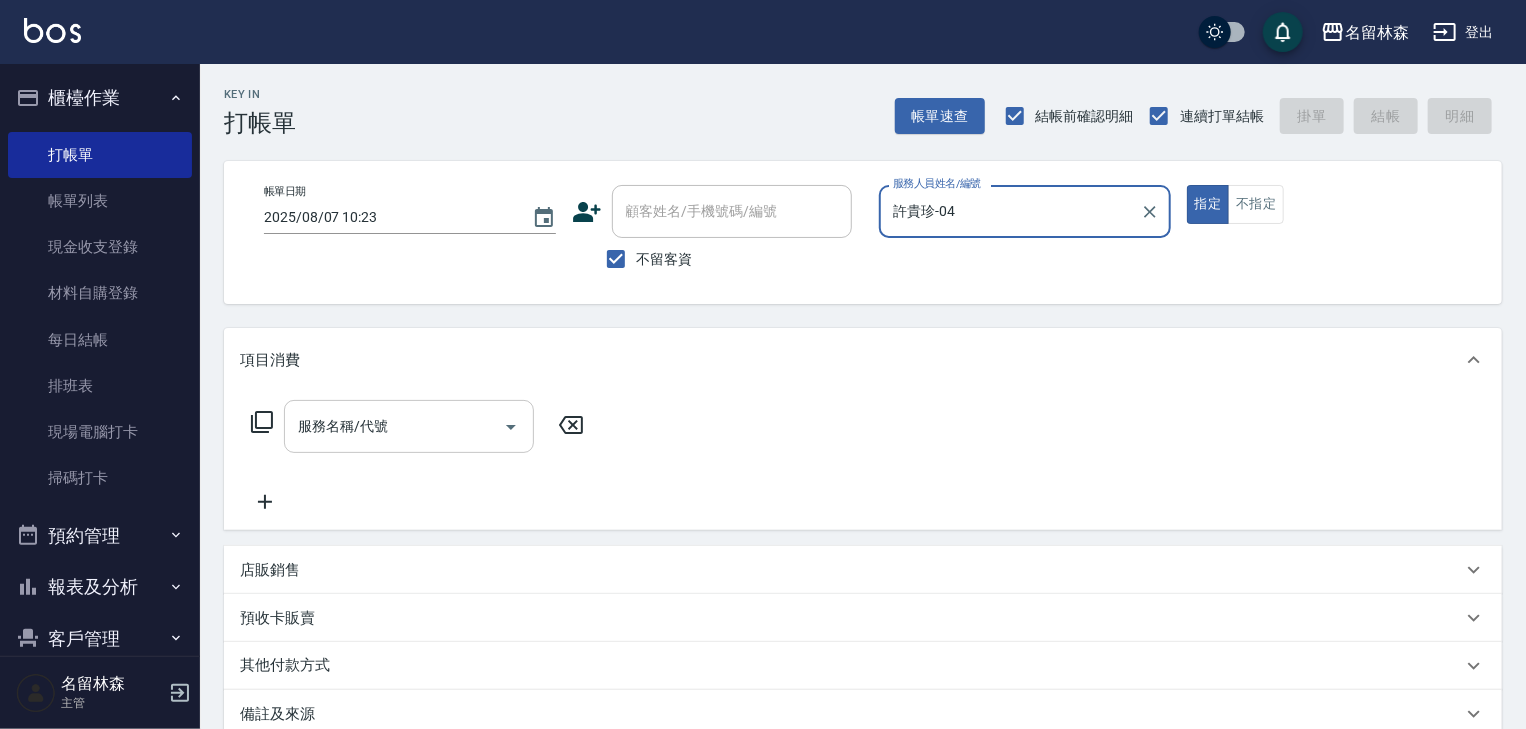 type on "許貴珍-04" 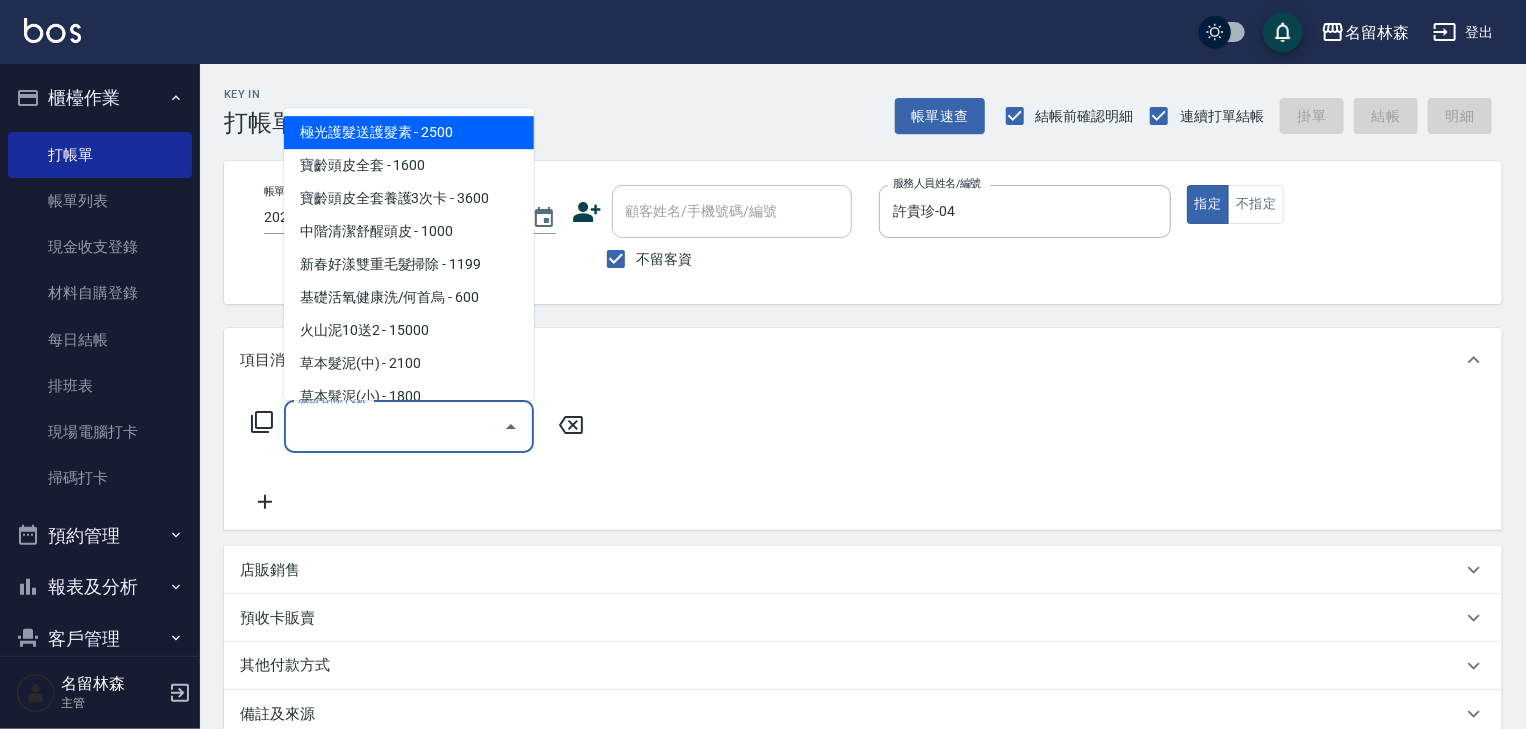 click on "服務名稱/代號" at bounding box center [394, 426] 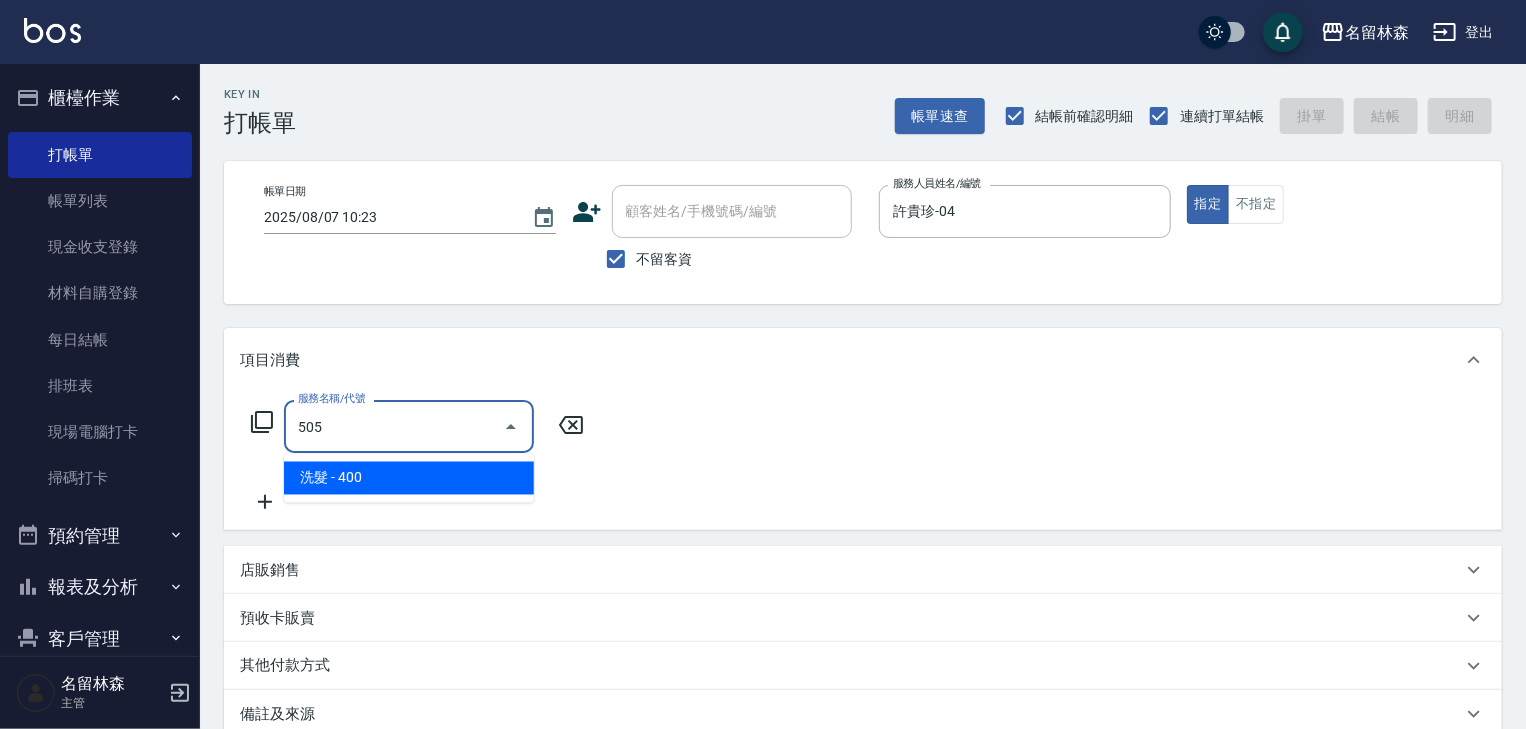 click on "洗髮 - 400" at bounding box center (409, 478) 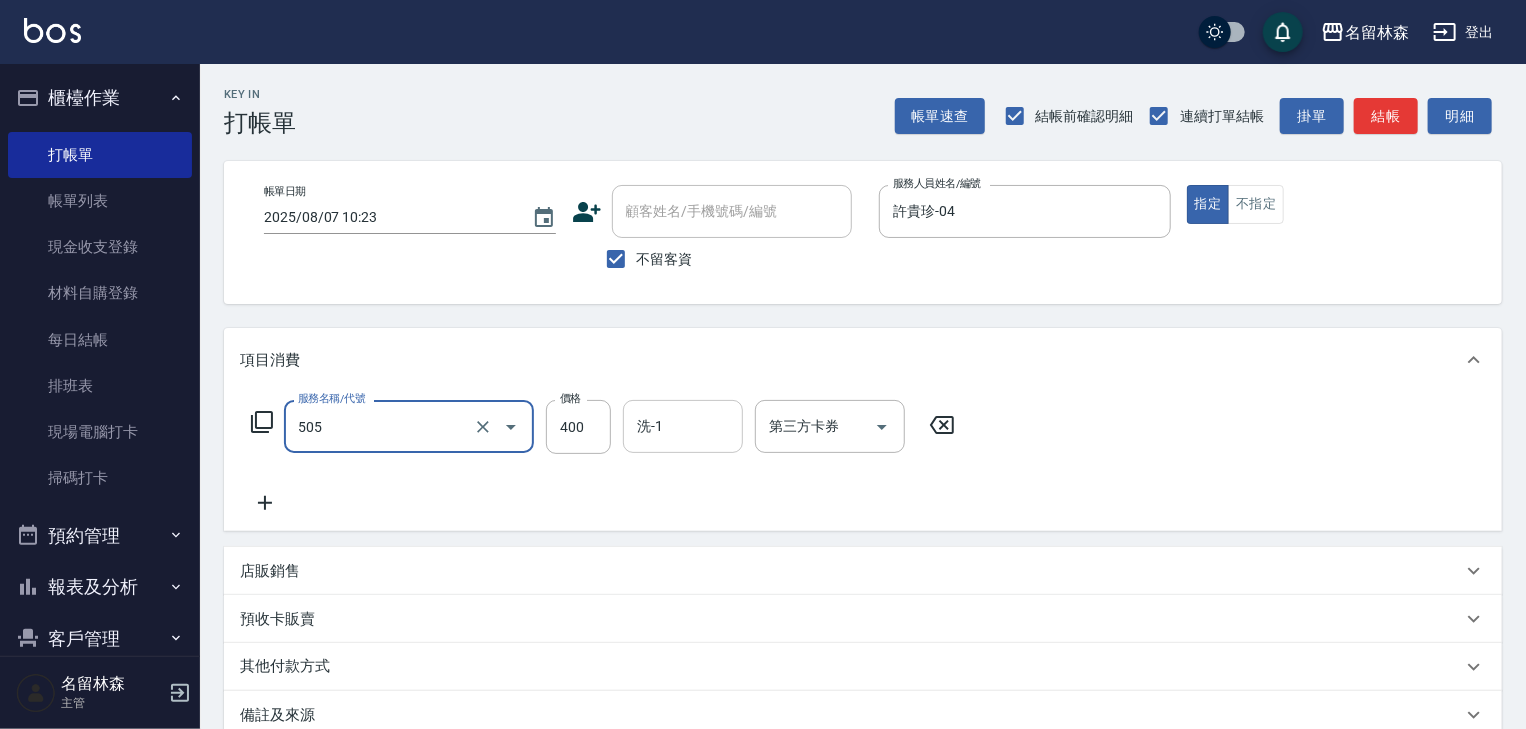 type on "洗髮(505)" 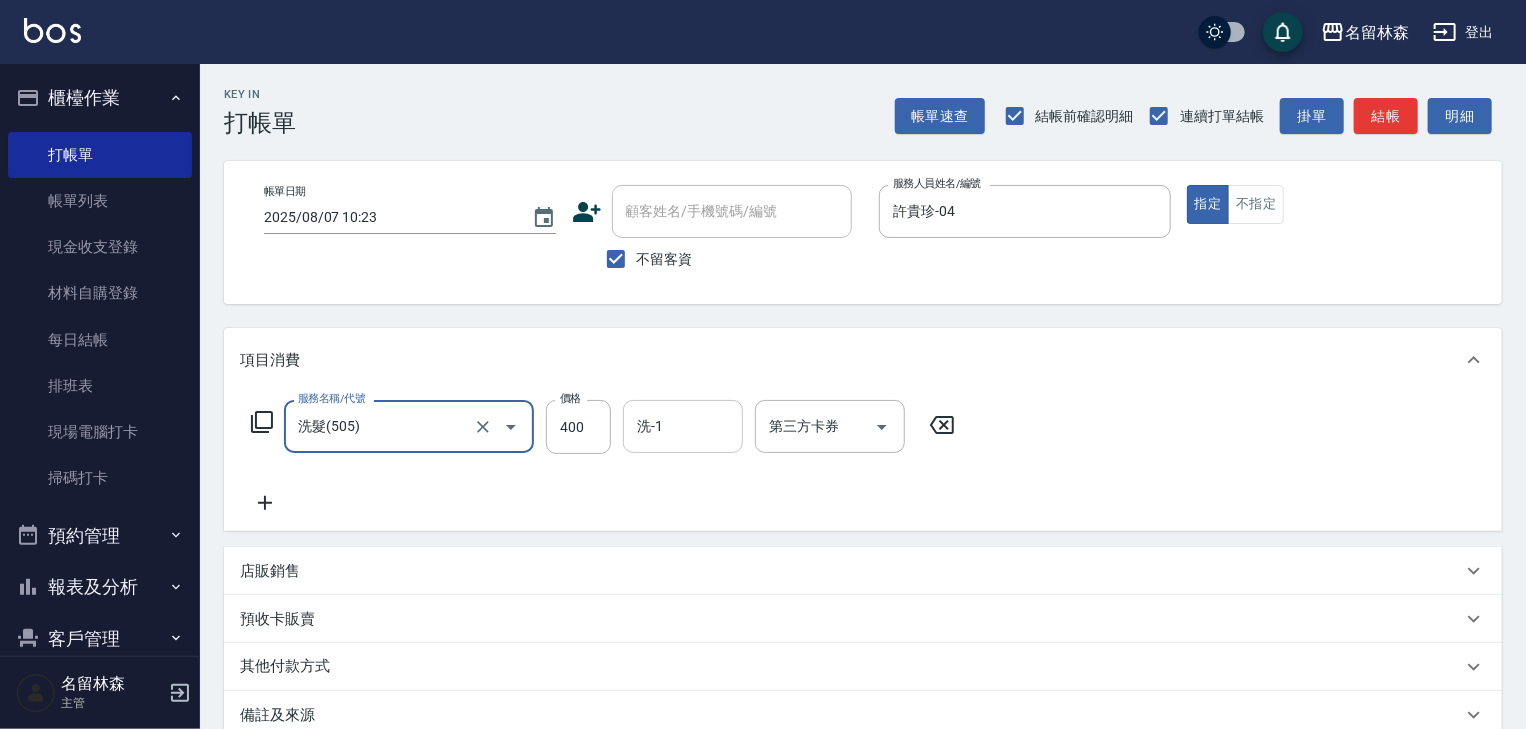 click on "洗-1" at bounding box center [683, 426] 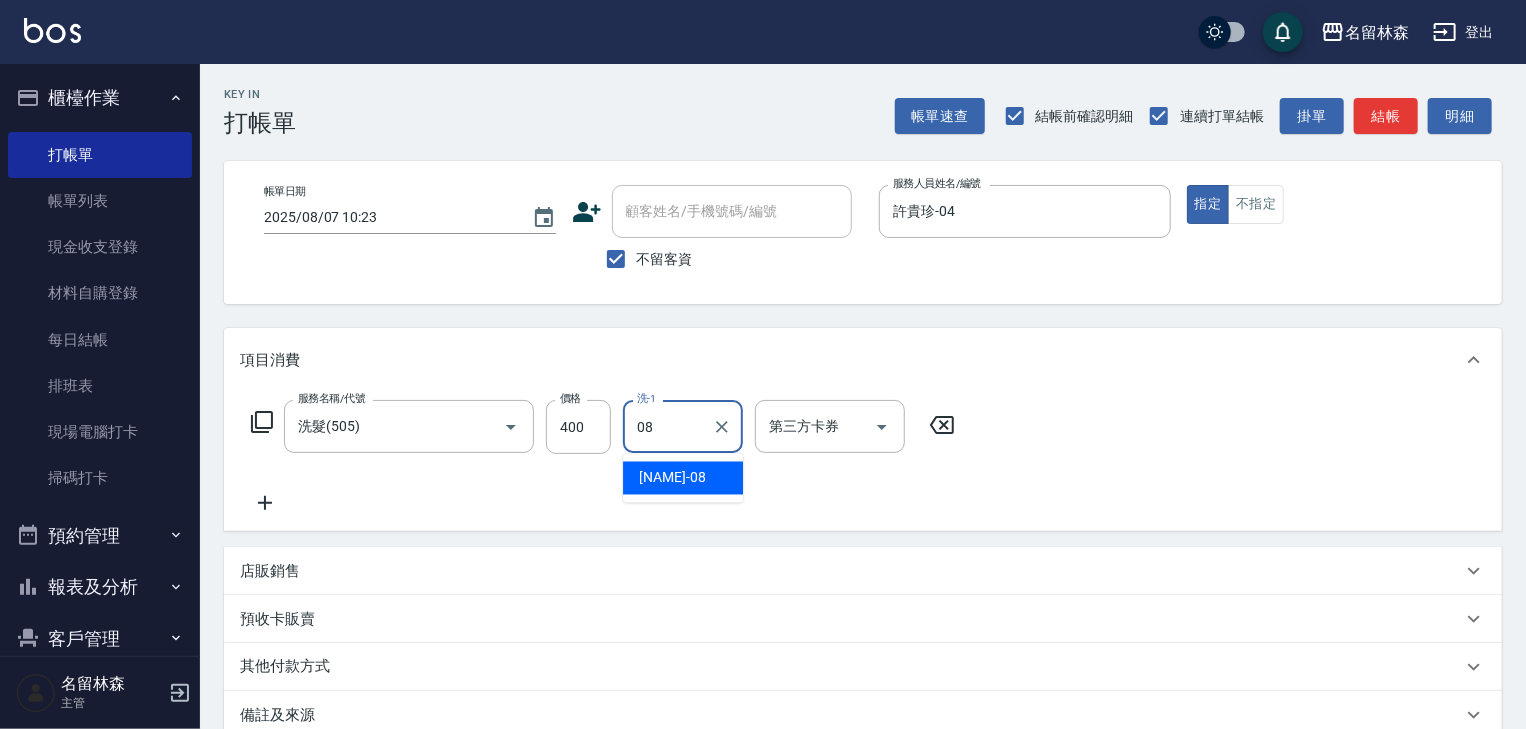 click on "[NAME] -08" at bounding box center (672, 478) 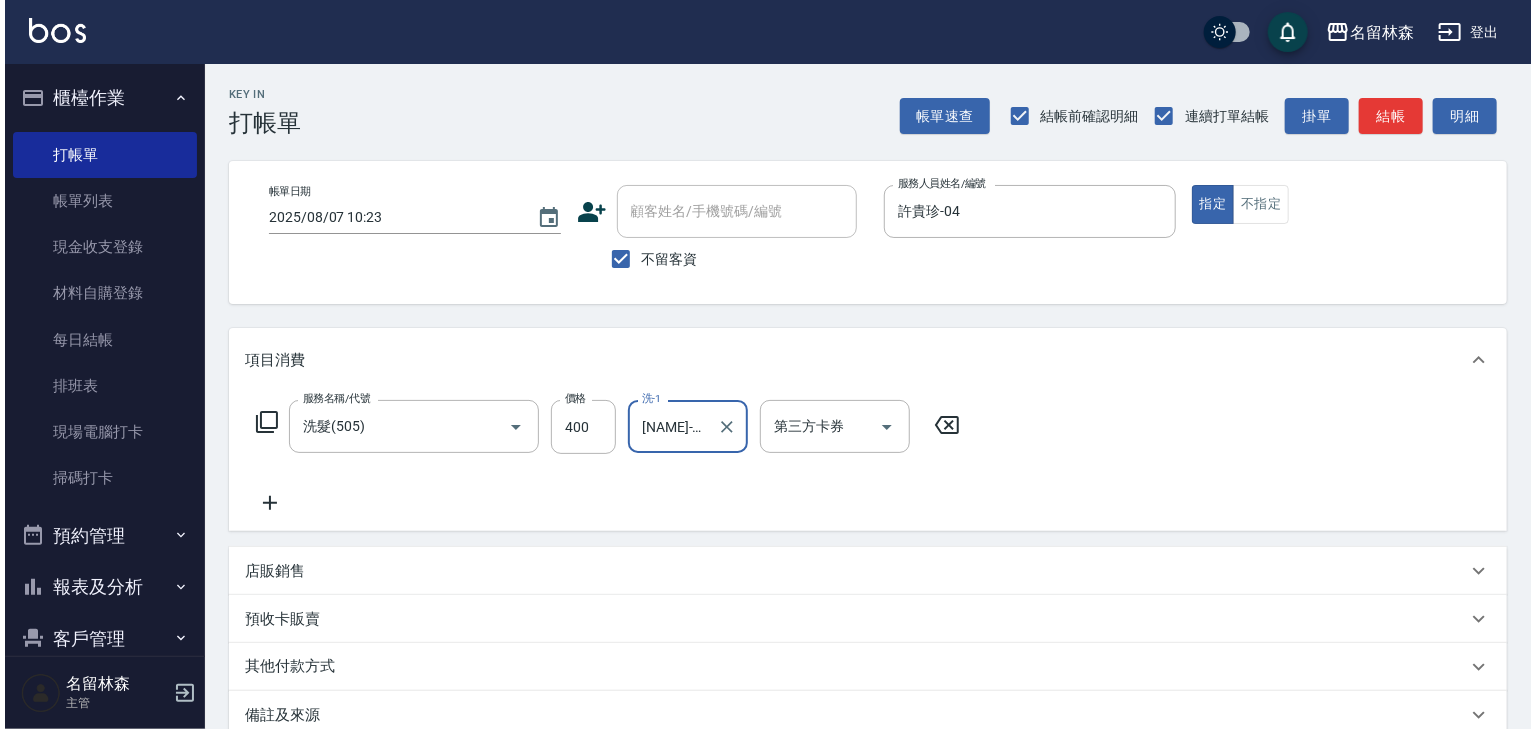 scroll, scrollTop: 234, scrollLeft: 0, axis: vertical 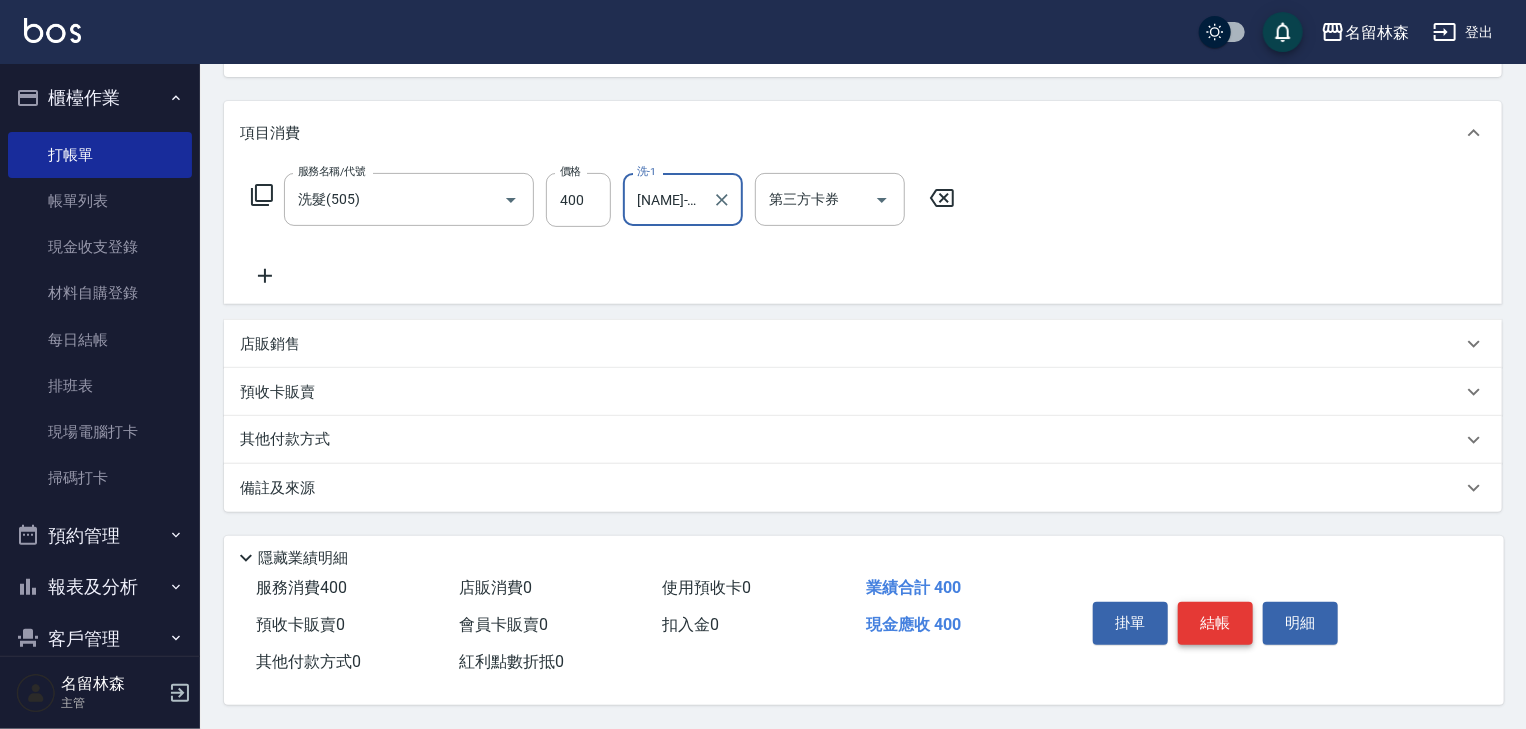 type on "[NAME]-08" 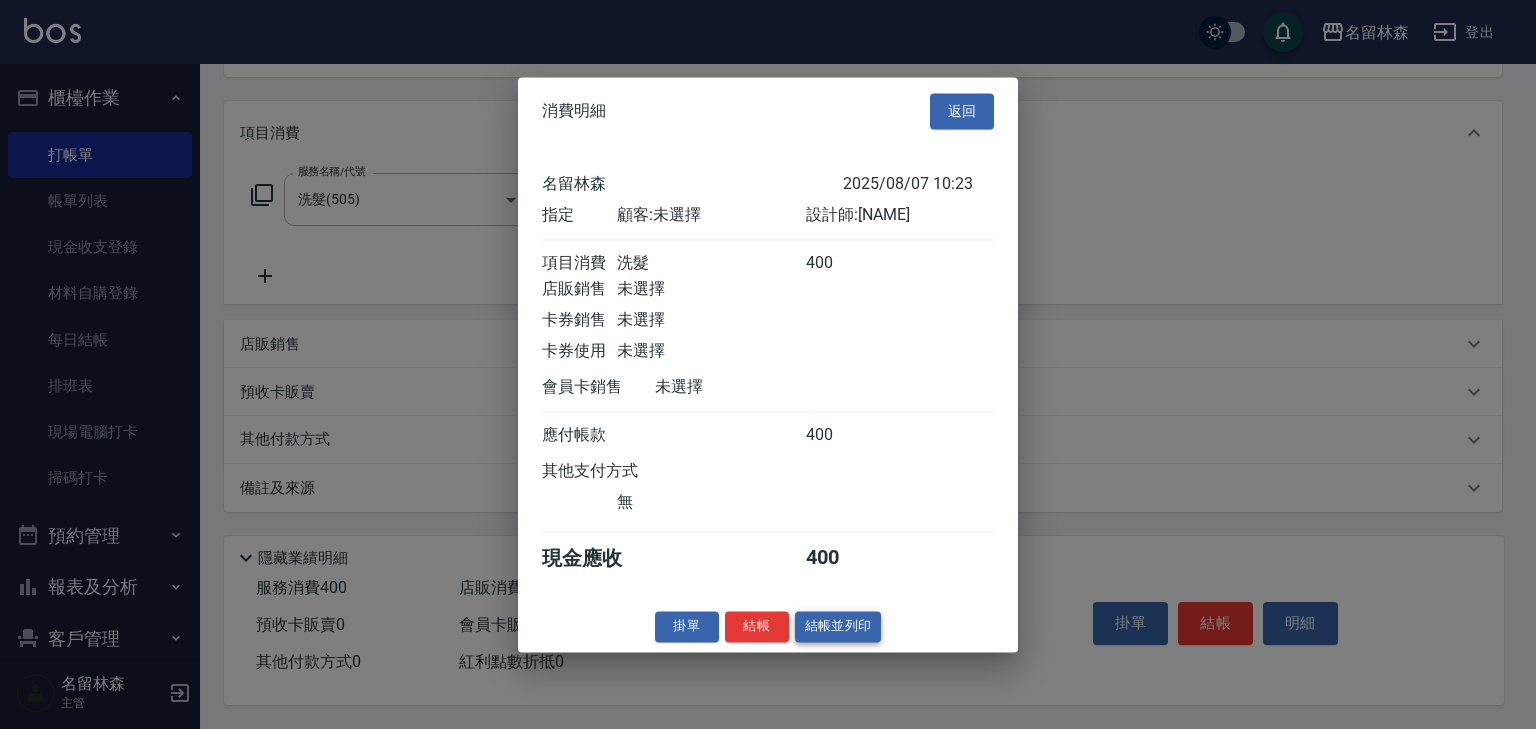 click on "結帳並列印" at bounding box center [838, 626] 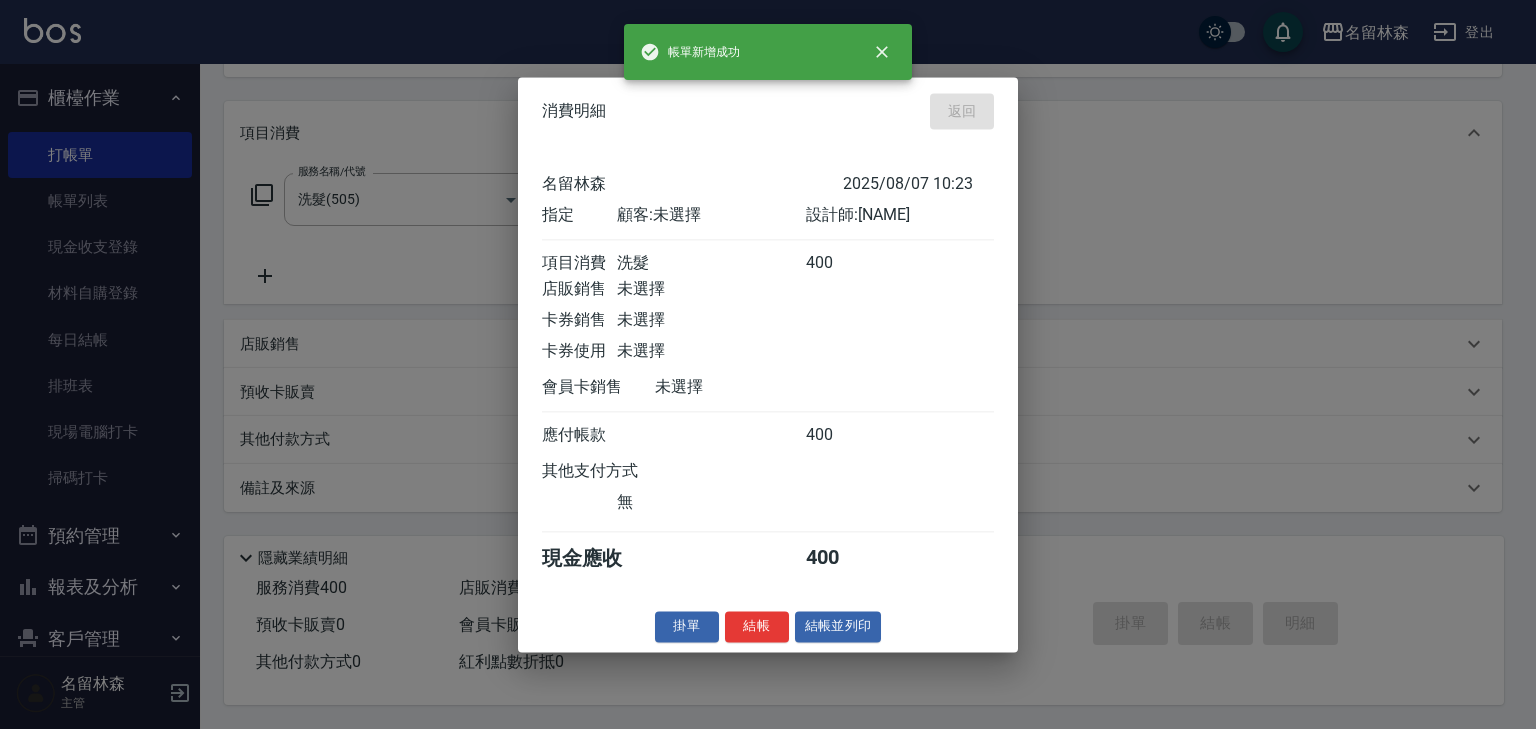 type 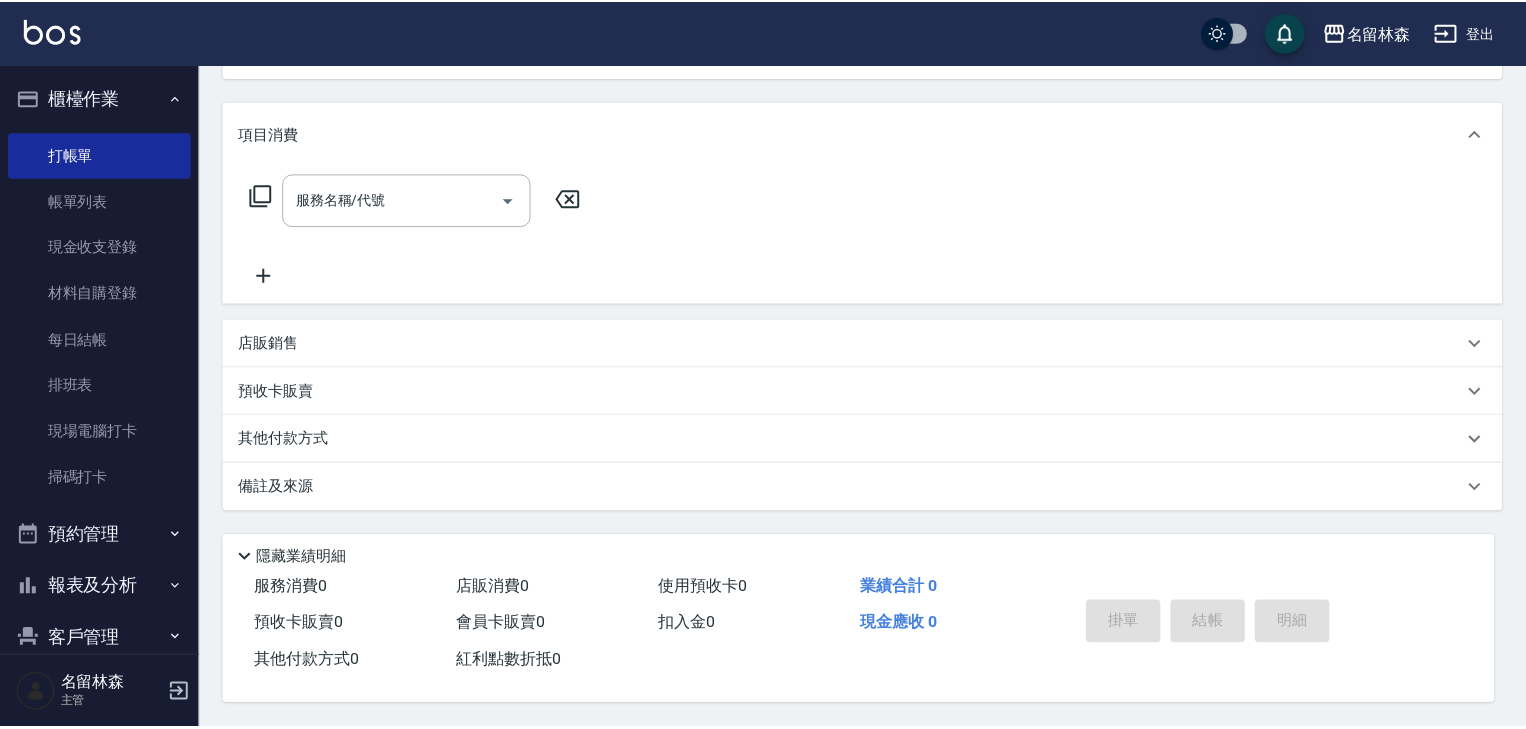 scroll, scrollTop: 0, scrollLeft: 0, axis: both 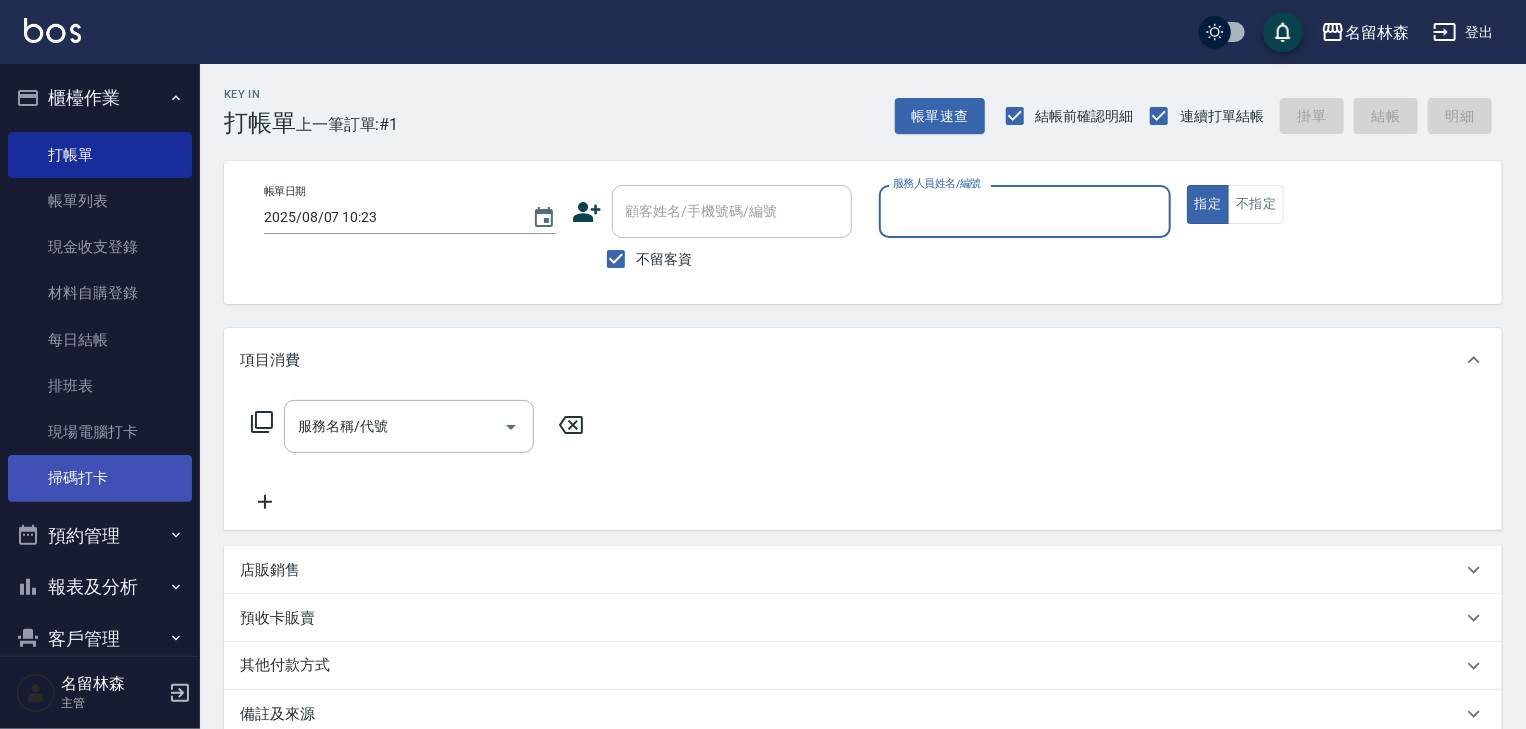click on "掃碼打卡" at bounding box center [100, 478] 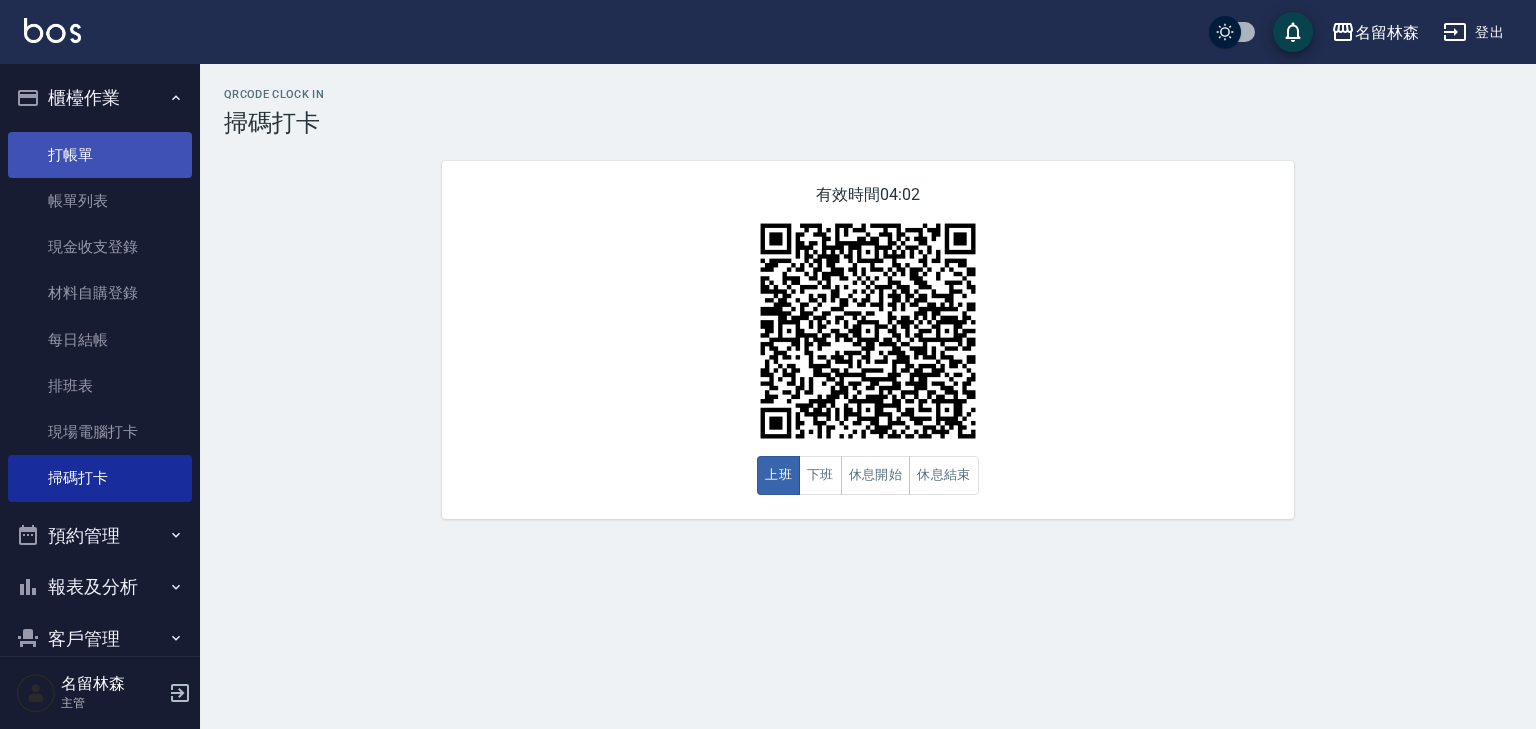 click on "打帳單" at bounding box center (100, 155) 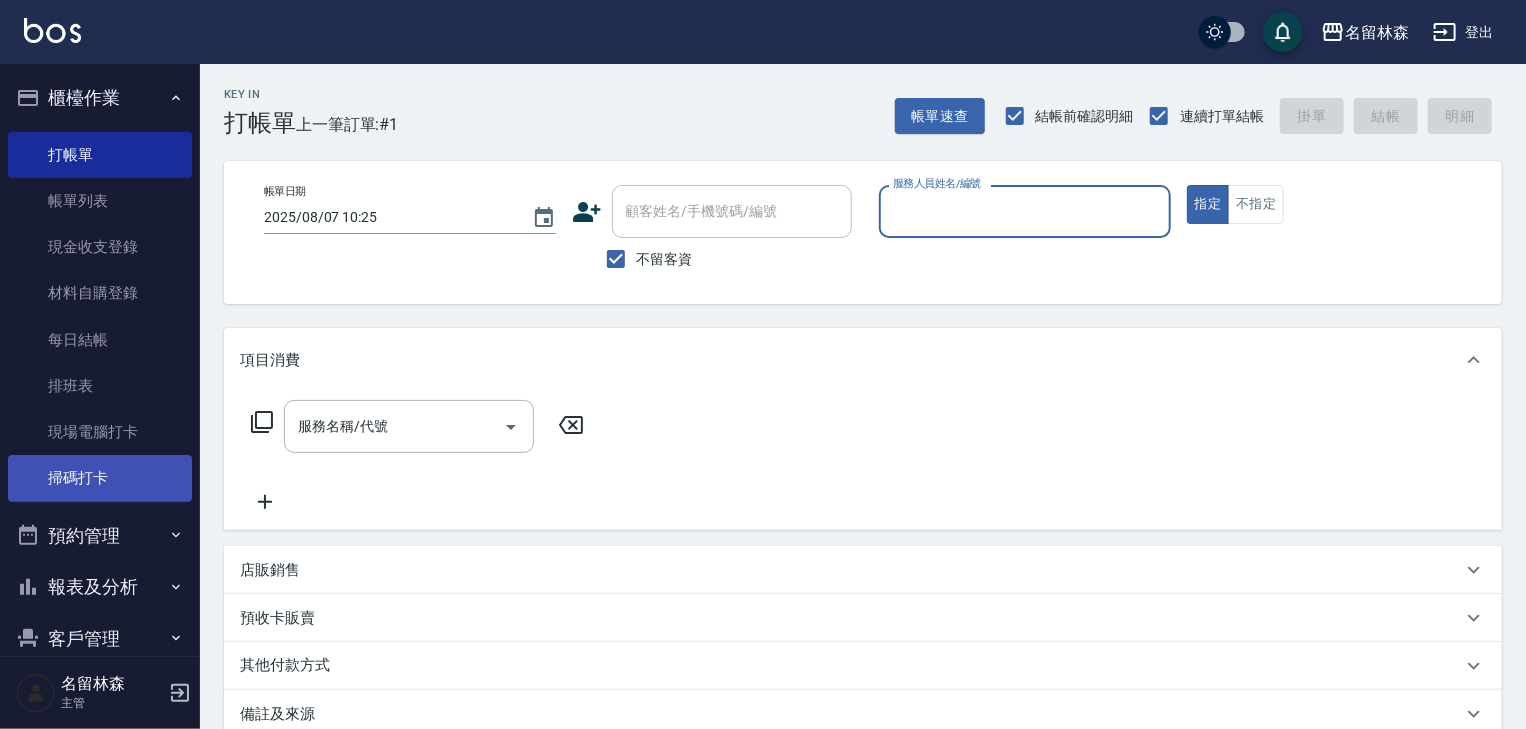 click on "掃碼打卡" at bounding box center [100, 478] 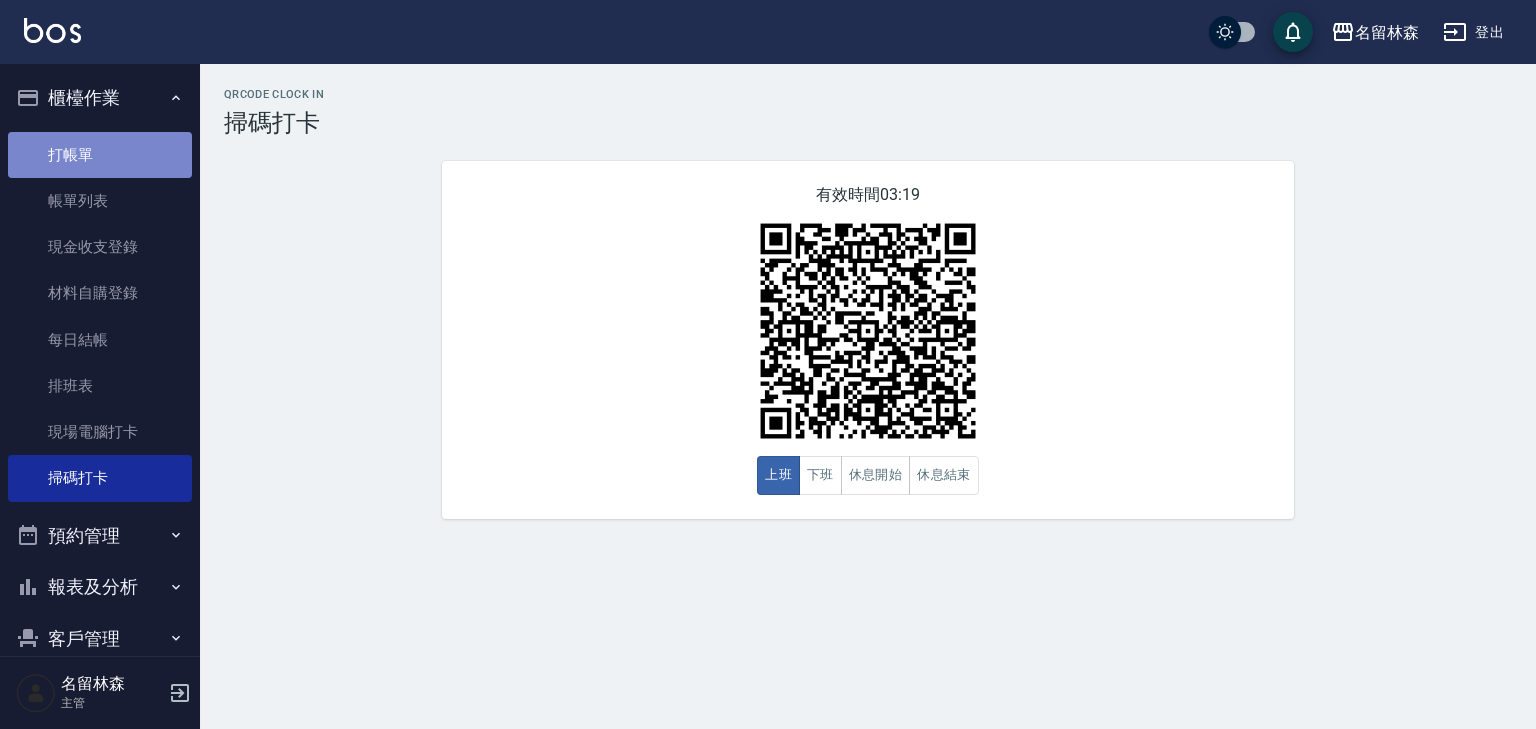 click on "打帳單" at bounding box center (100, 155) 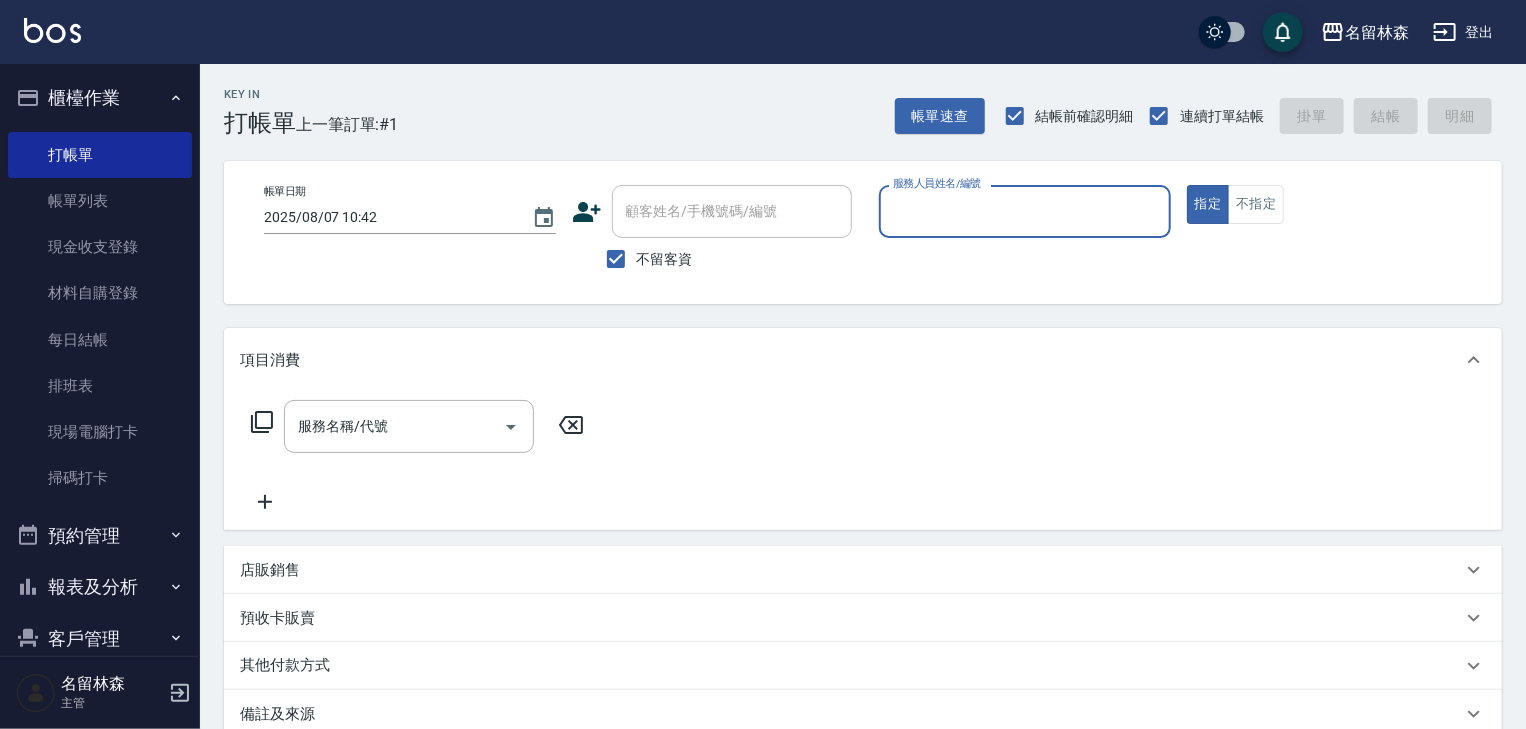 click on "服務人員姓名/編號" at bounding box center (1025, 211) 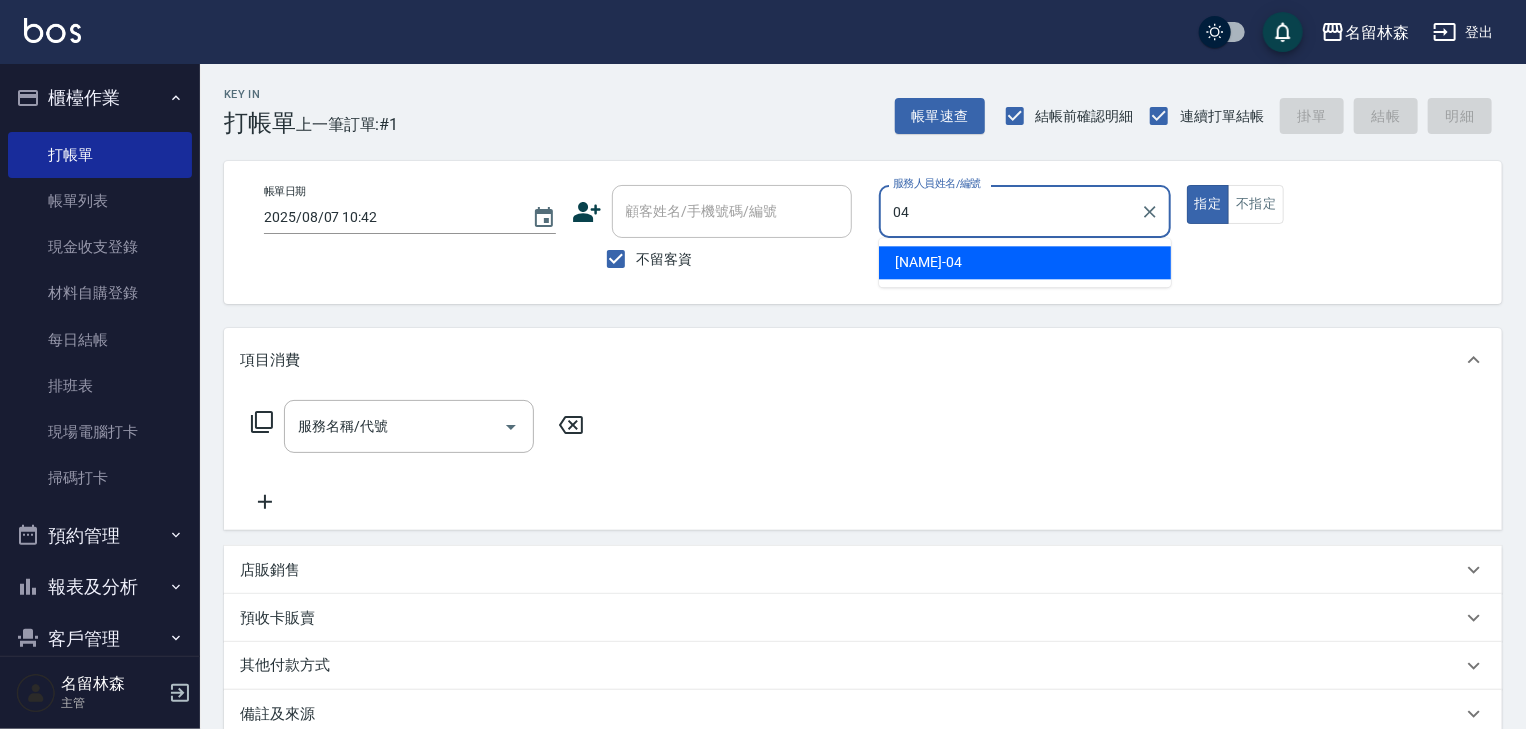 click on "[NAME]-04" at bounding box center [1025, 262] 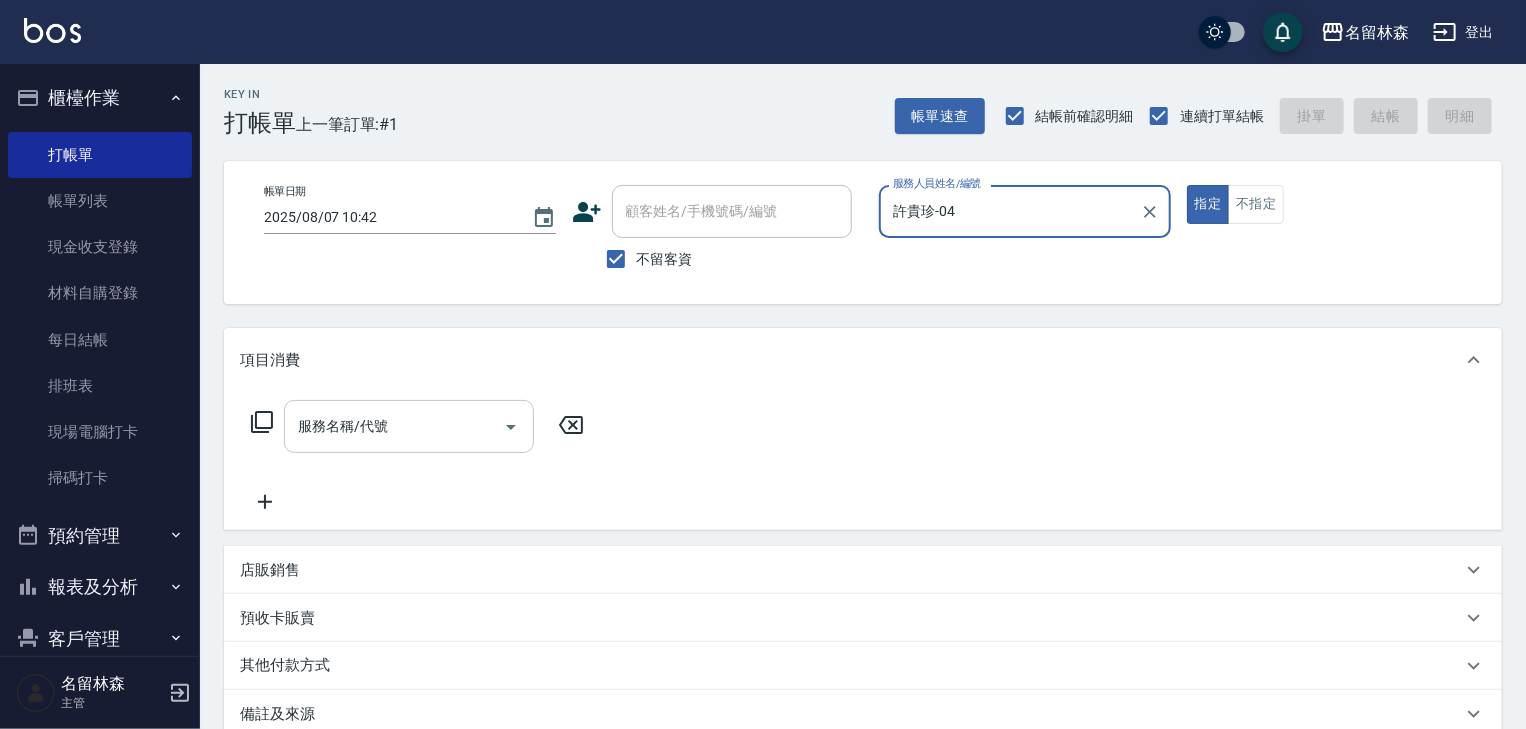 type on "許貴珍-04" 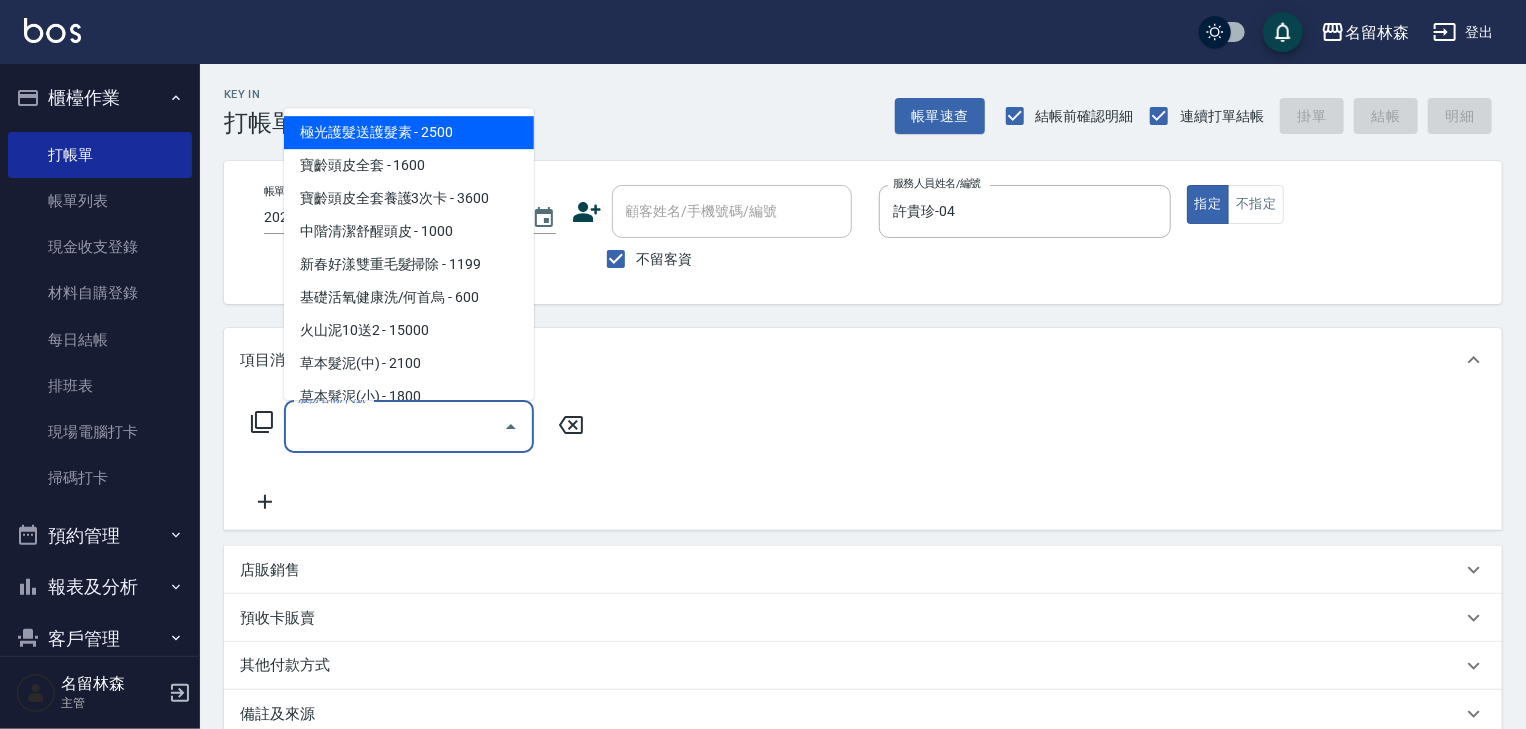 click on "服務名稱/代號" at bounding box center (394, 426) 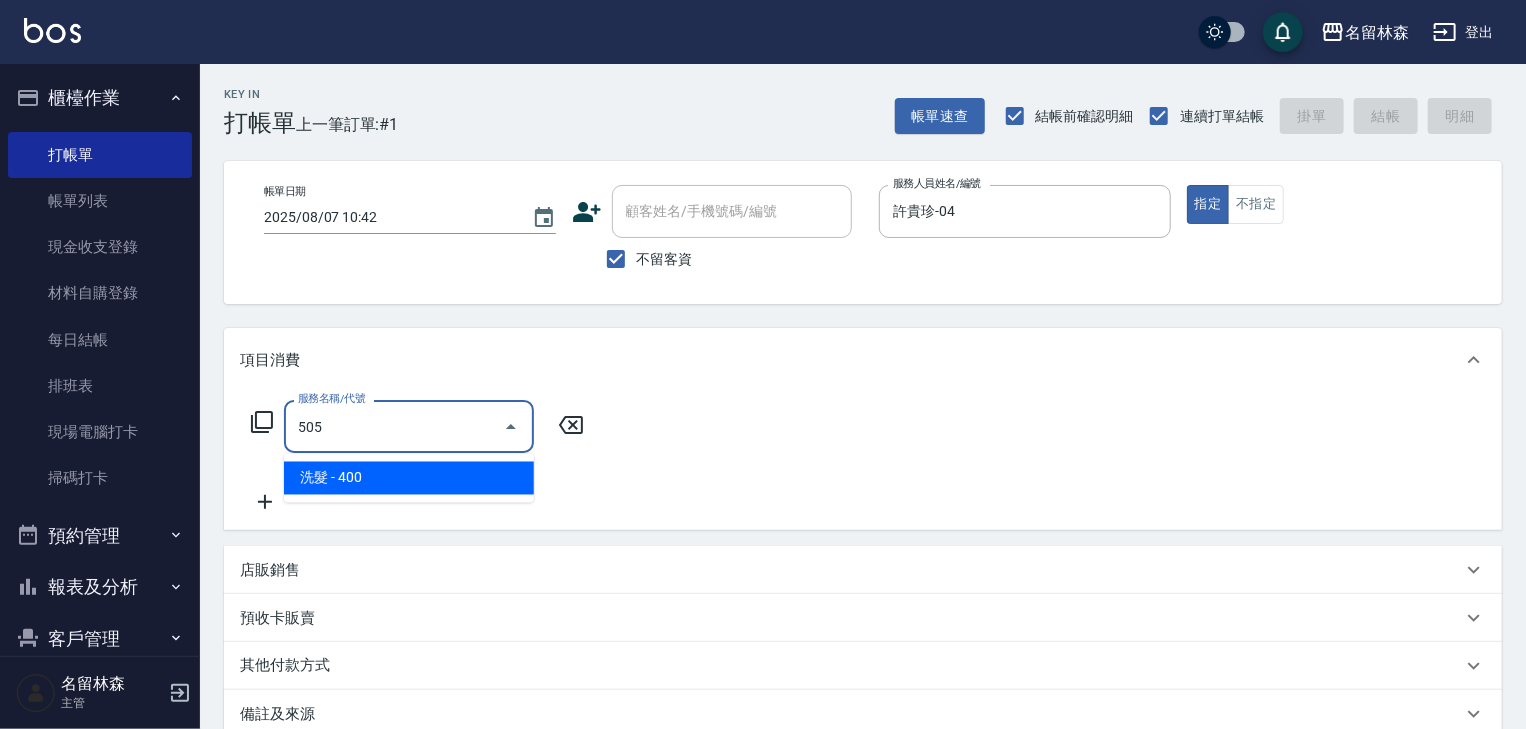 drag, startPoint x: 482, startPoint y: 476, endPoint x: 543, endPoint y: 482, distance: 61.294373 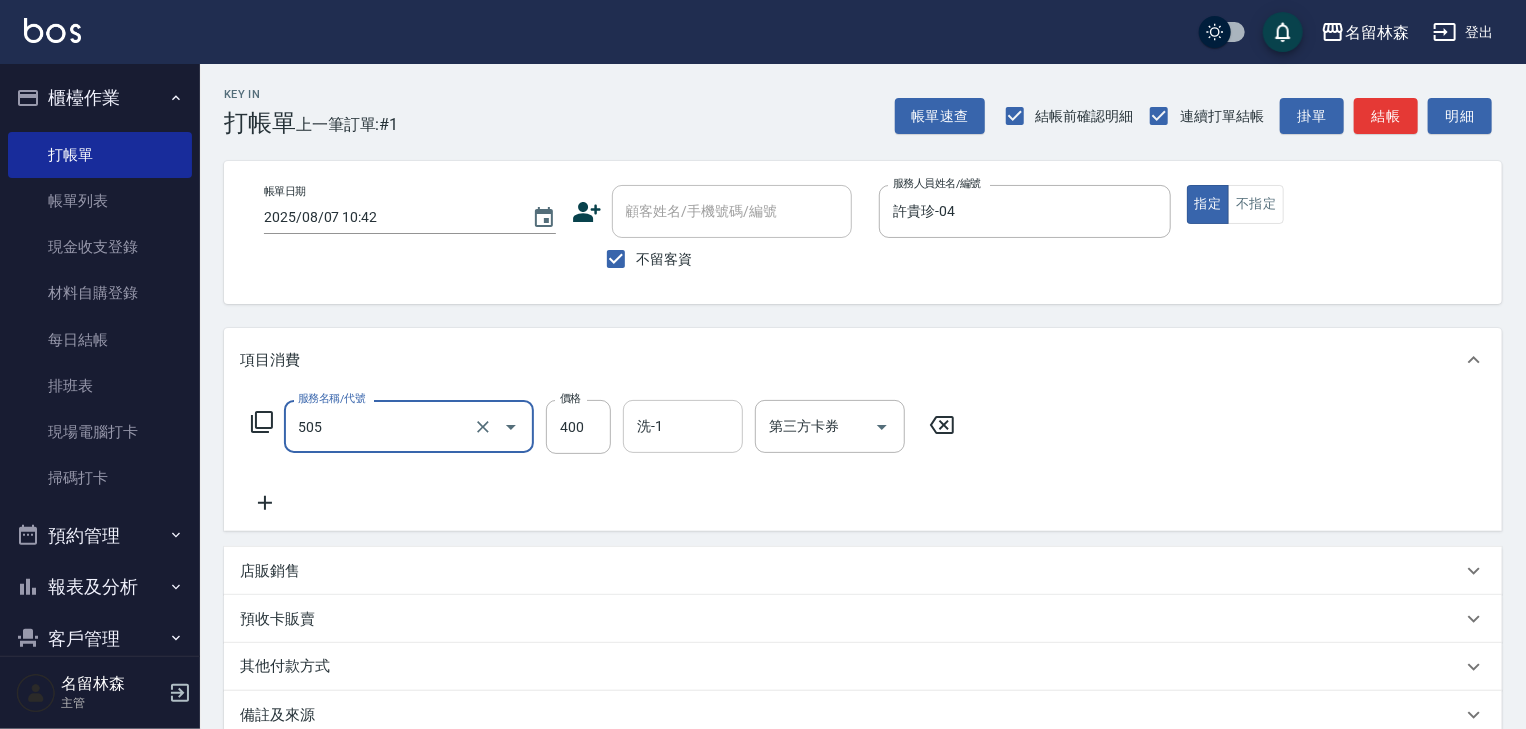 type on "洗髮(505)" 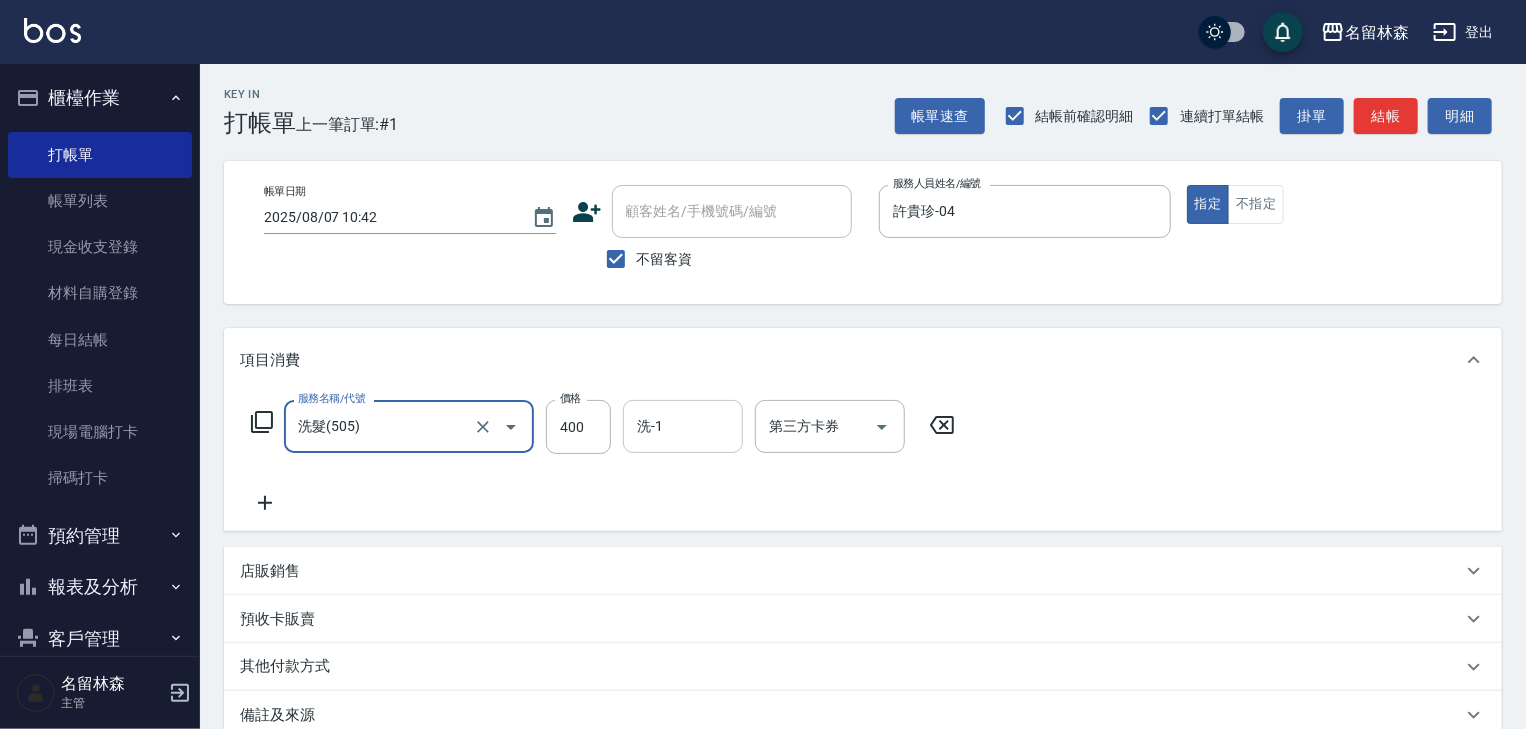 click on "洗-1" at bounding box center (683, 426) 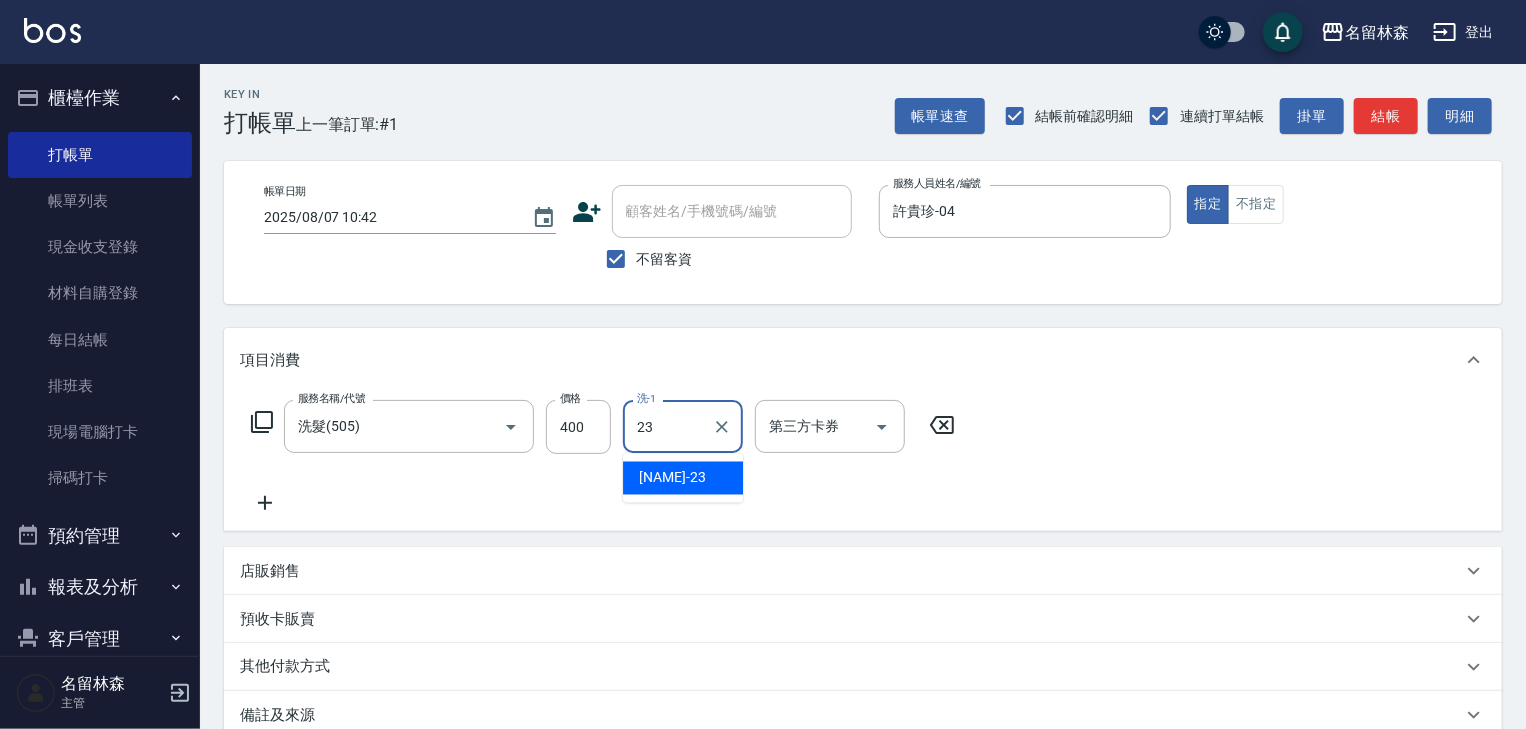 click on "[NAME]-23" at bounding box center [672, 478] 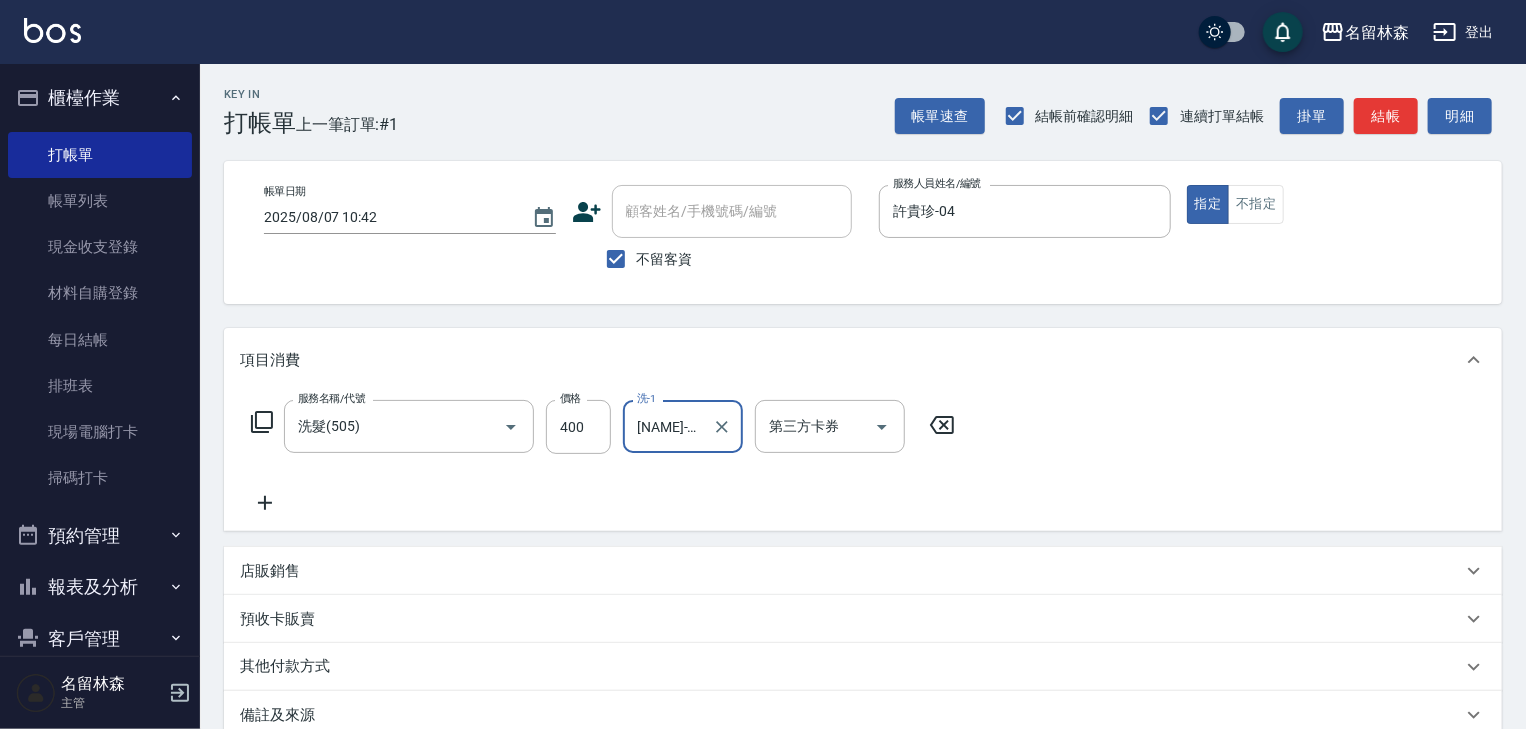 type on "[NAME]-23" 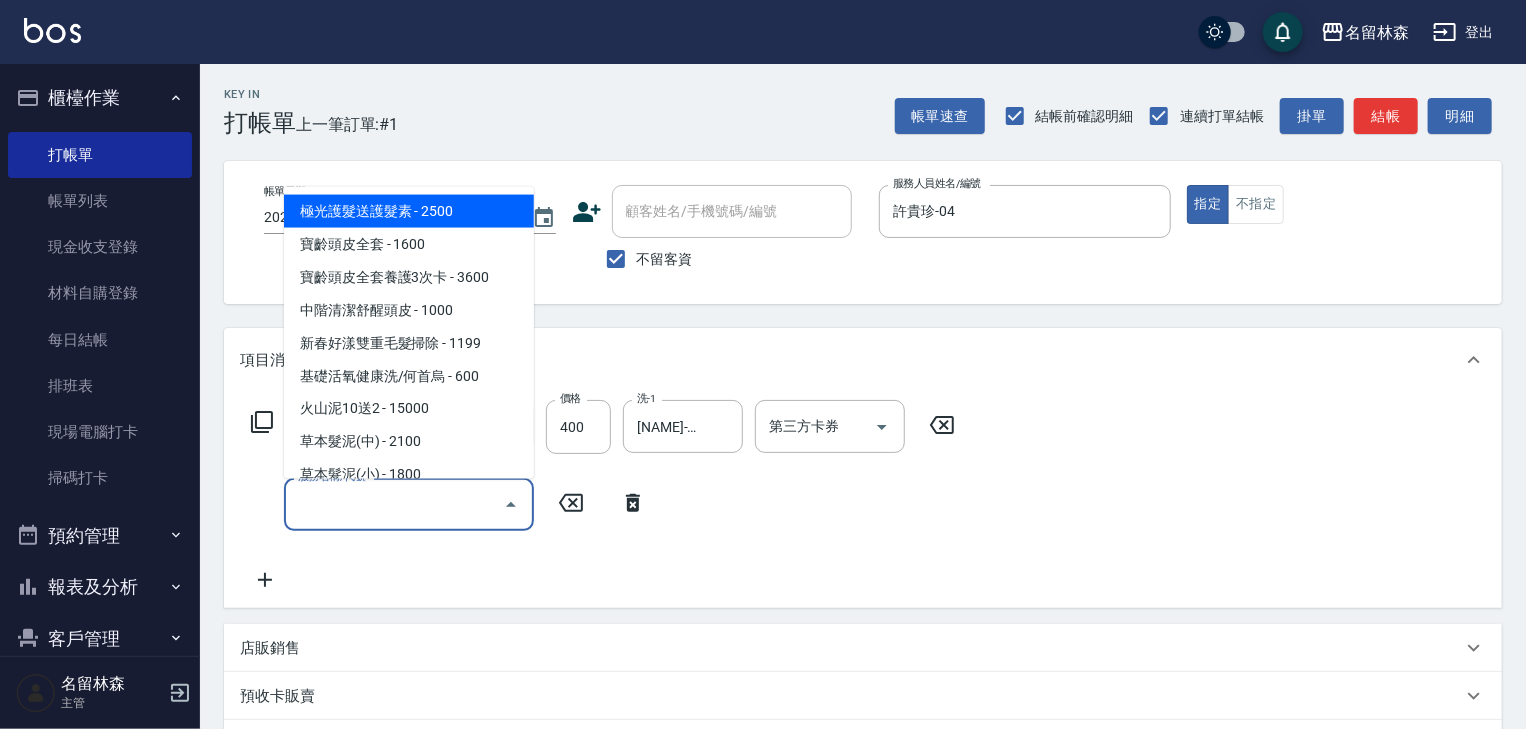 click on "服務名稱/代號" at bounding box center (394, 504) 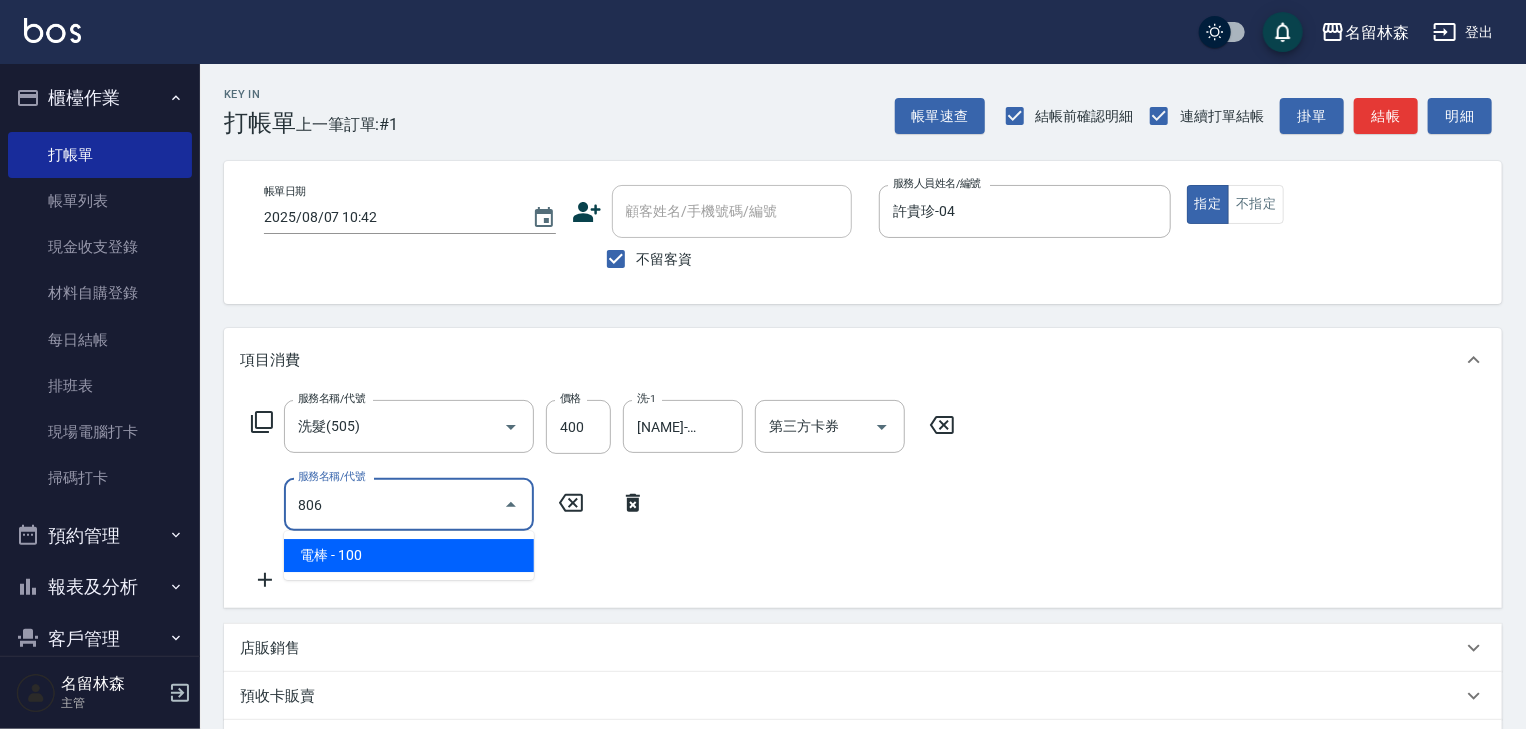 click on "電棒 - 100" at bounding box center (409, 555) 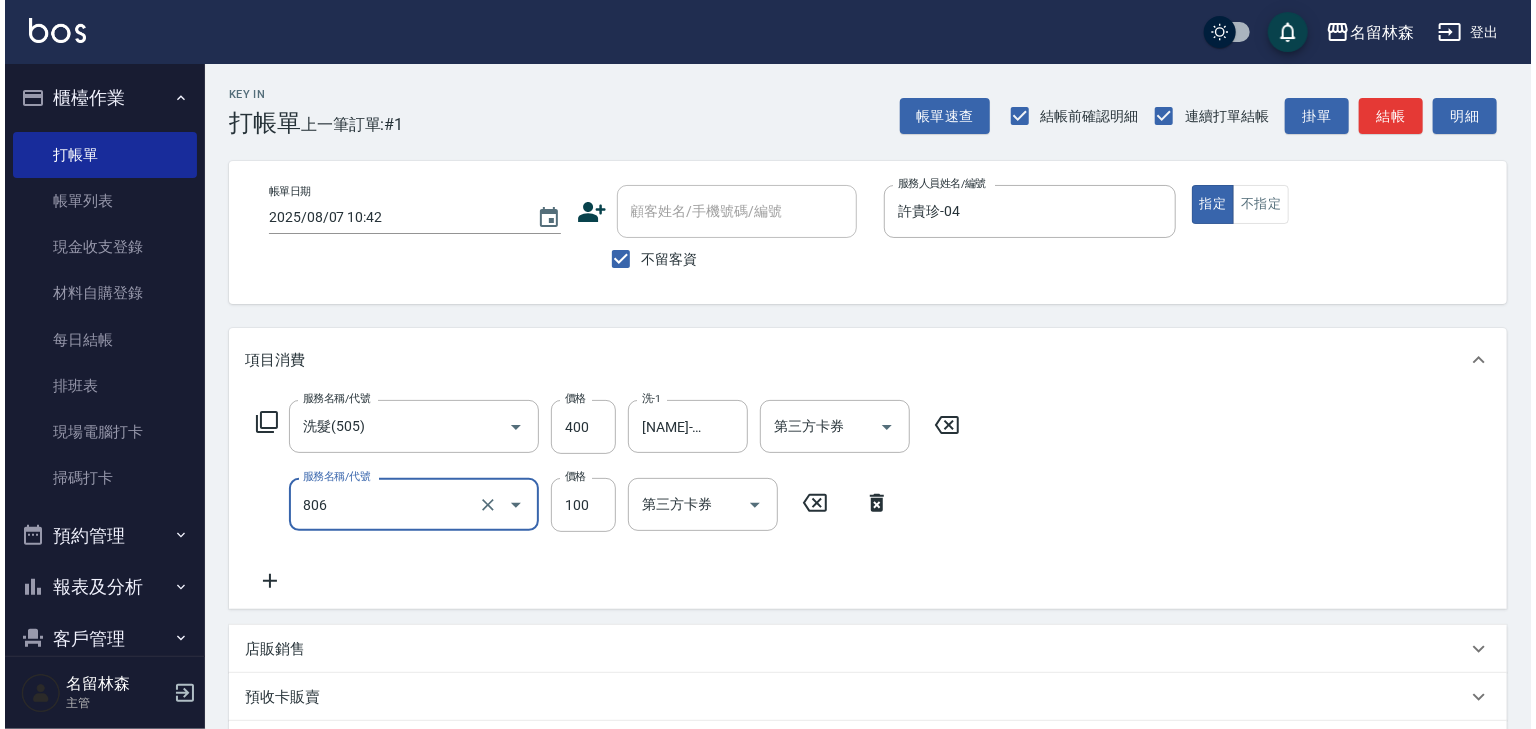 scroll, scrollTop: 312, scrollLeft: 0, axis: vertical 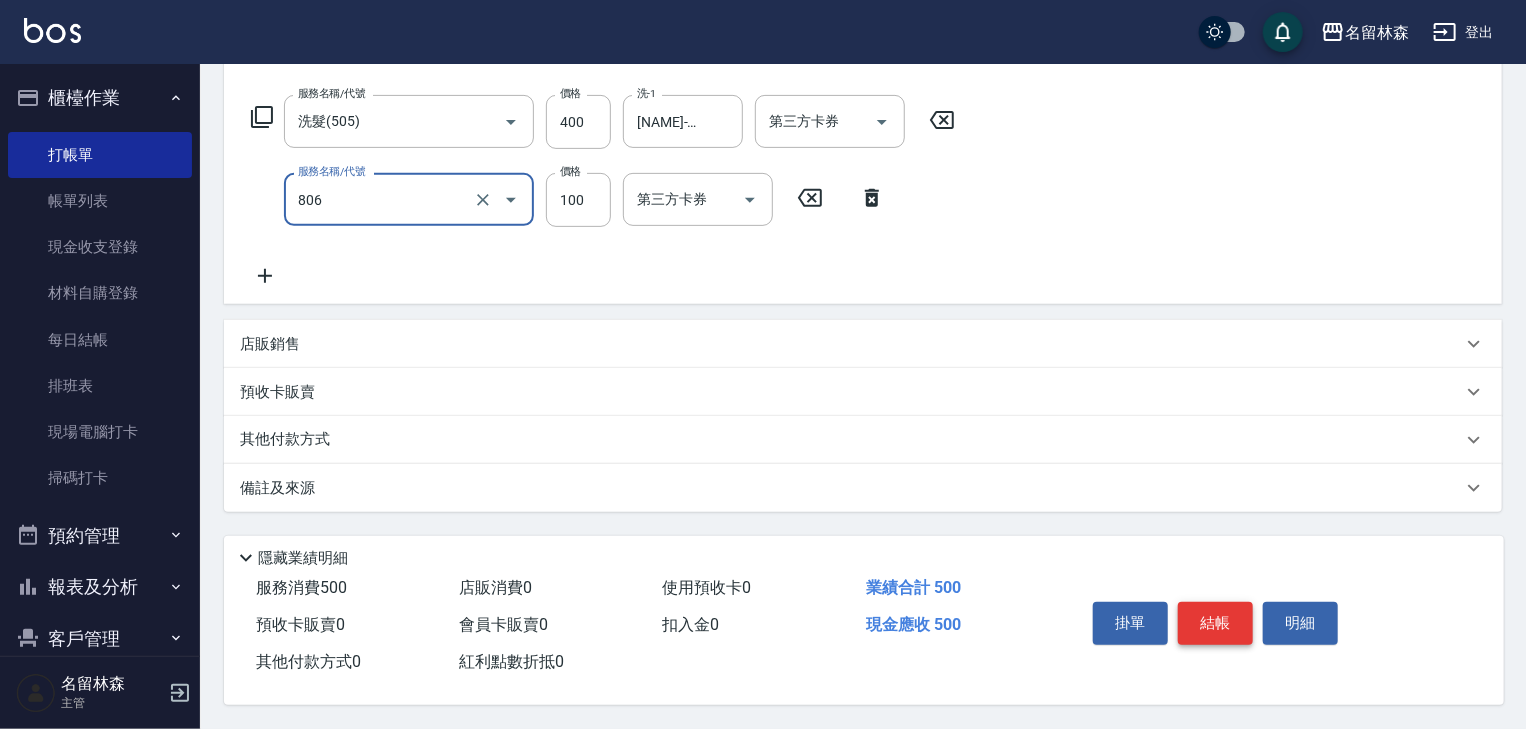 type on "電棒(806)" 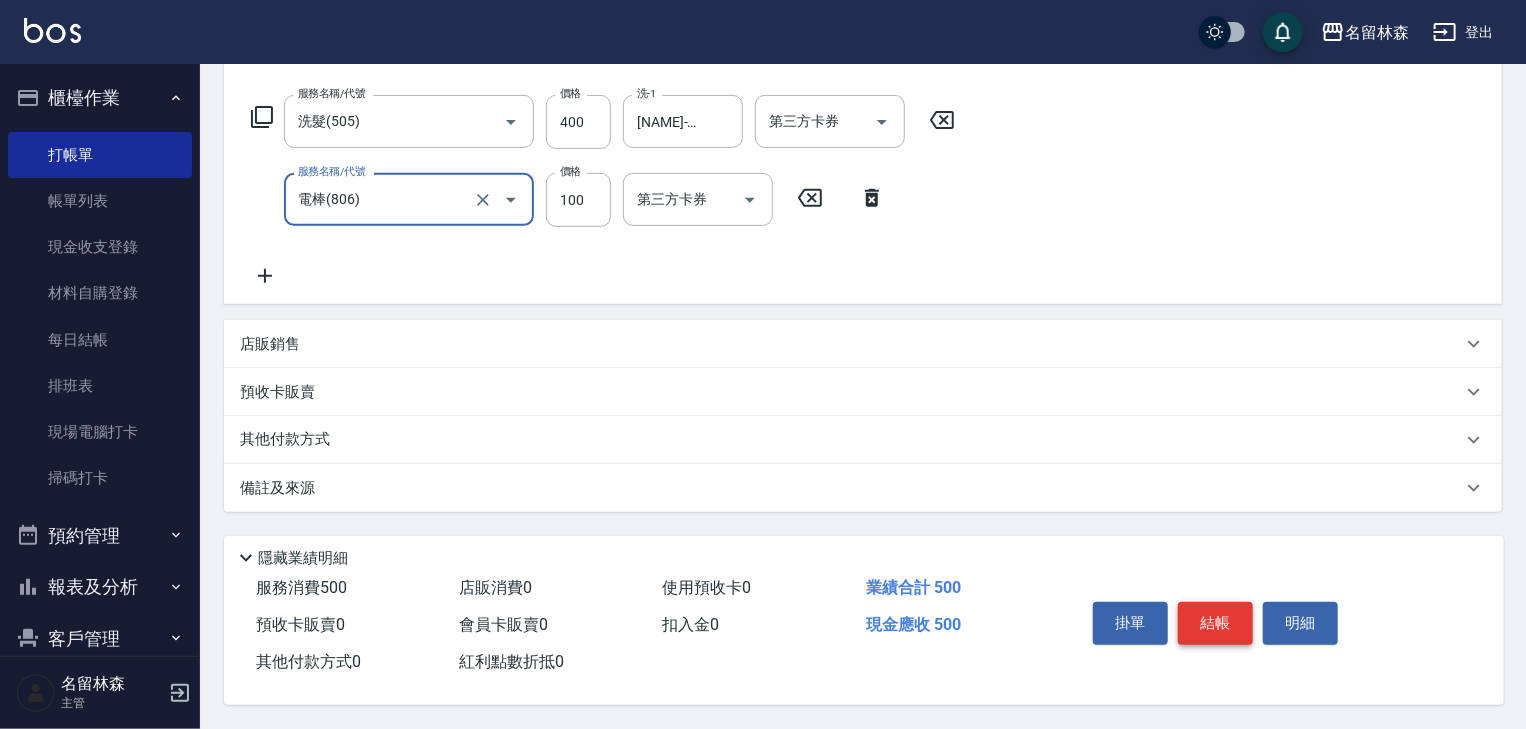 click on "結帳" at bounding box center [1215, 623] 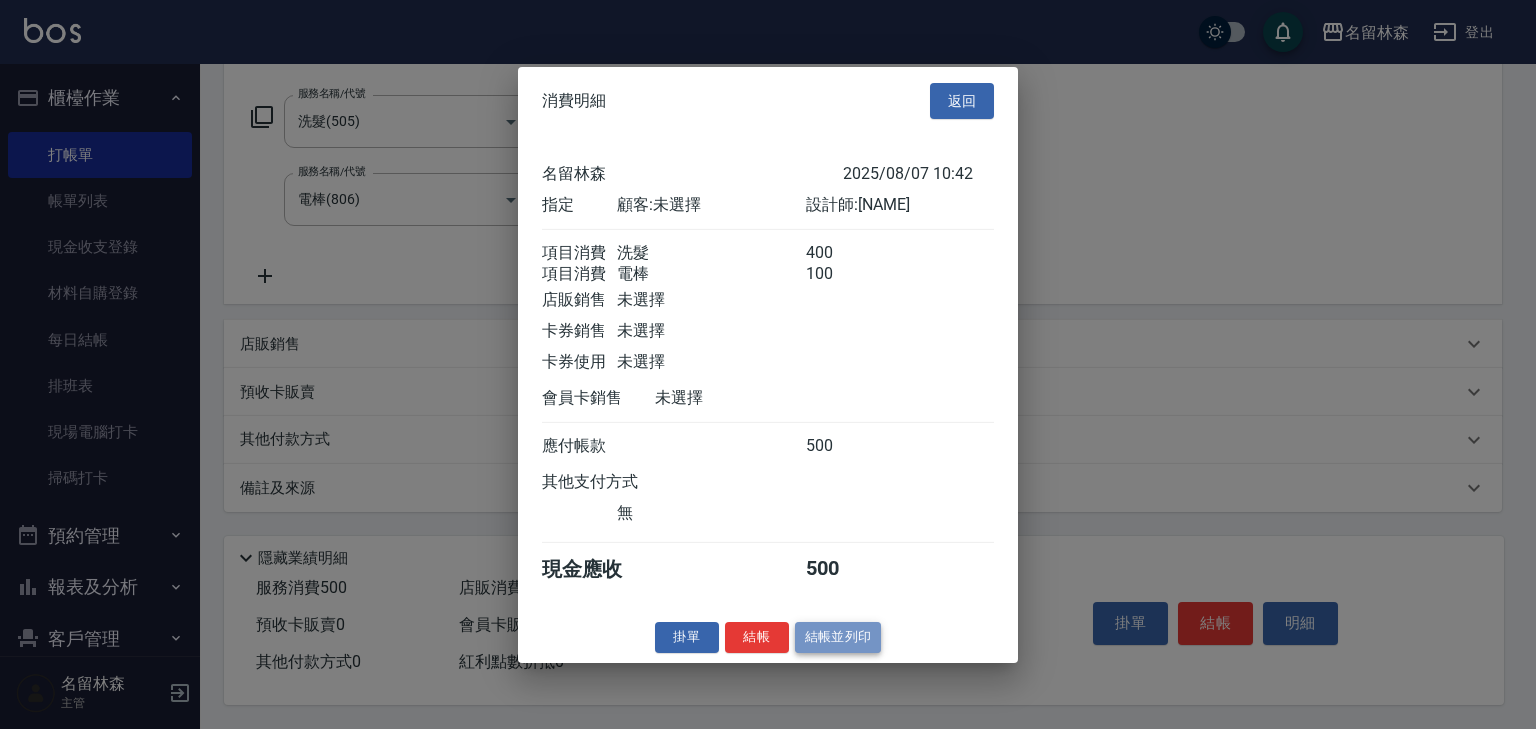 click on "結帳並列印" at bounding box center [838, 637] 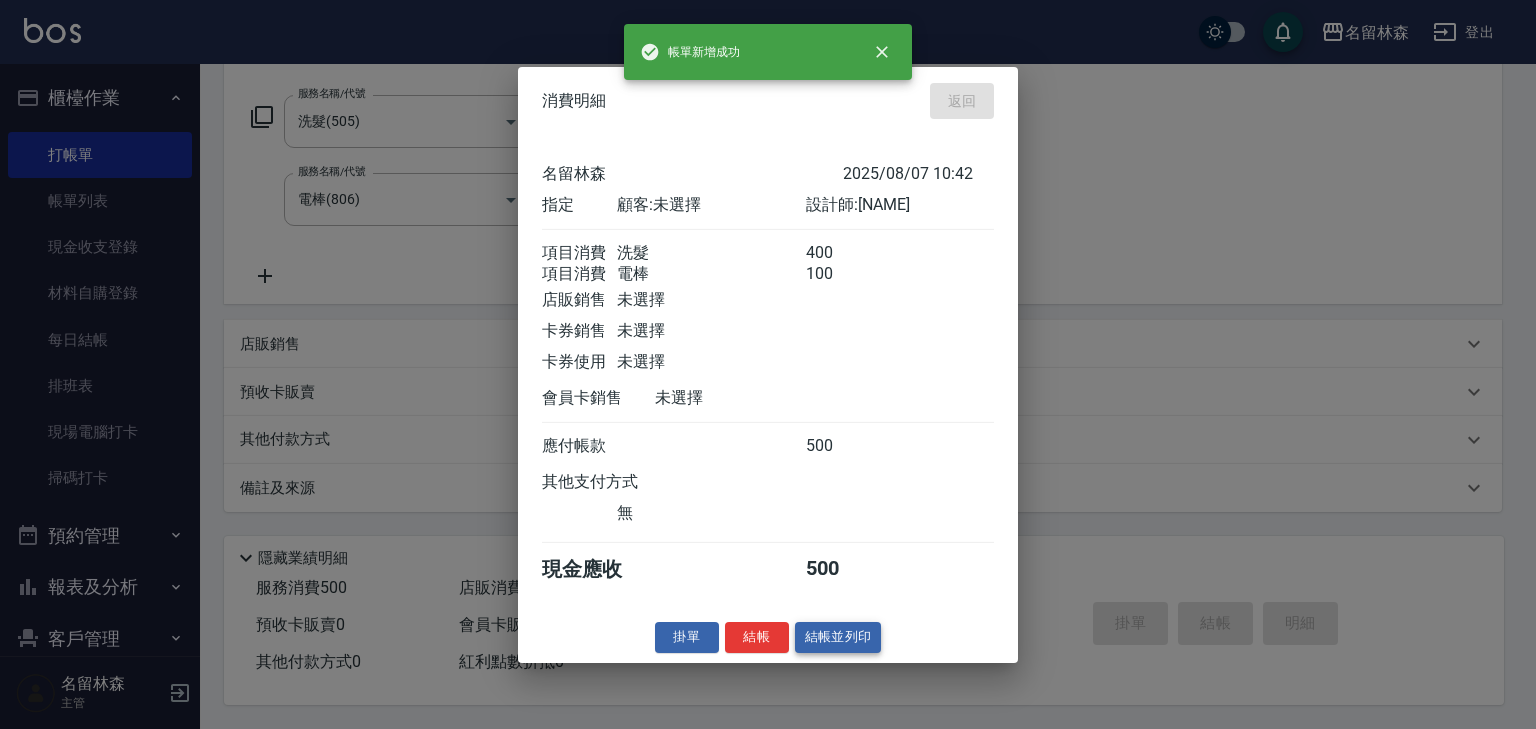 type 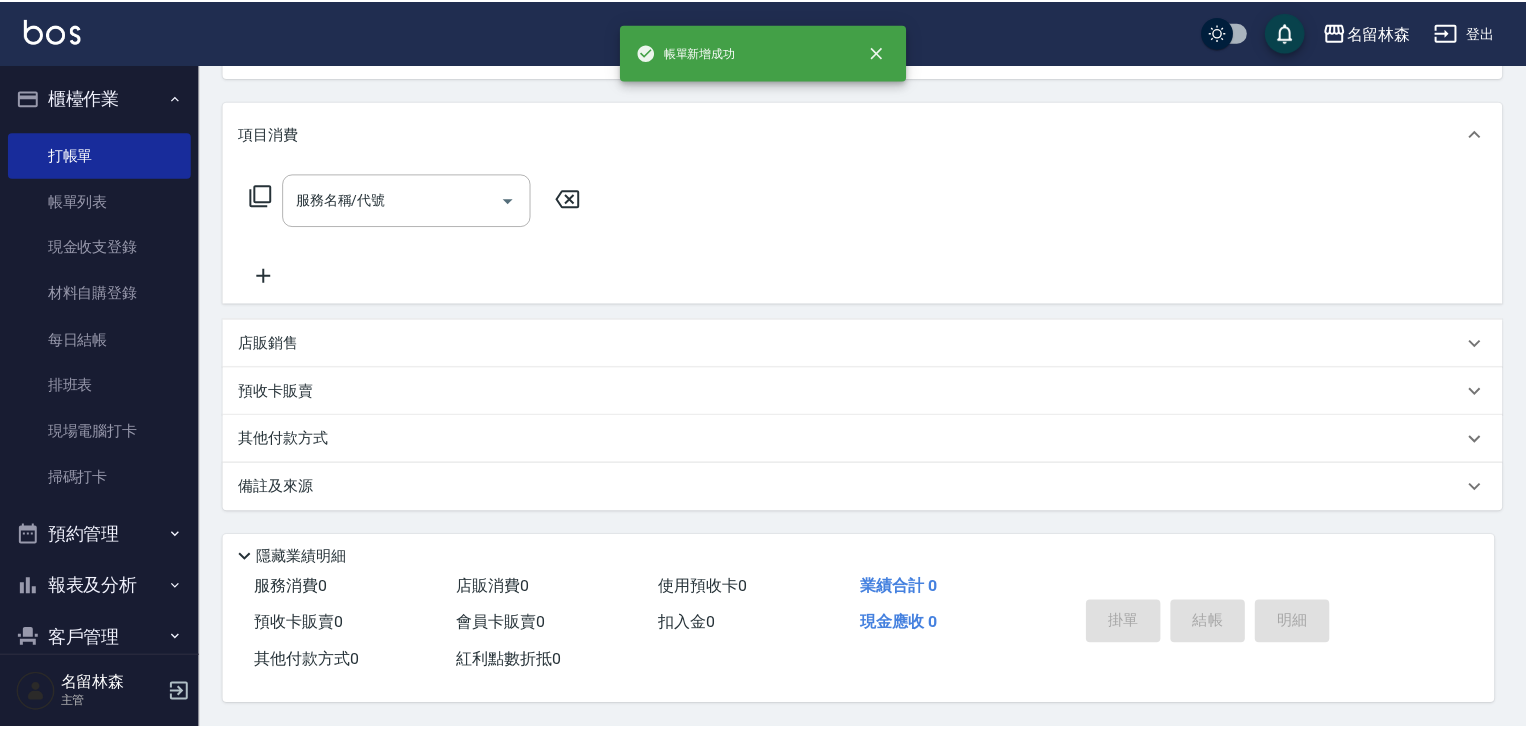 scroll, scrollTop: 0, scrollLeft: 0, axis: both 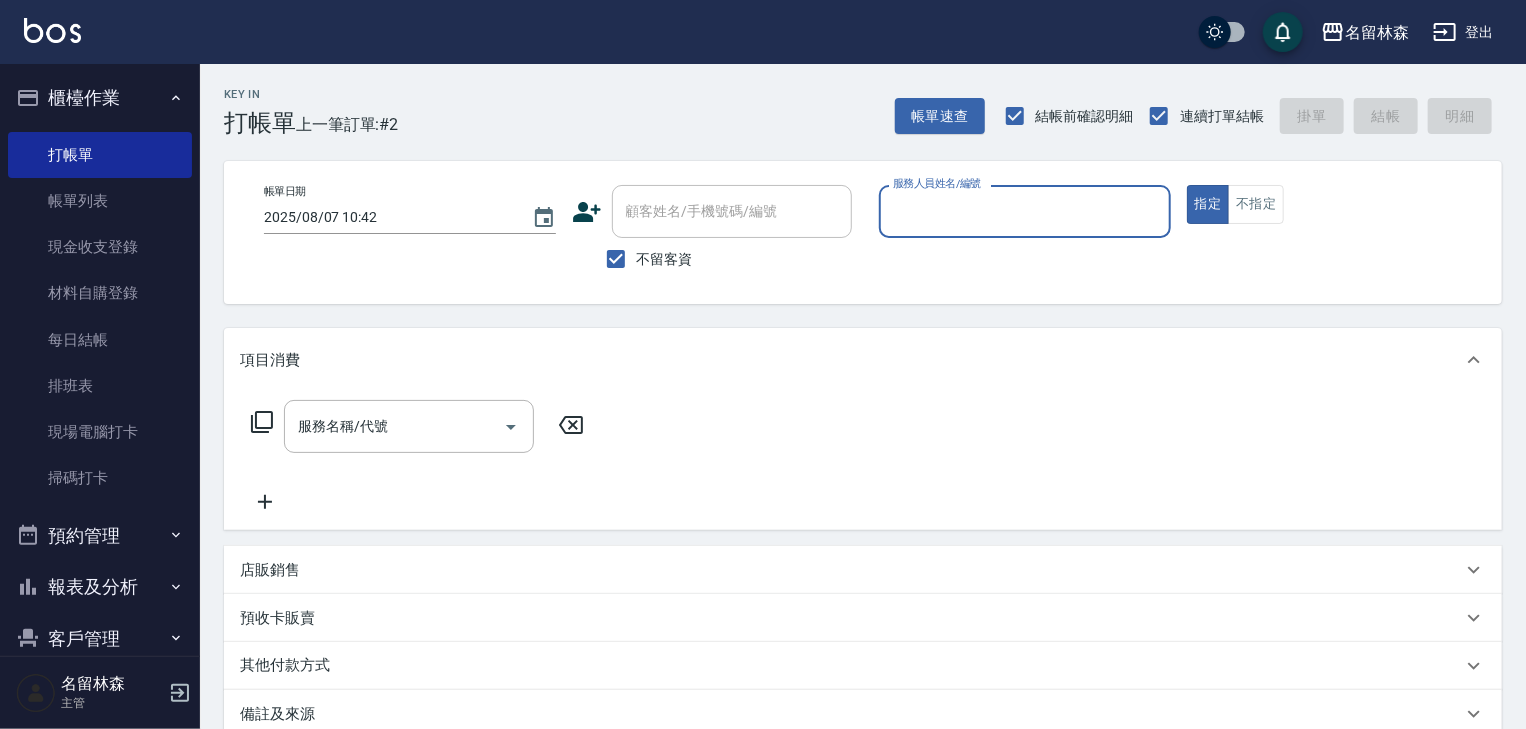type on "ㄣ" 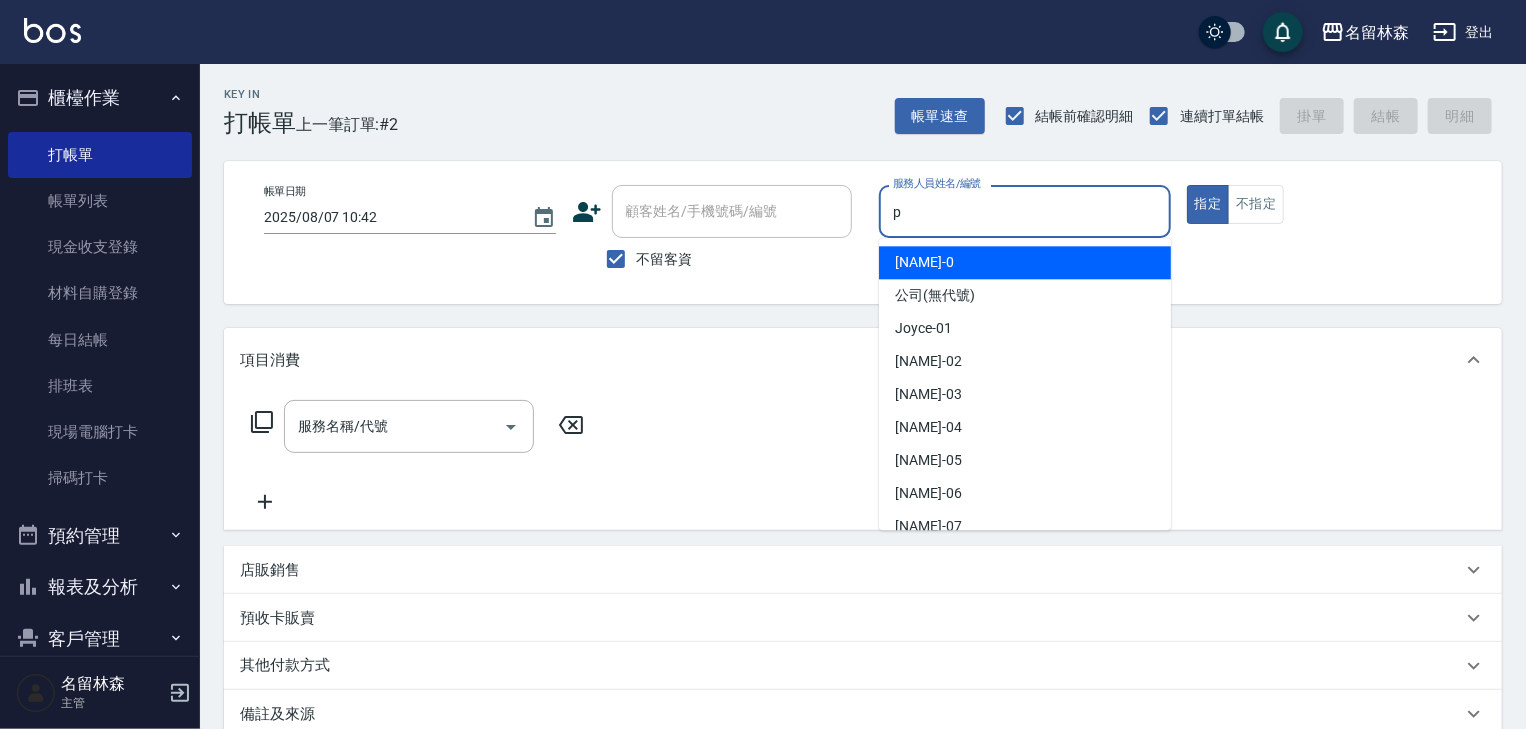 type on "皮皮-P" 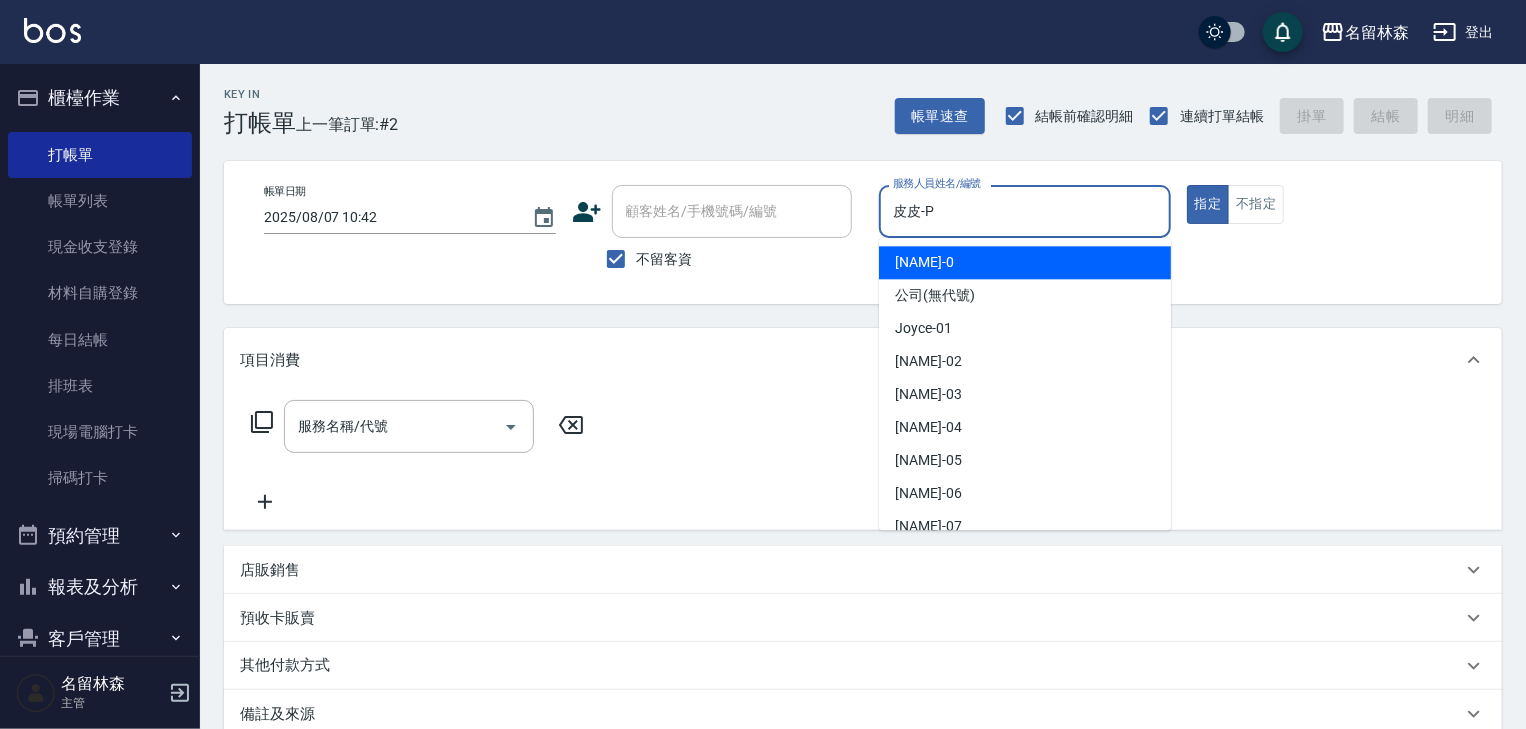 type on "true" 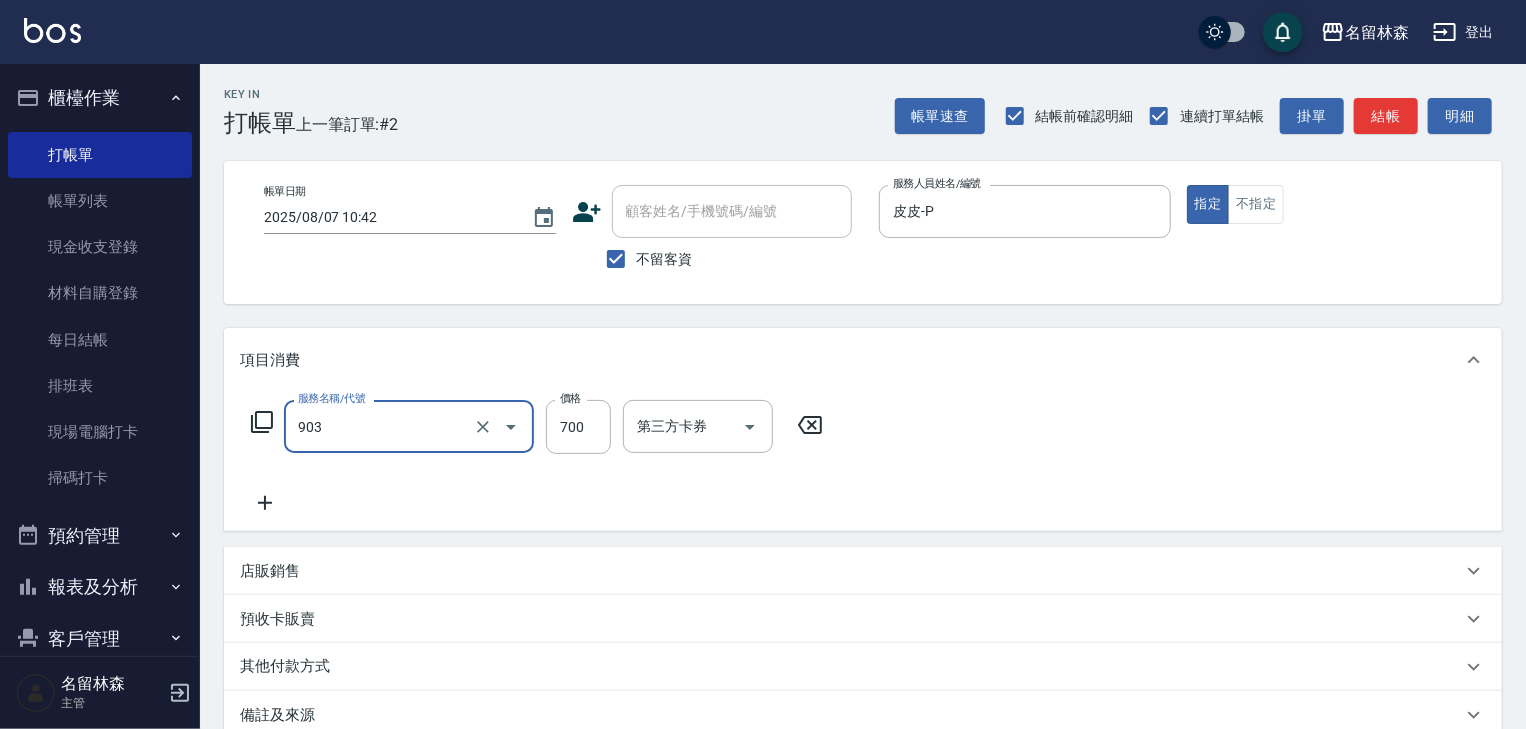 type on "修腳+手(903)" 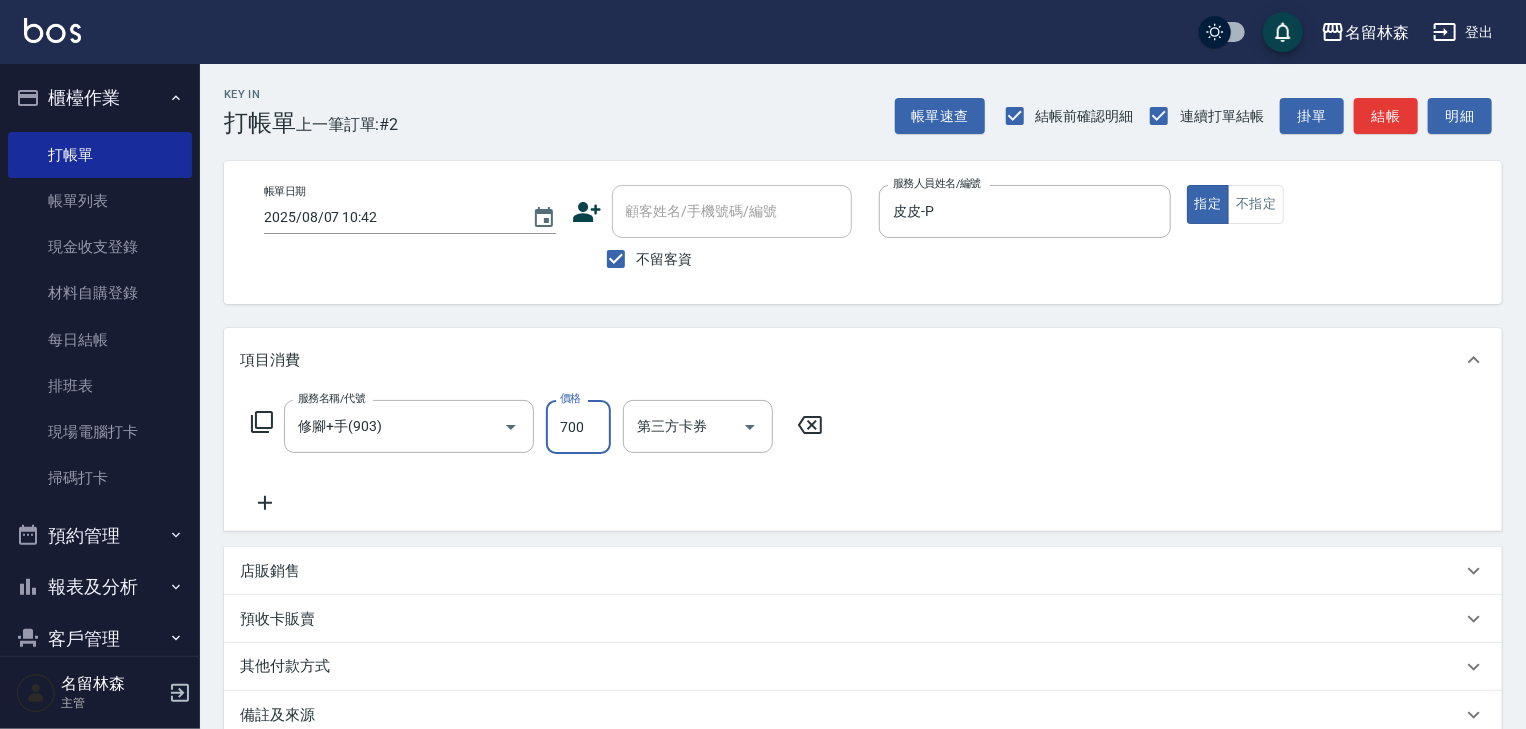 click on "Key In 打帳單 上一筆訂單:#2 帳單速查 結帳前確認明細 連續打單結帳 掛單 結帳 明細" at bounding box center (851, 100) 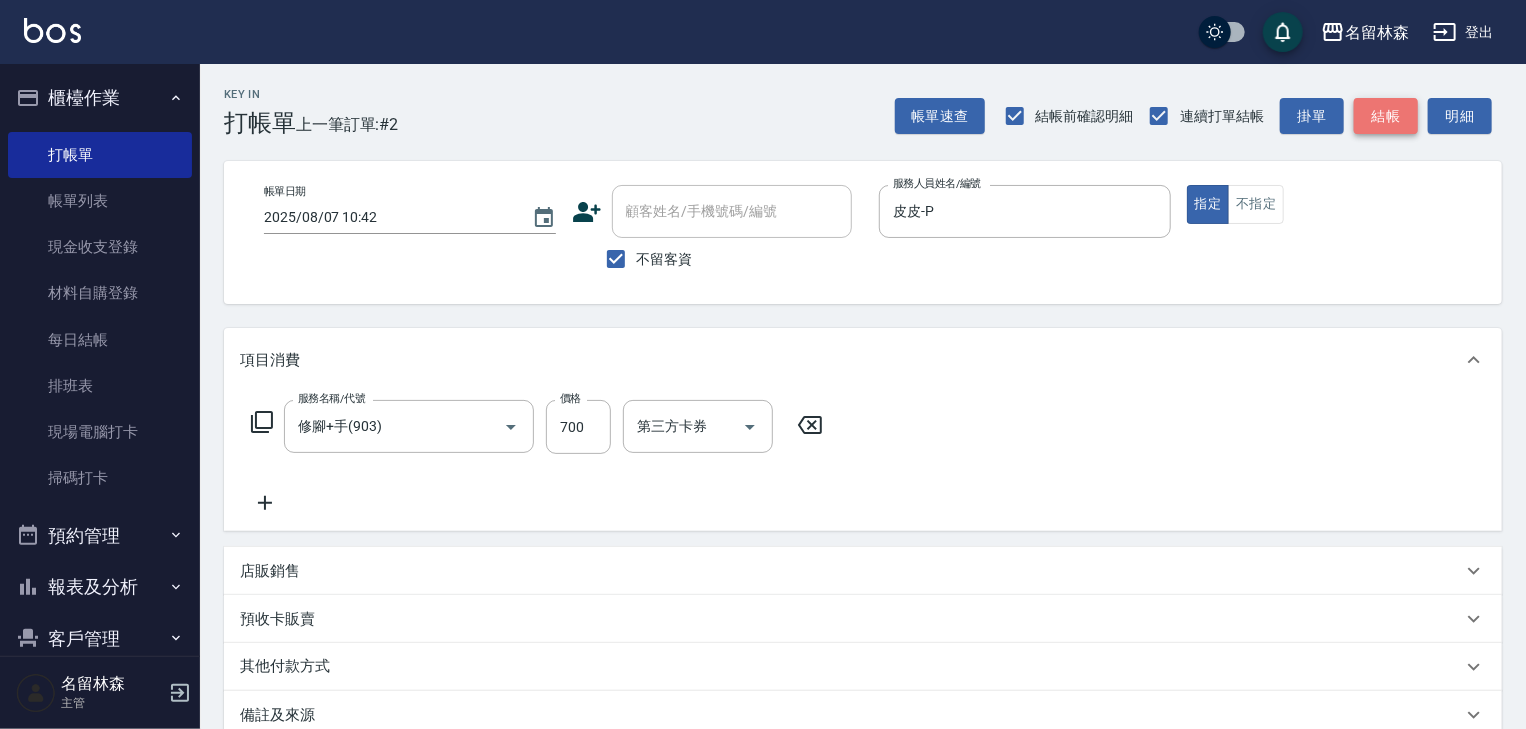 click on "結帳" at bounding box center (1386, 116) 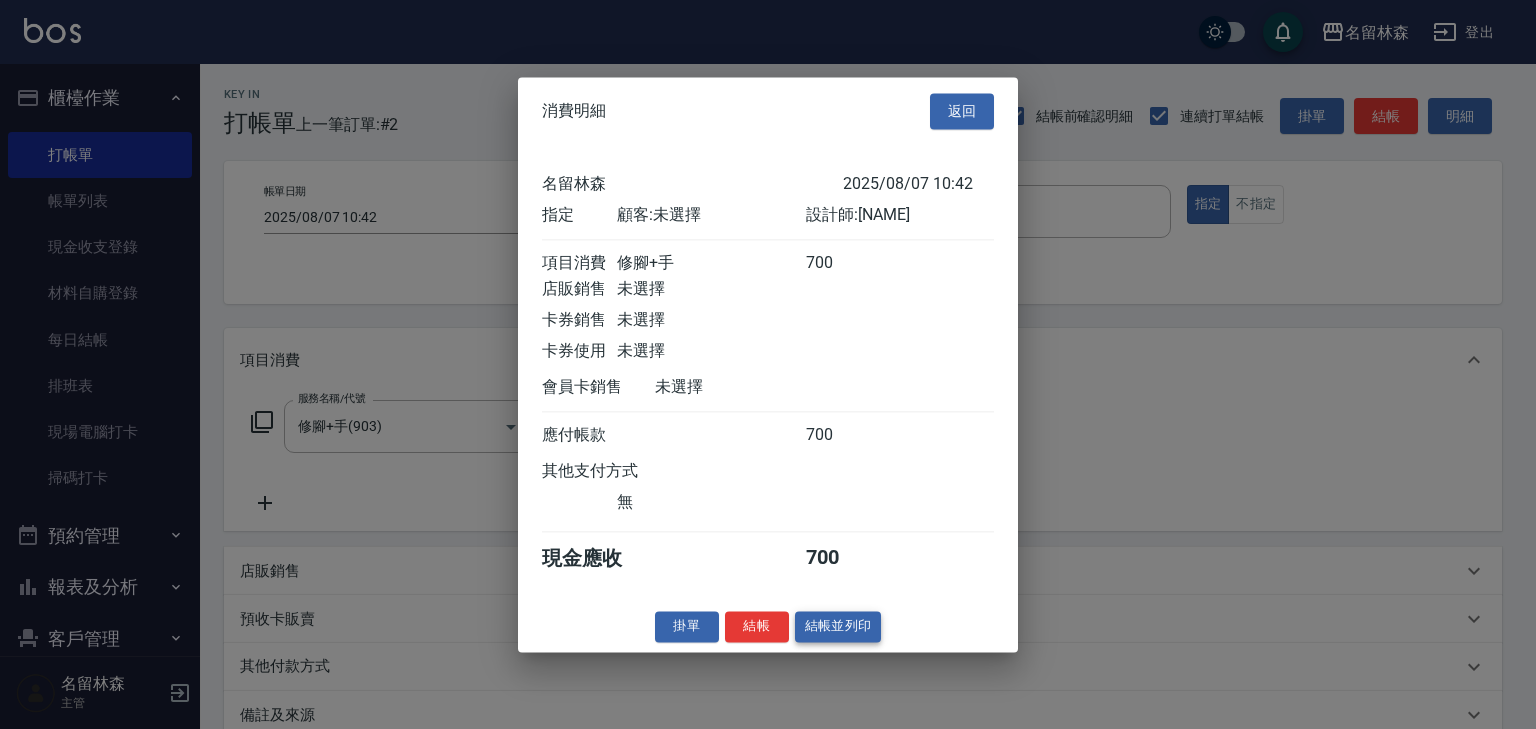 click on "結帳並列印" at bounding box center (838, 626) 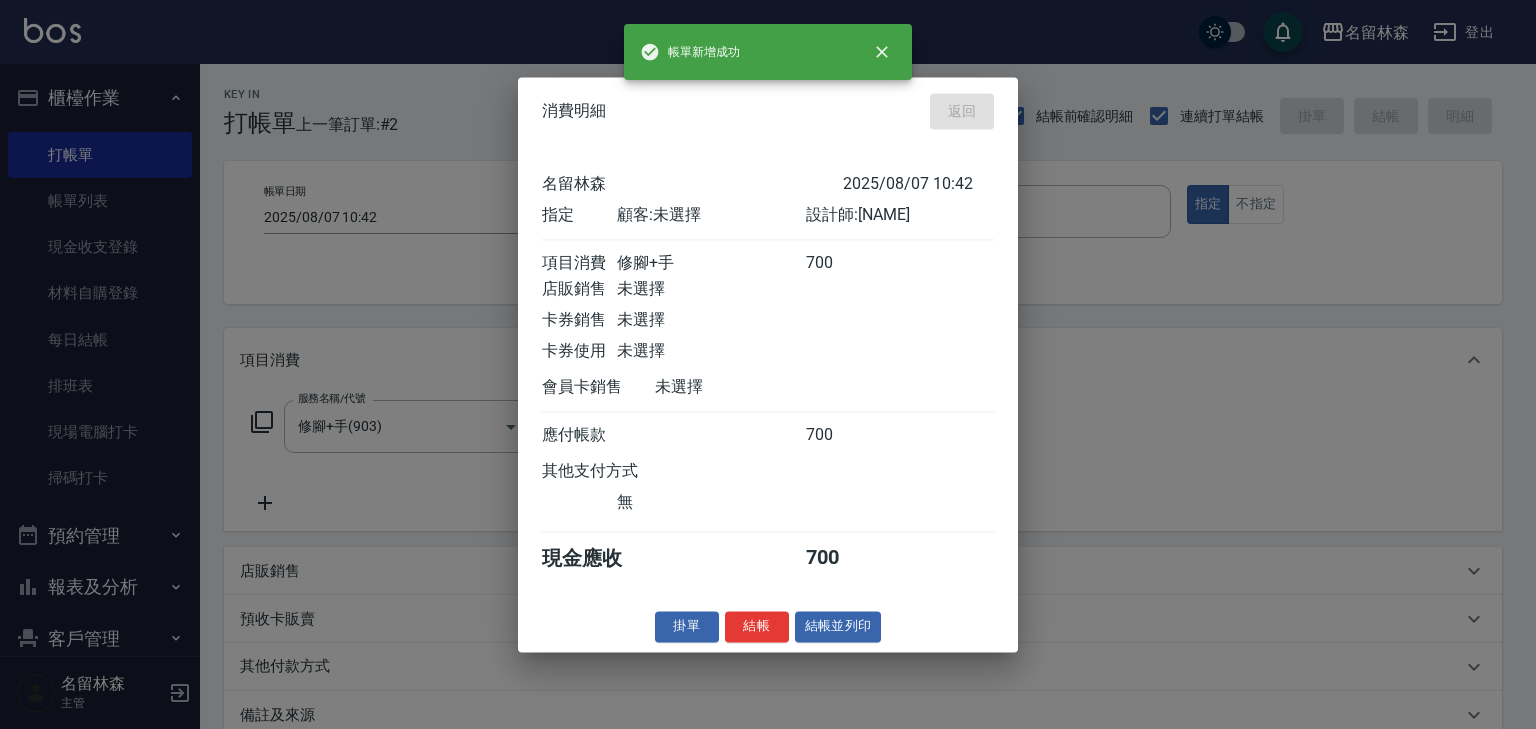 type on "2025/08/07 10:47" 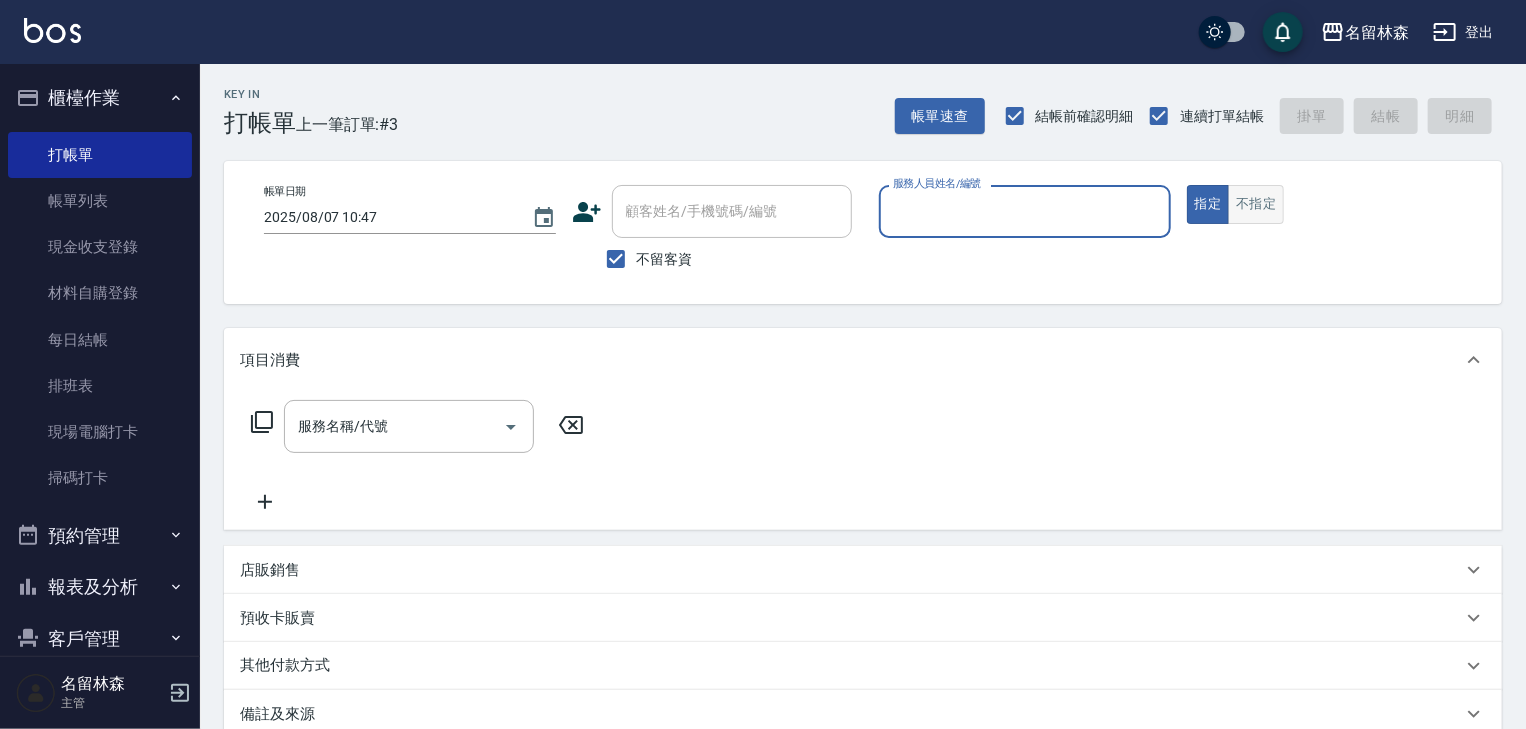 click on "不指定" at bounding box center [1256, 204] 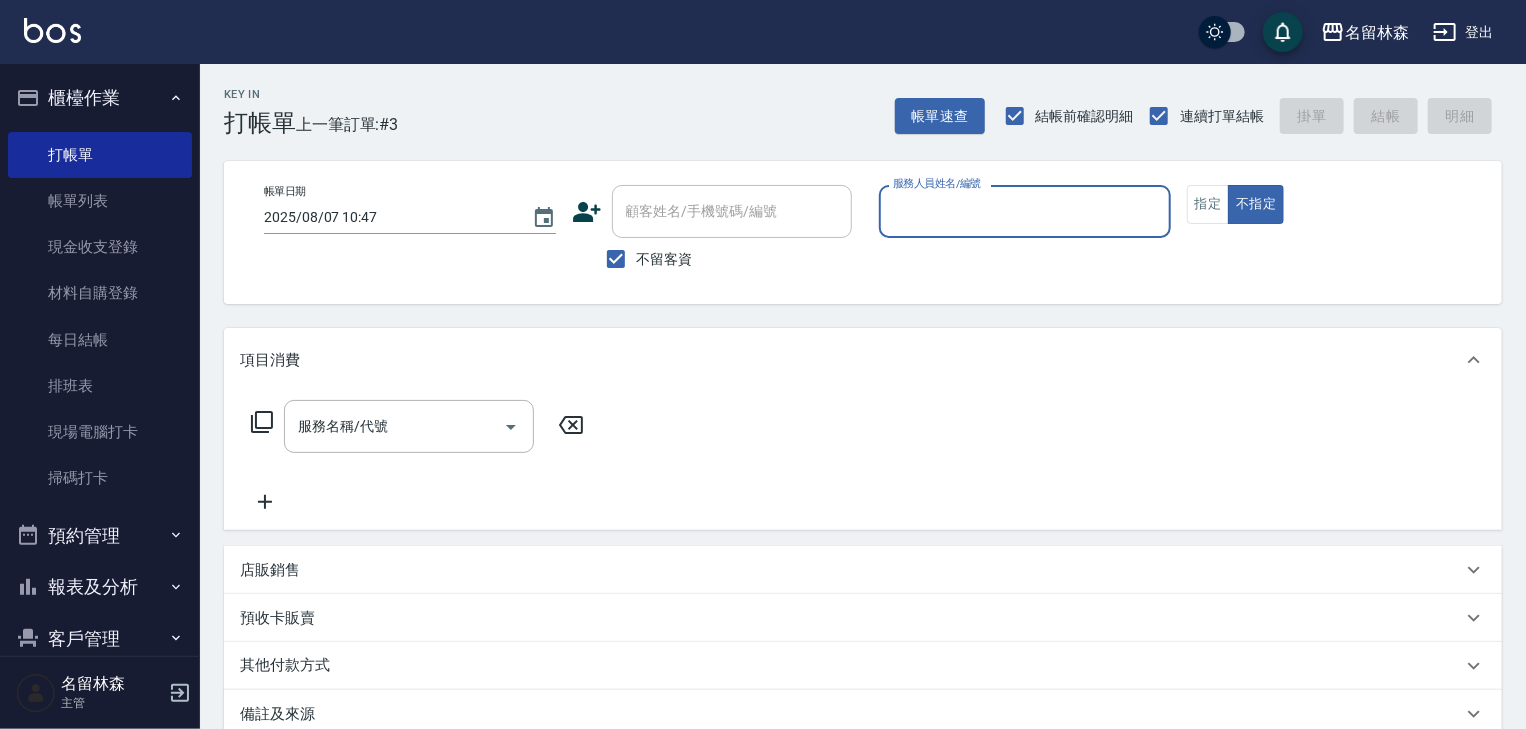 click on "服務人員姓名/編號" at bounding box center (1025, 211) 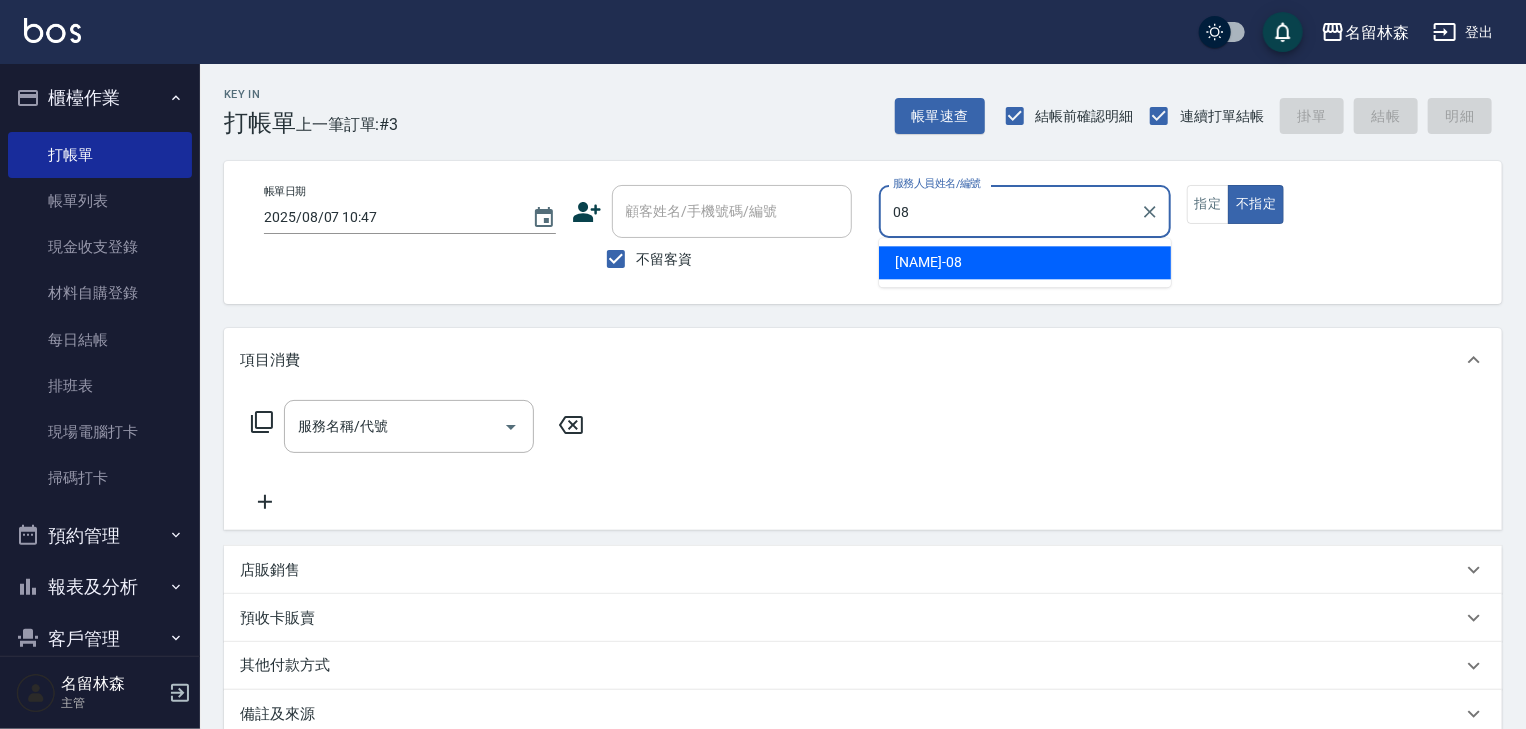 type on "[NAME]-08" 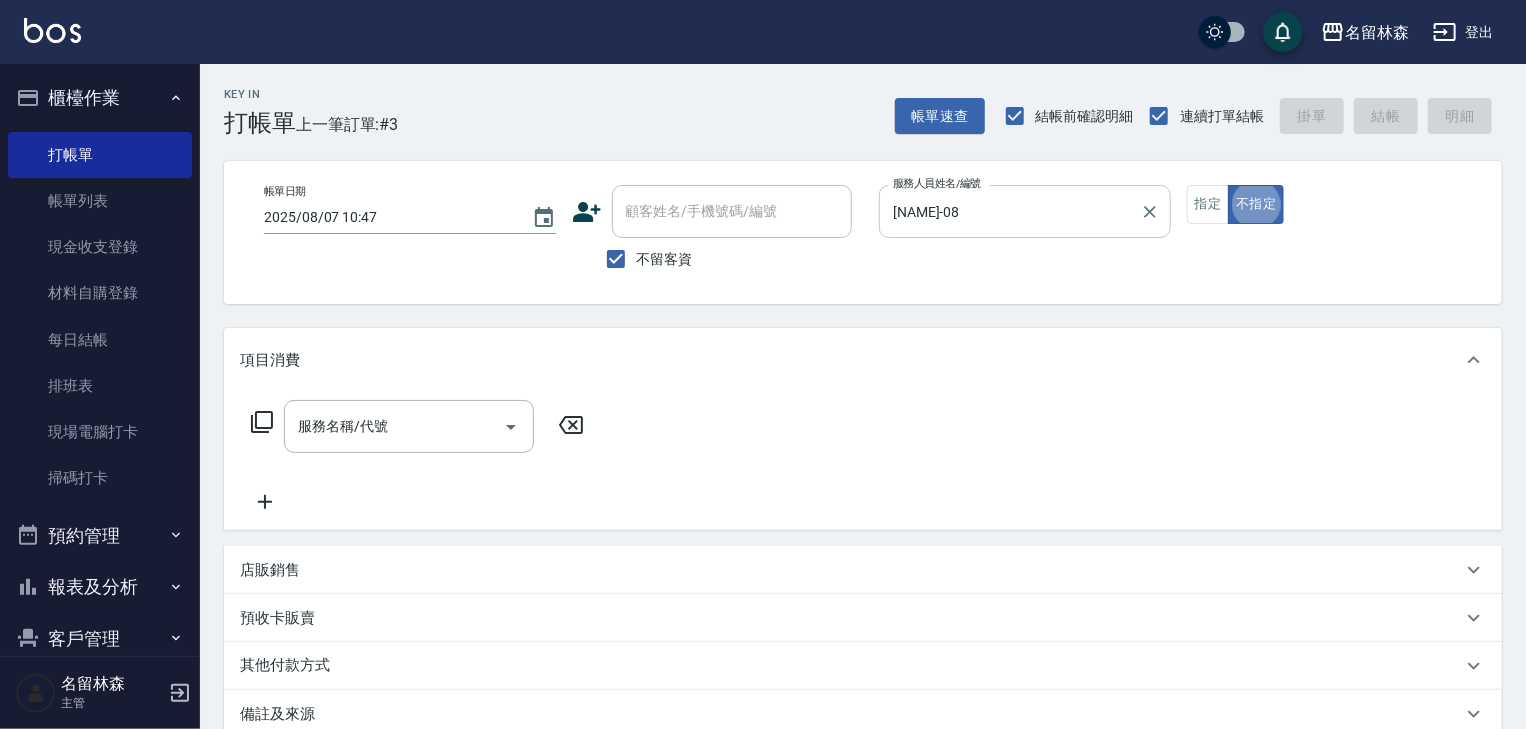 type on "false" 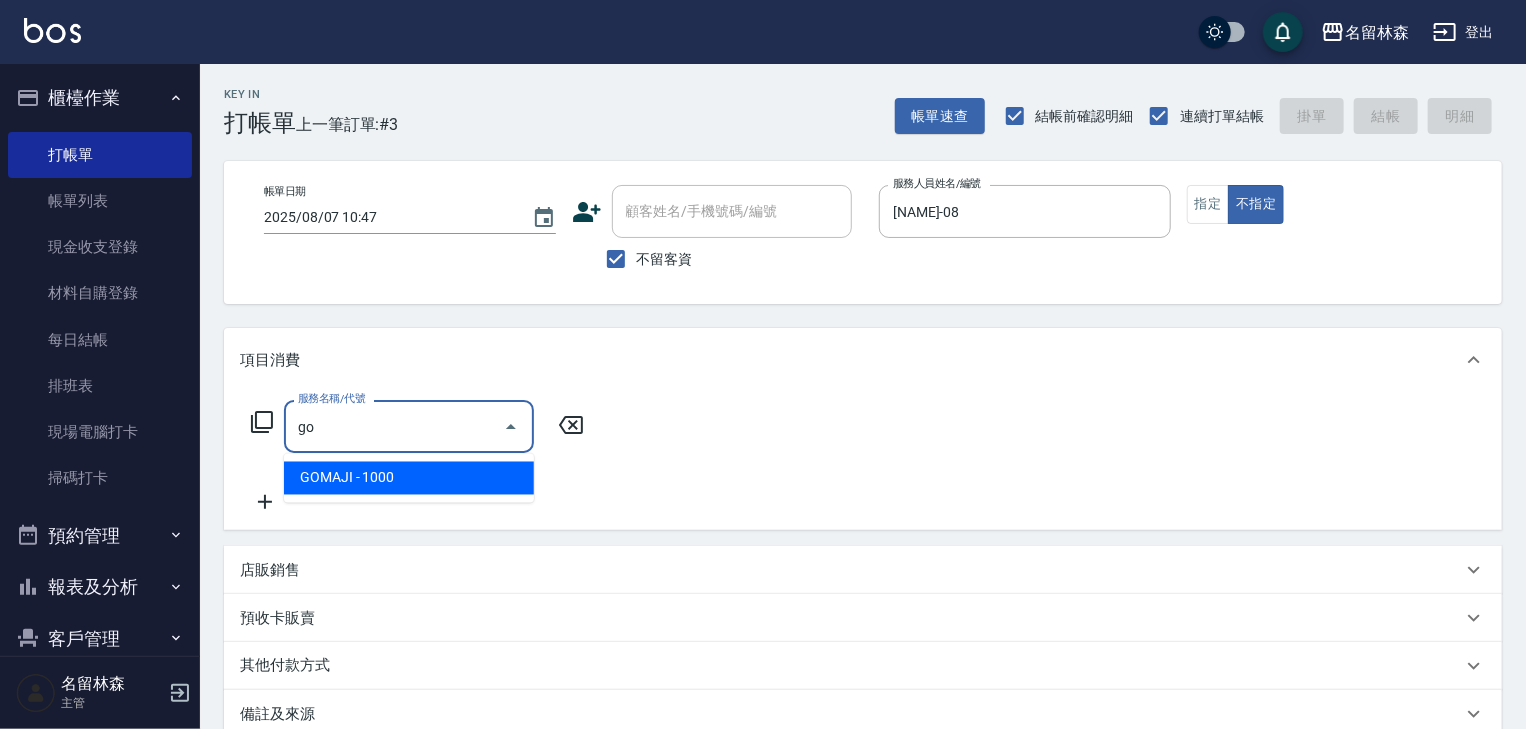 click on "GOMAJI - 1000" at bounding box center (409, 478) 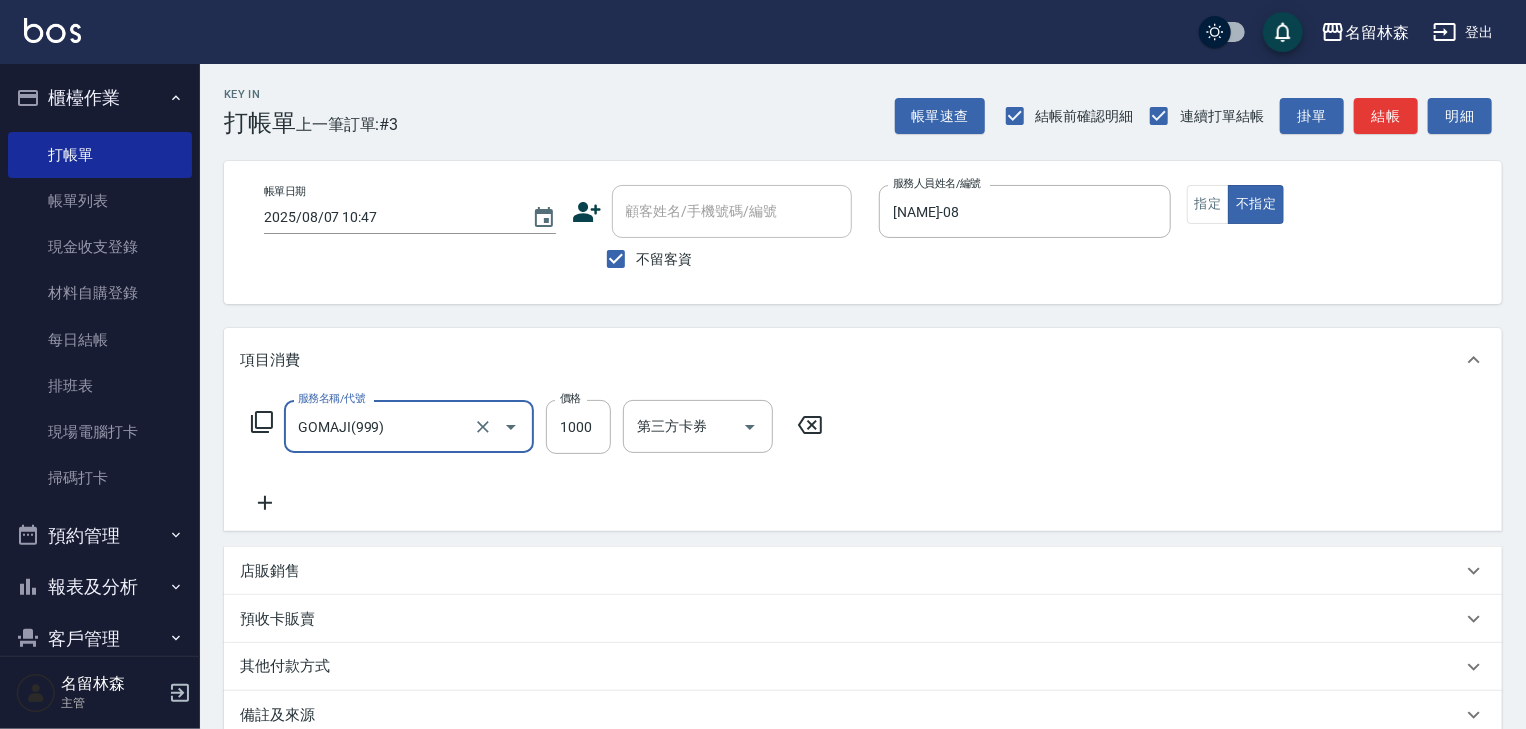 type on "GOMAJI(999)" 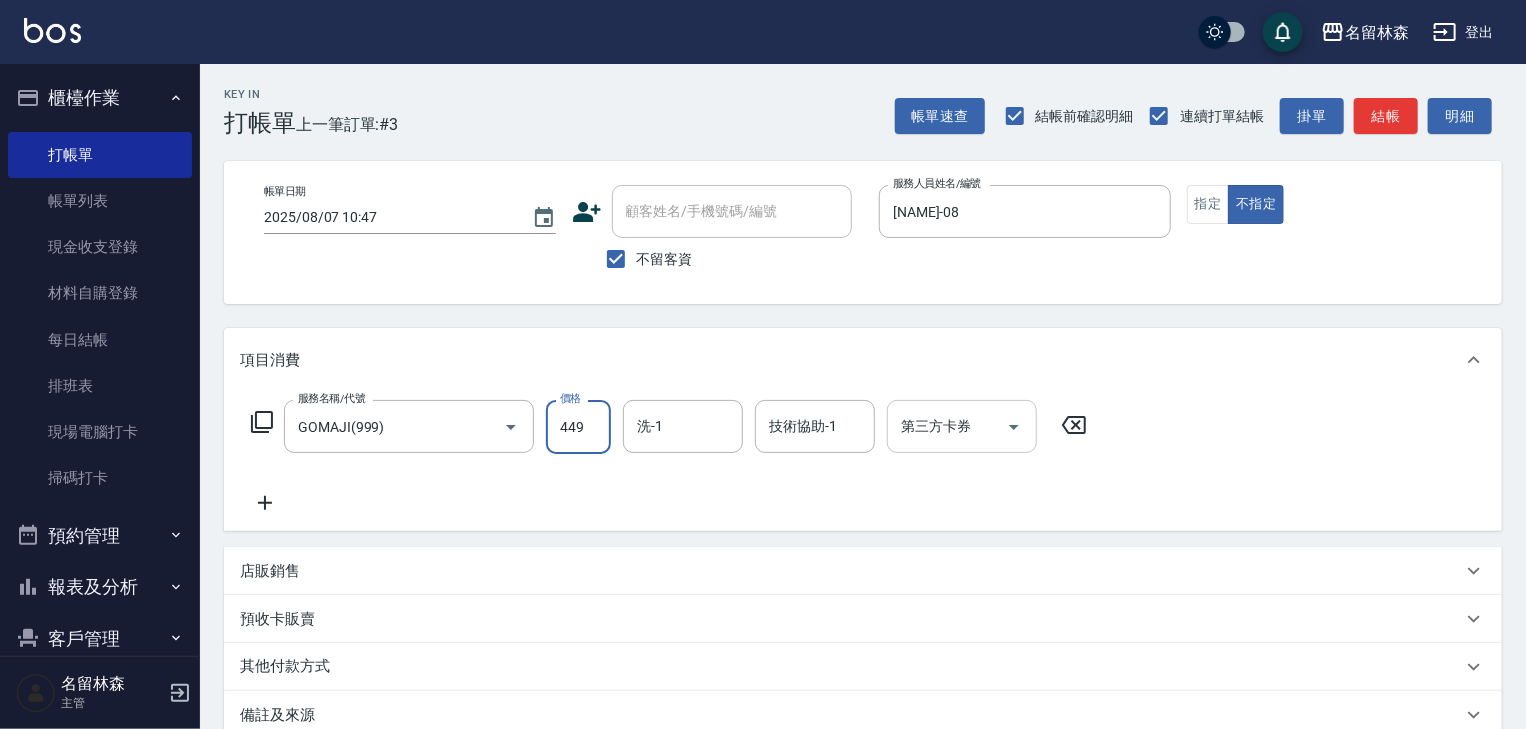 type on "449" 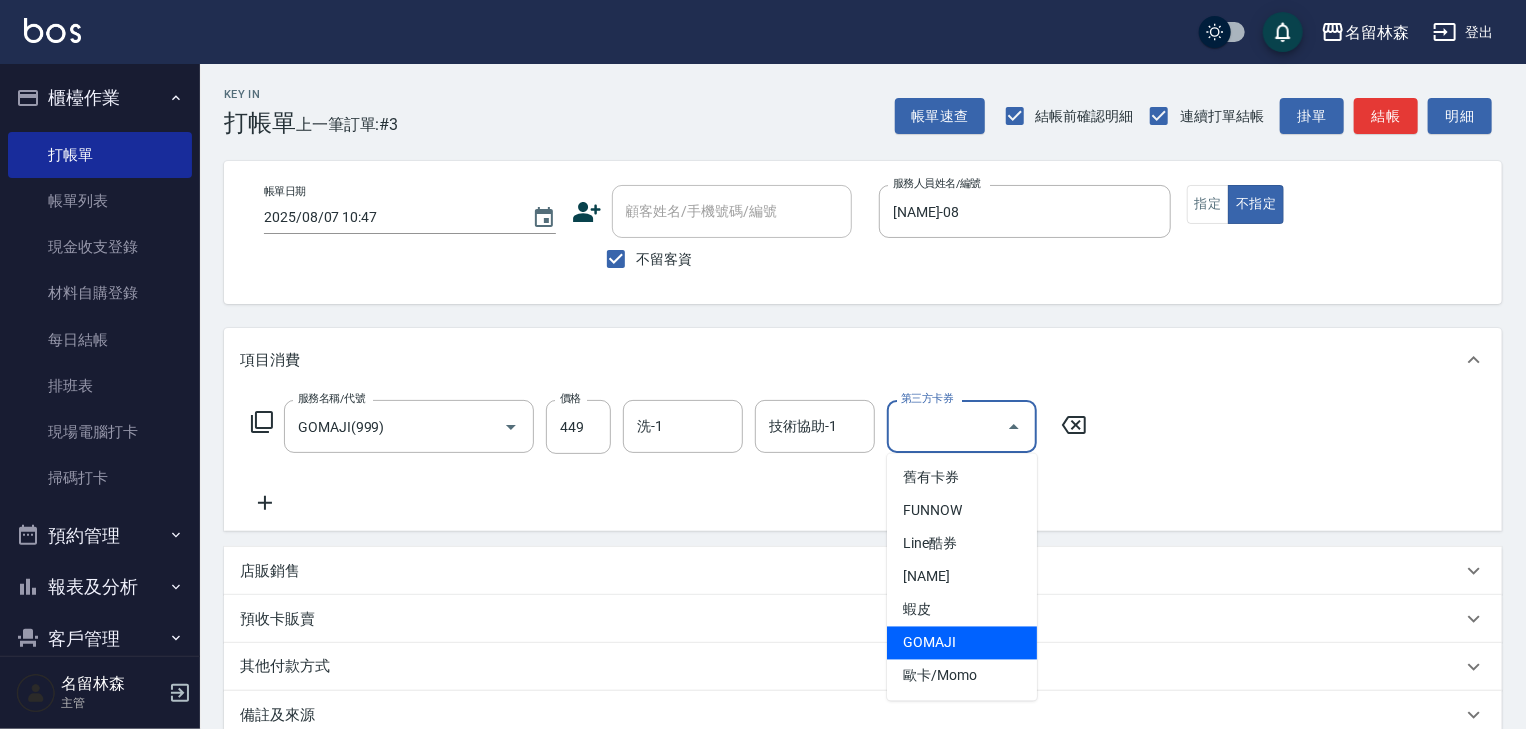 click on "GOMAJI" at bounding box center (962, 643) 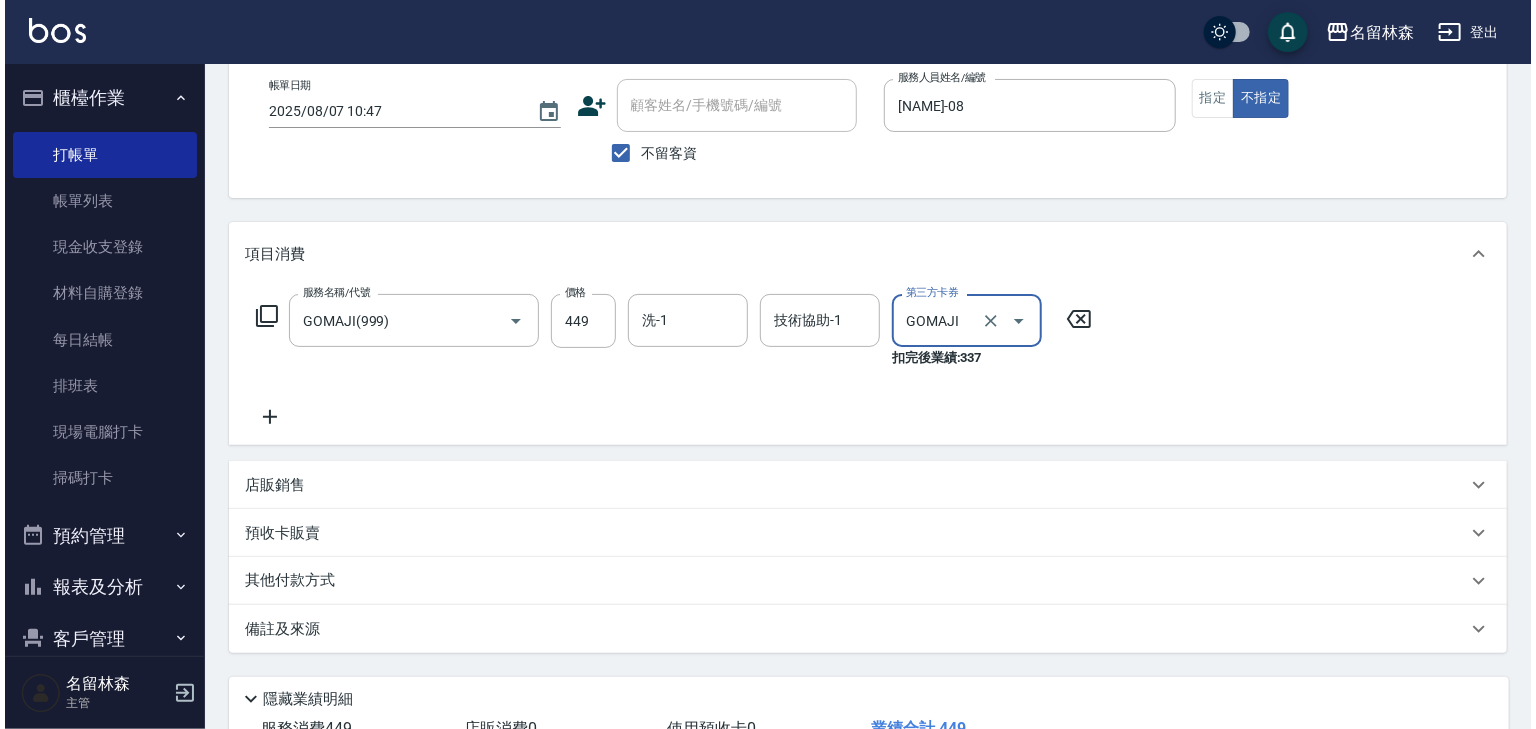 scroll, scrollTop: 254, scrollLeft: 0, axis: vertical 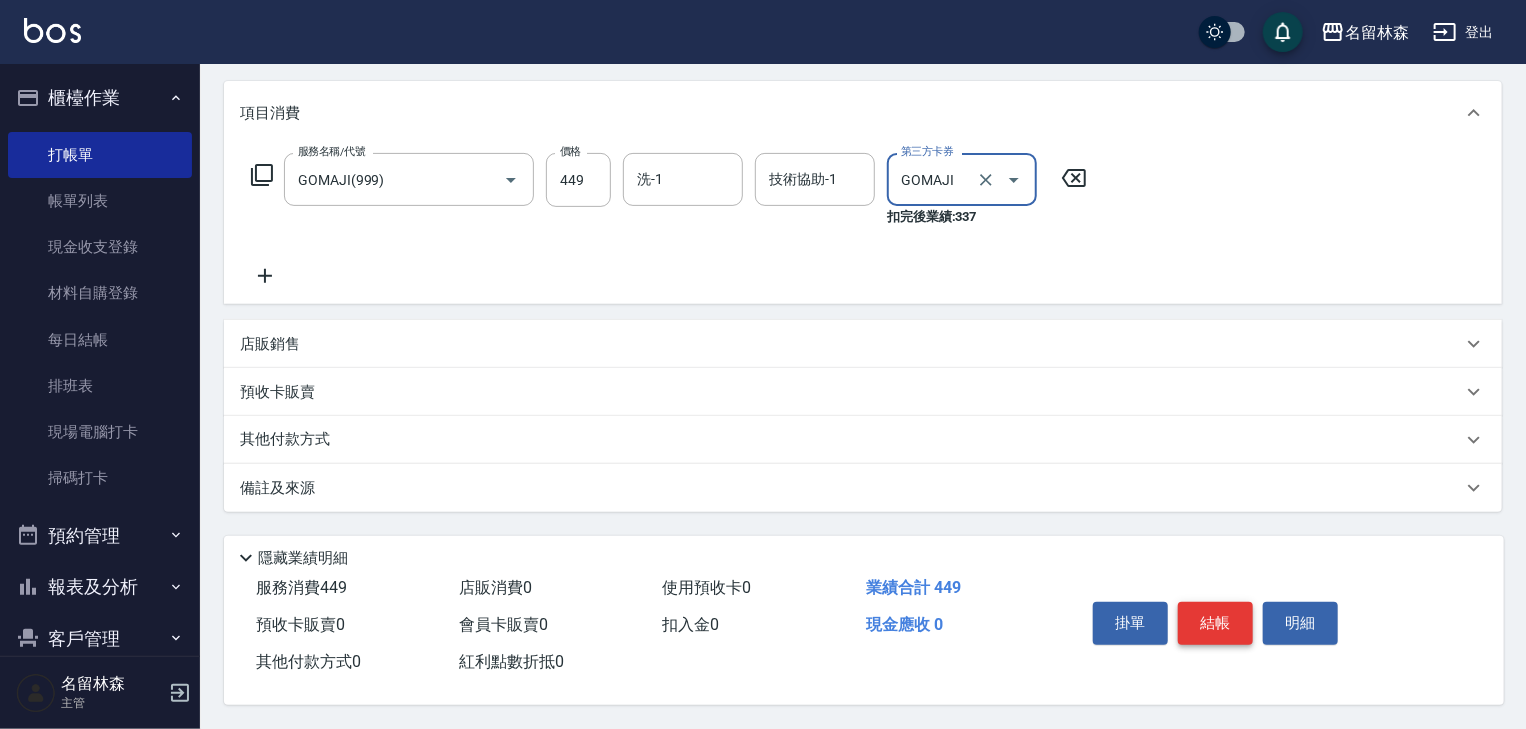 click on "結帳" at bounding box center (1215, 623) 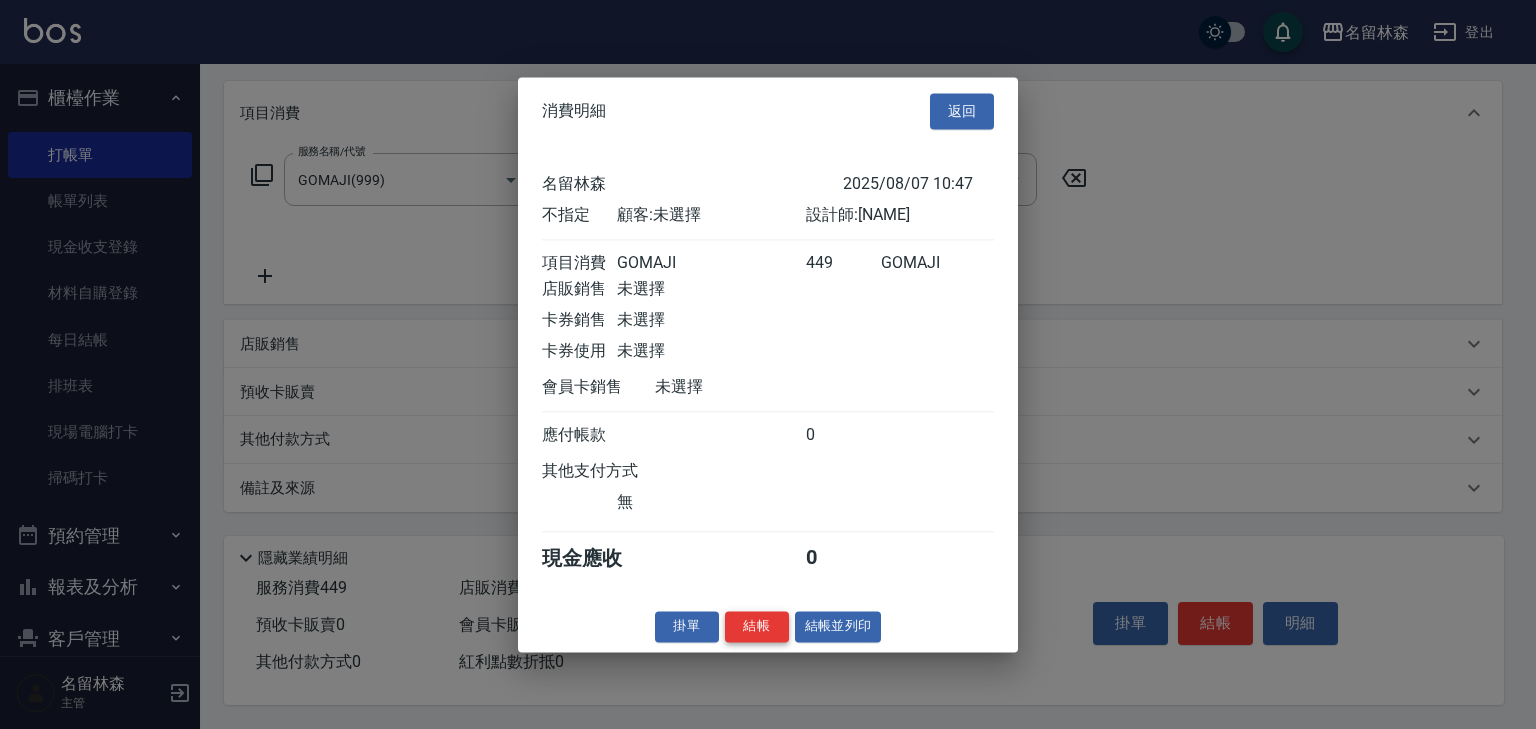 click on "結帳" at bounding box center [757, 626] 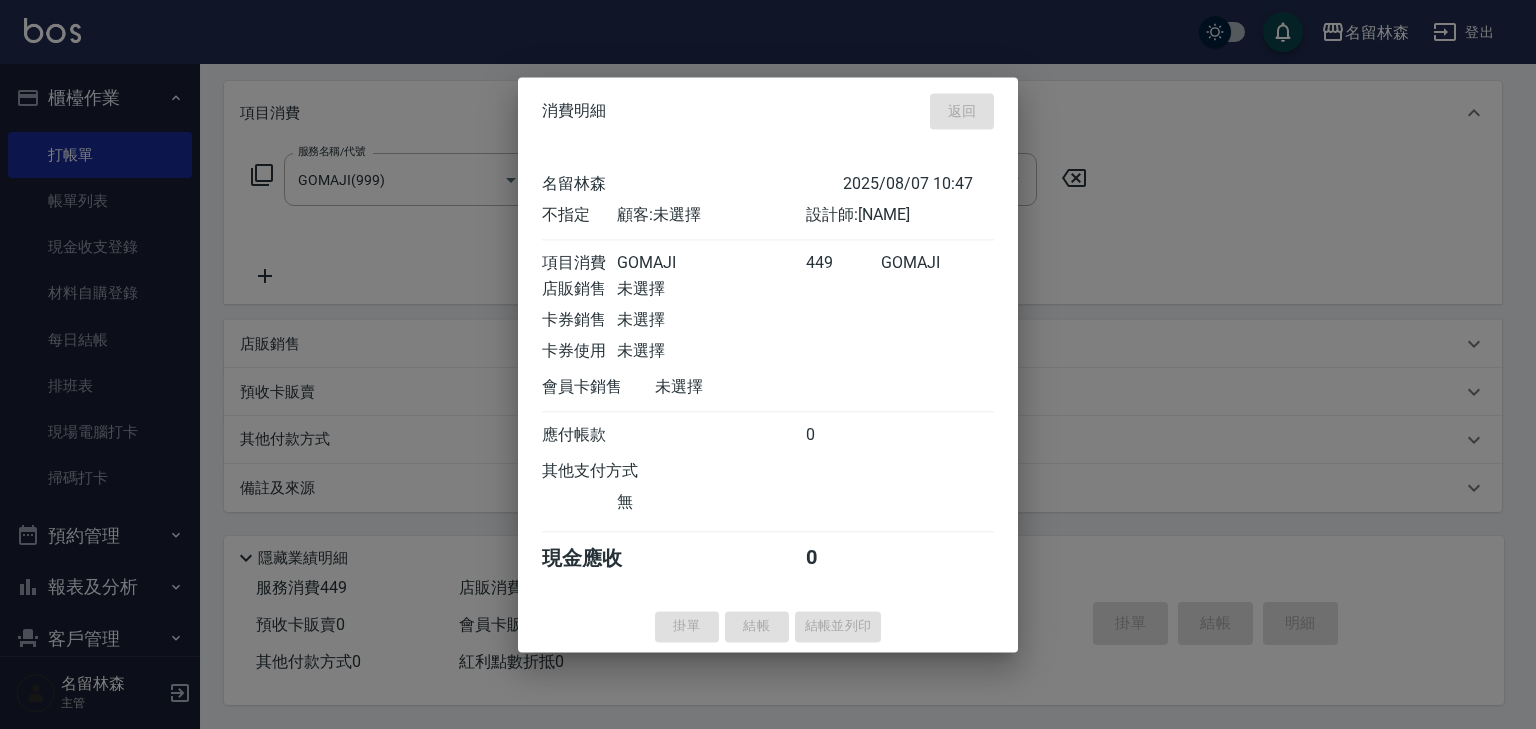 type on "2025/08/07 10:51" 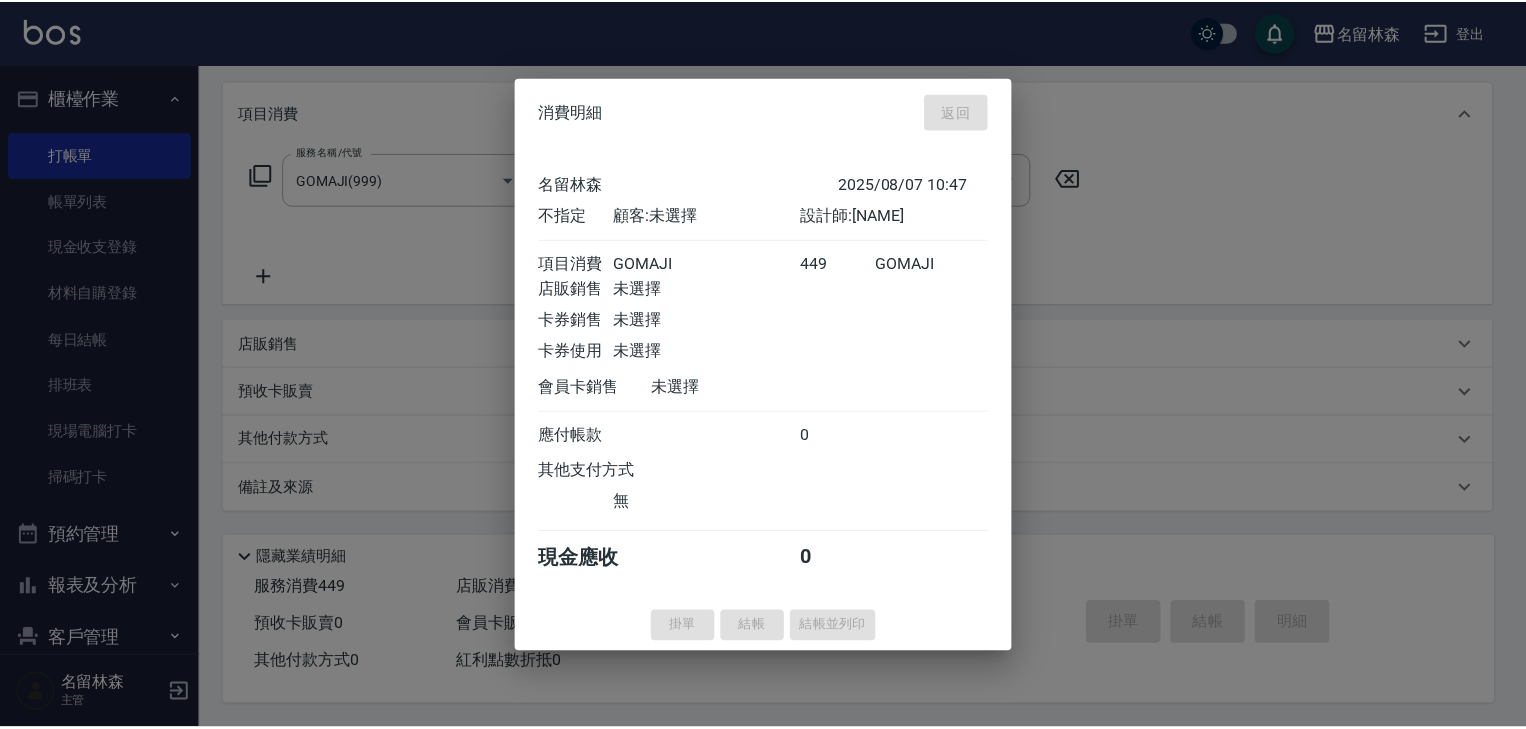 scroll, scrollTop: 0, scrollLeft: 0, axis: both 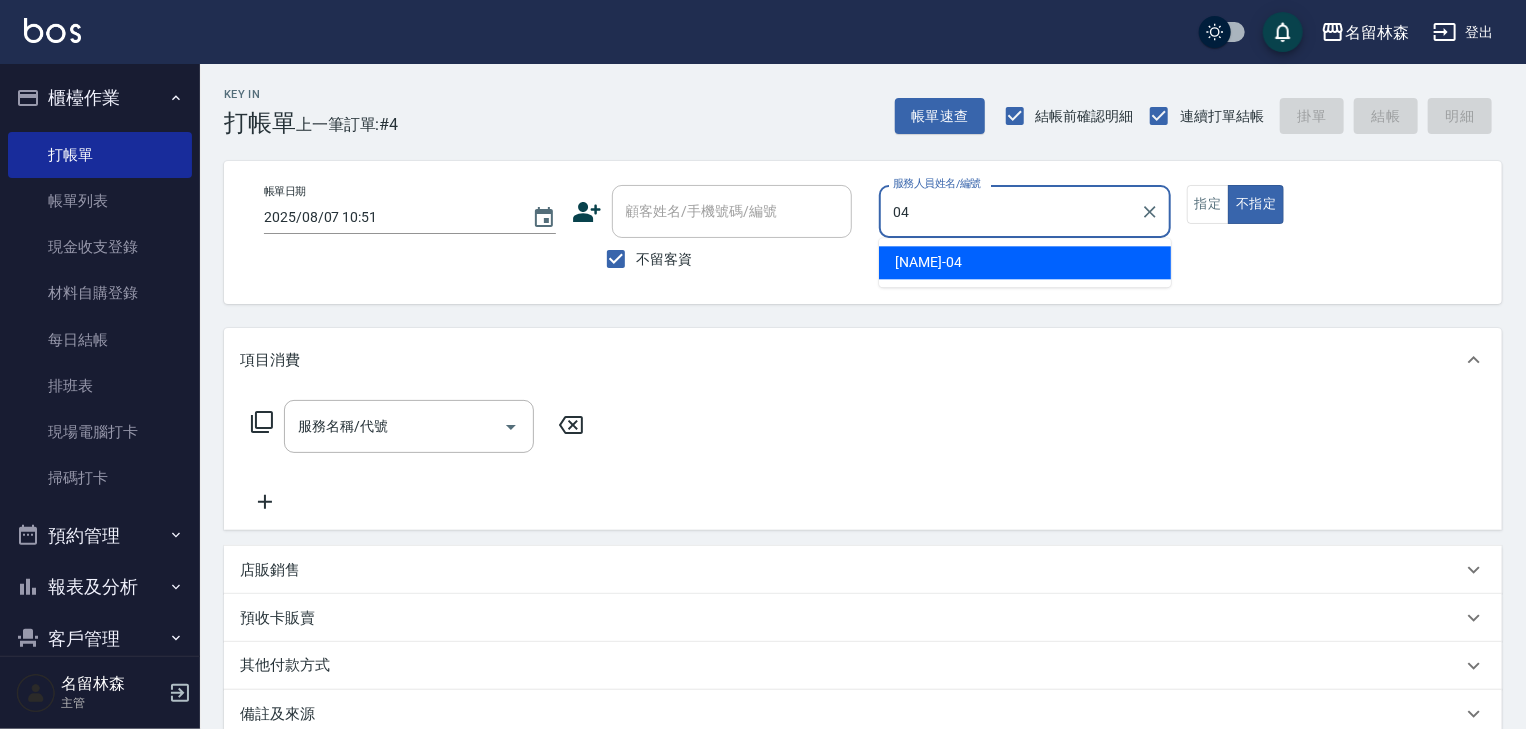 type on "許貴珍-04" 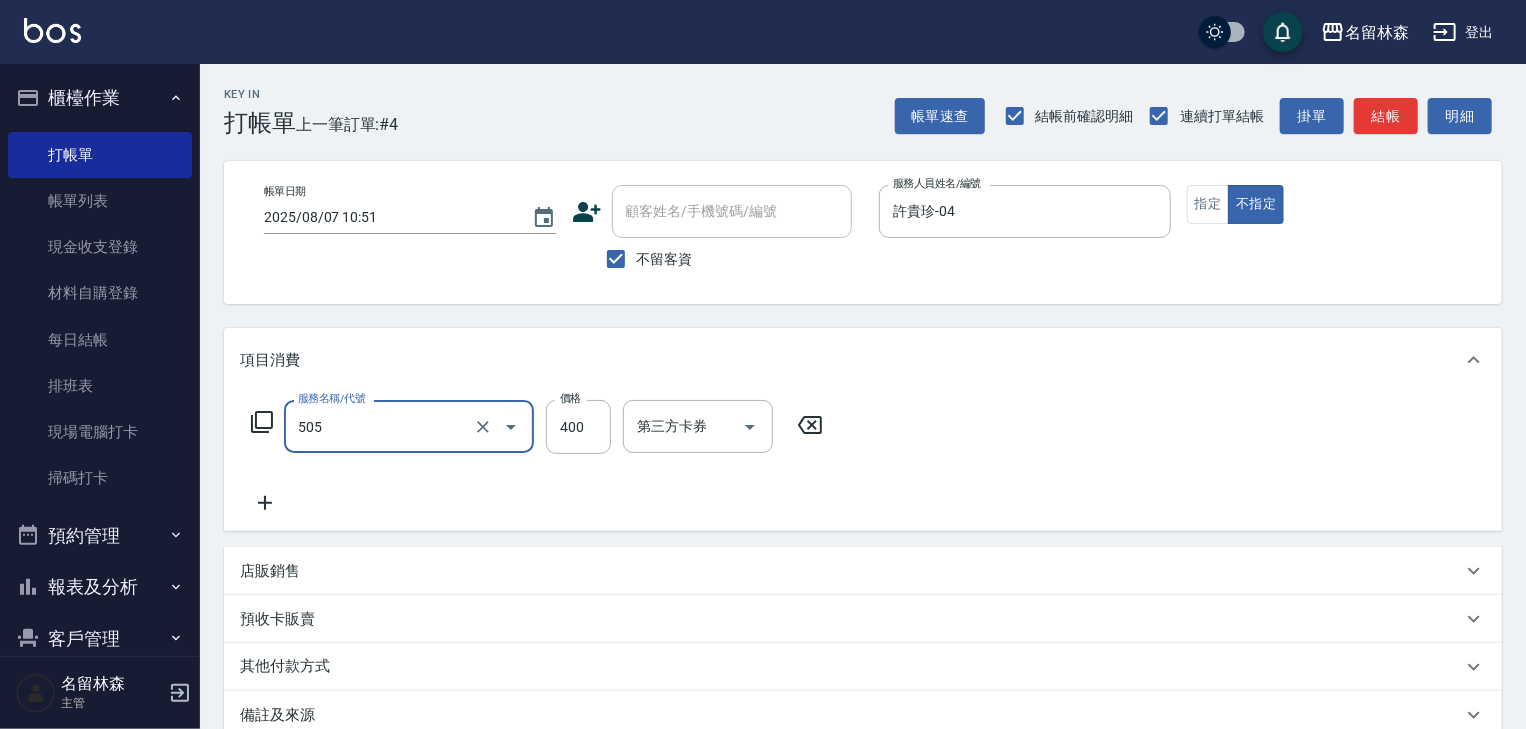 type on "洗髮(505)" 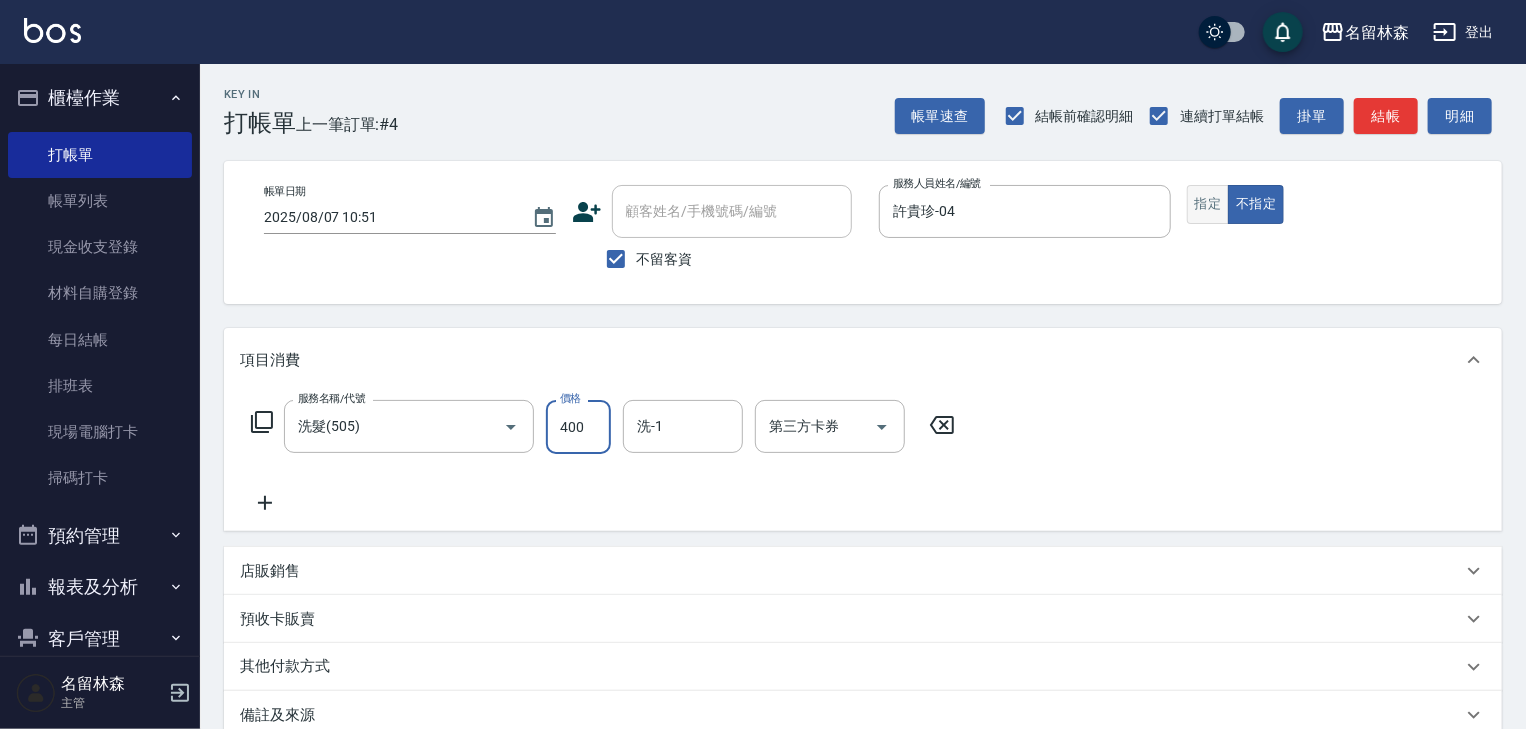 click on "指定" at bounding box center (1208, 204) 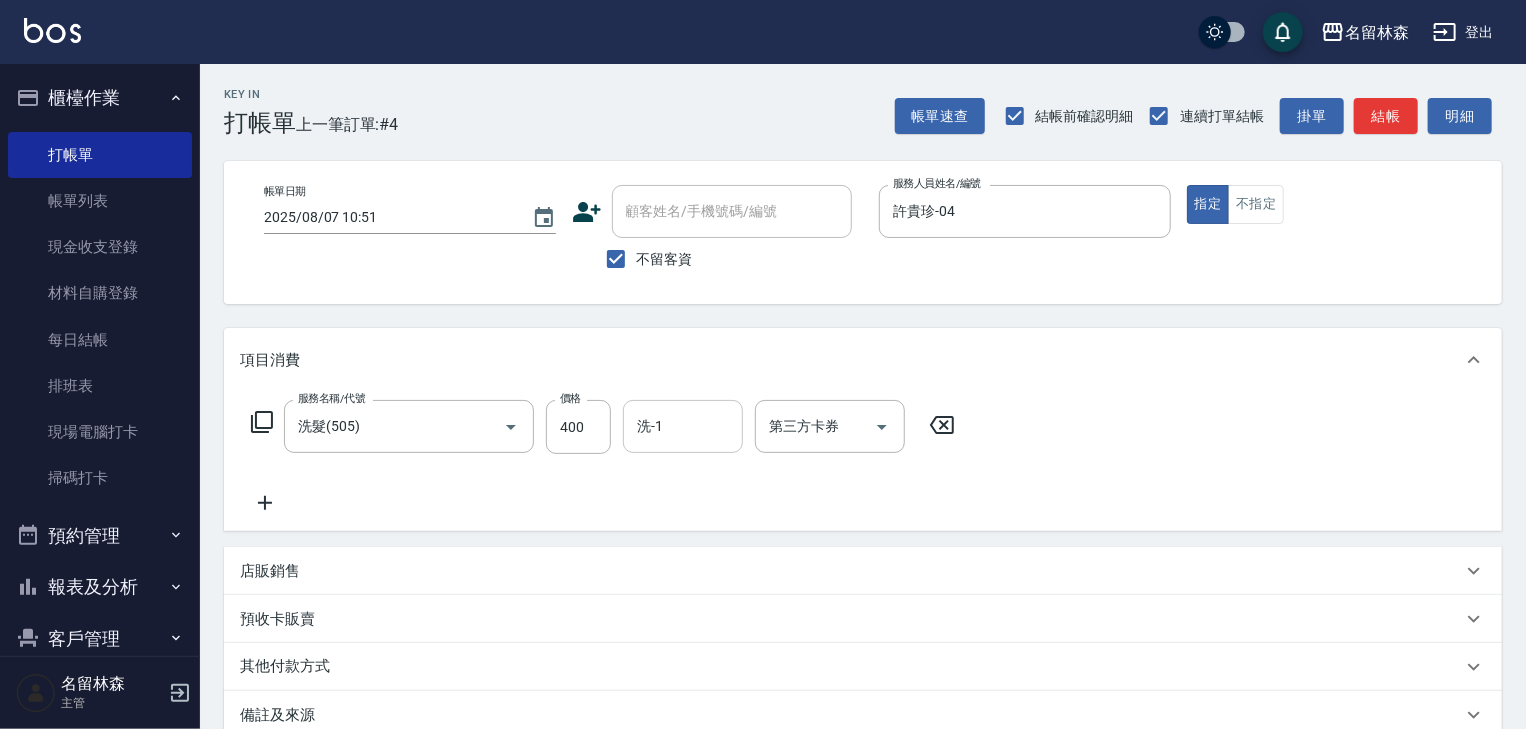 click on "洗-1" at bounding box center (683, 426) 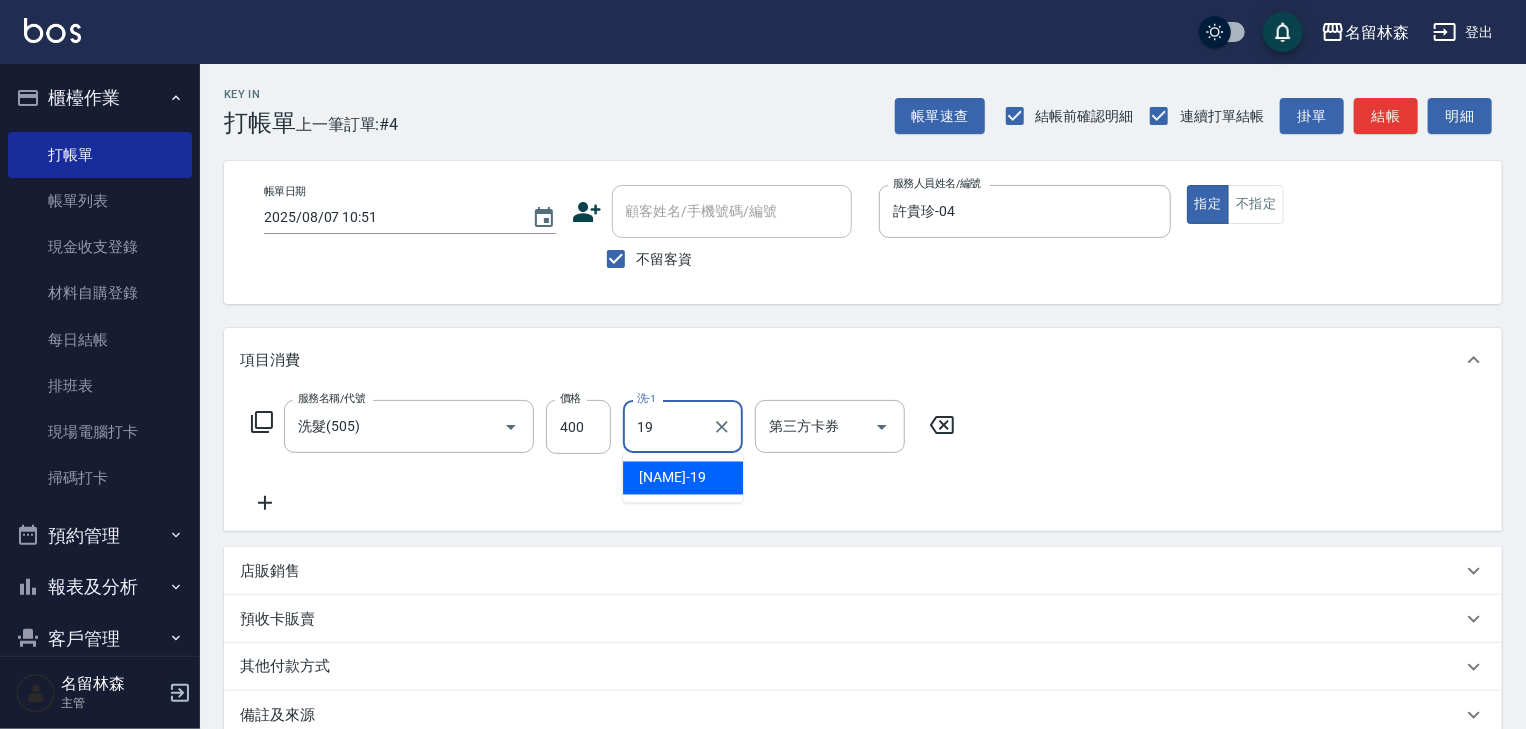 type on "[NAME]-19" 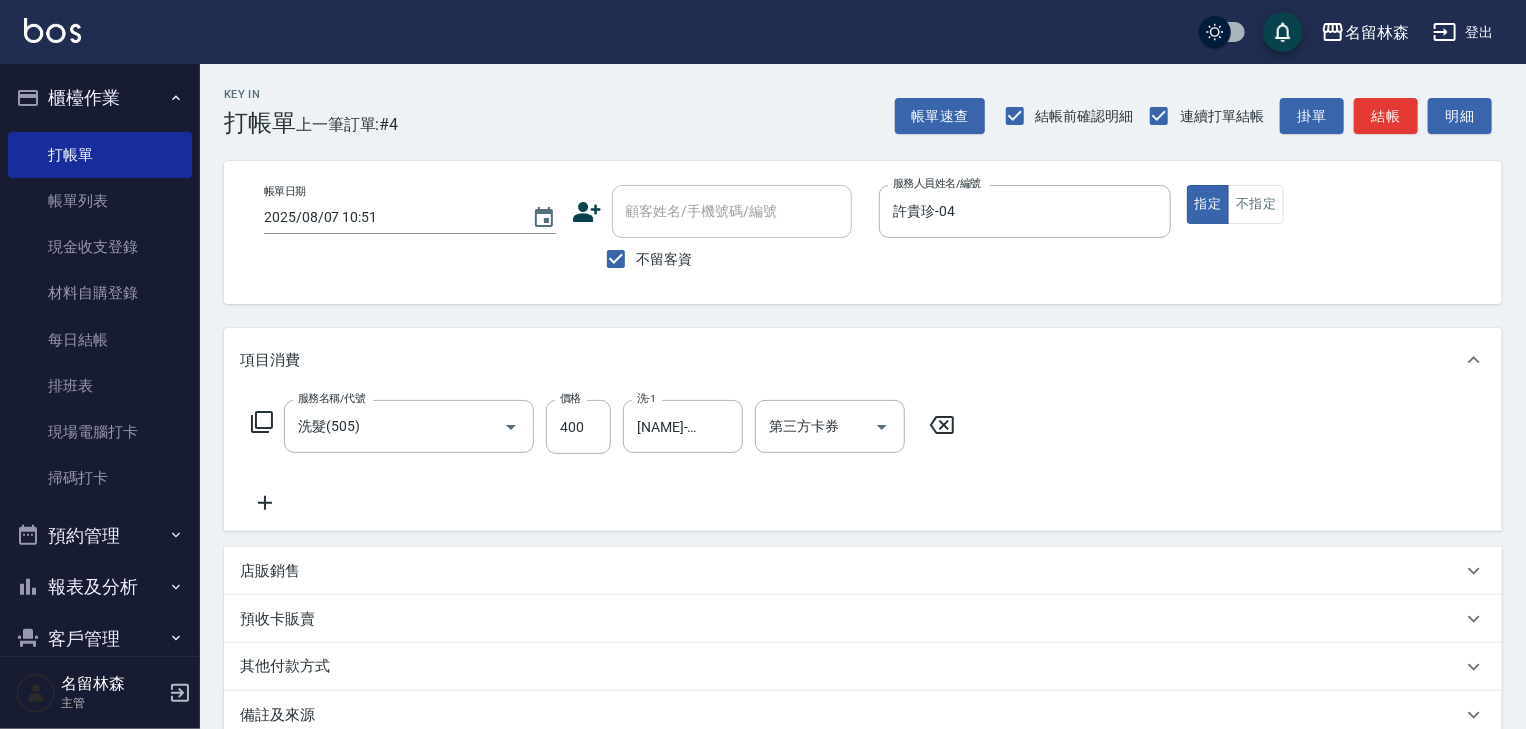click on "帳單速查 結帳前確認明細 連續打單結帳 掛單 結帳 明細" at bounding box center [1198, 116] 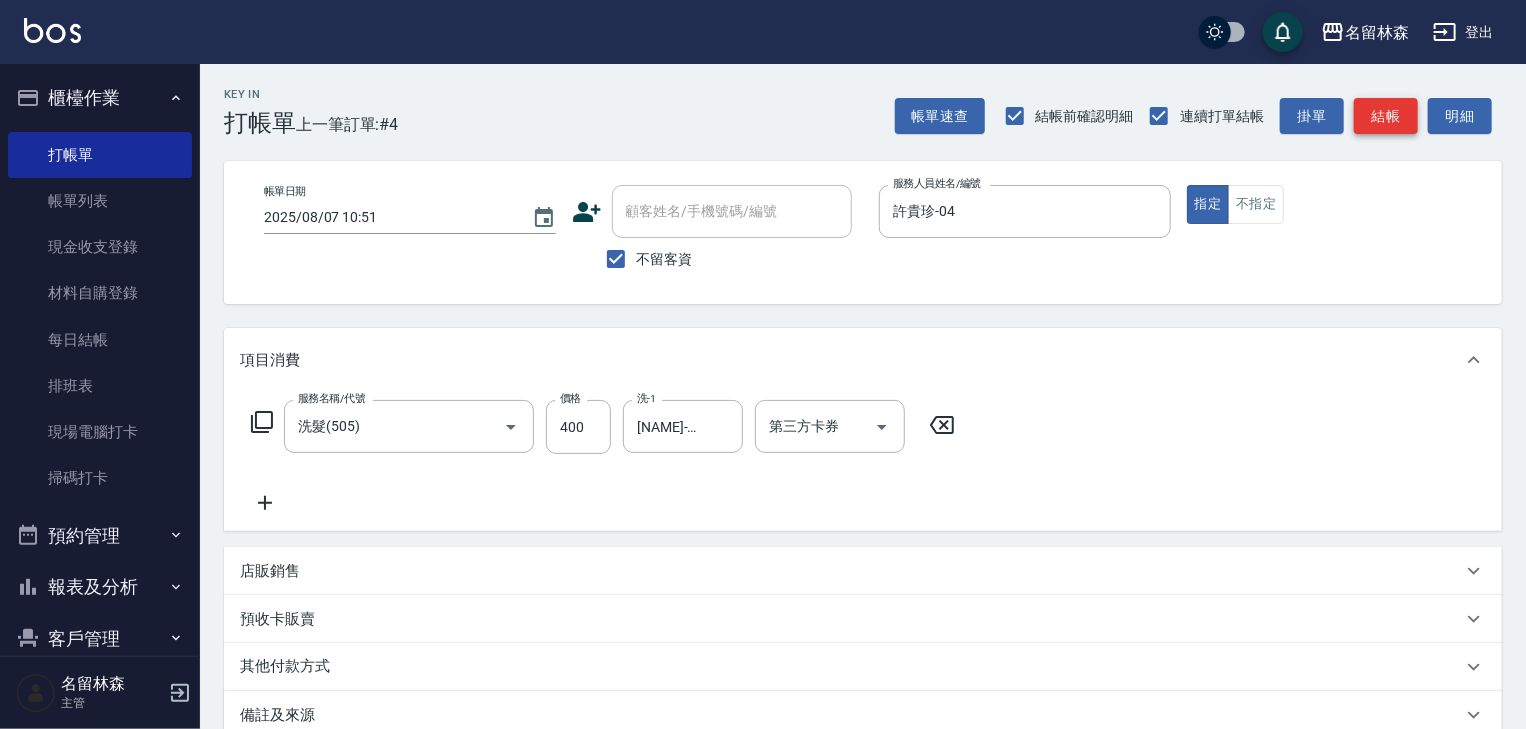 click on "結帳" at bounding box center [1386, 116] 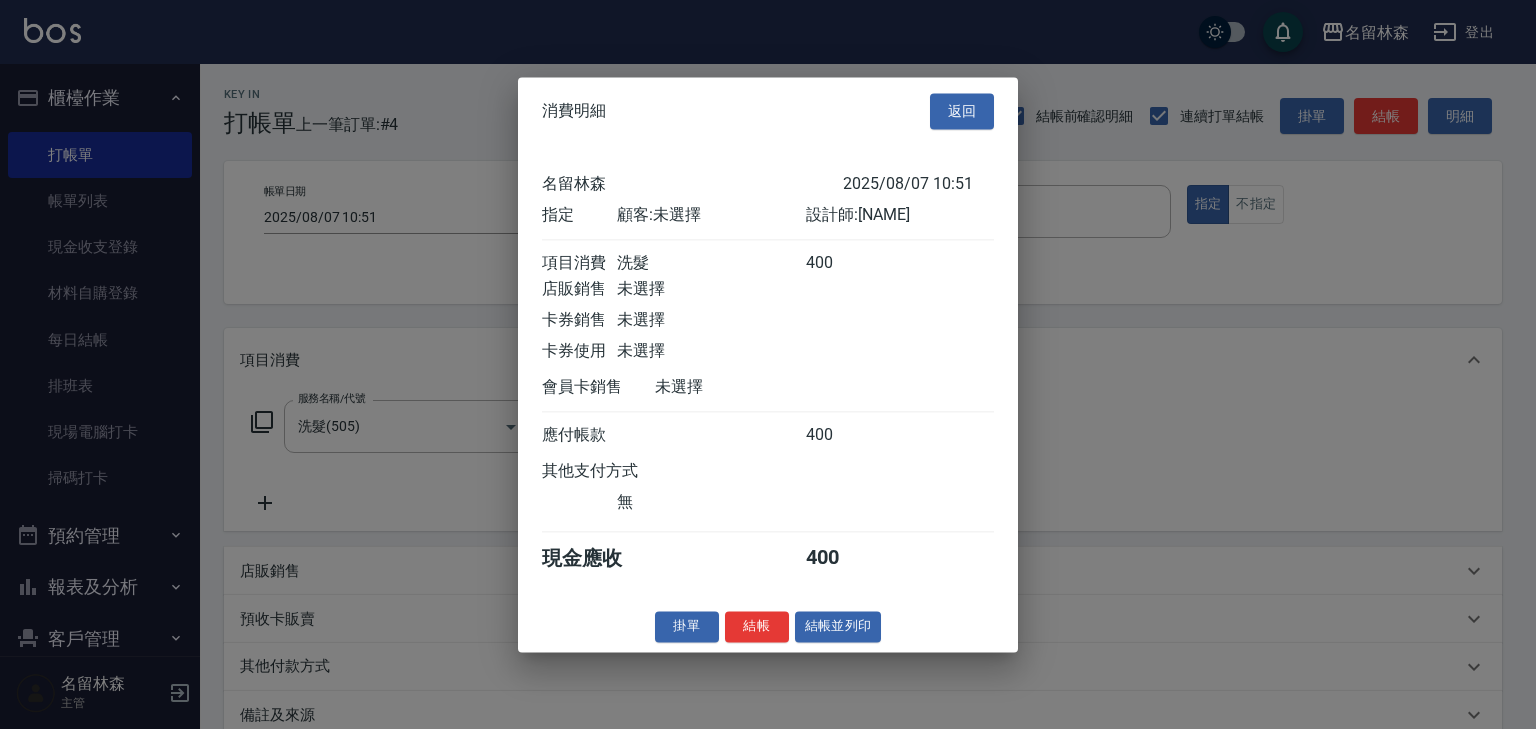 click on "掛單 結帳 結帳並列印" at bounding box center [768, 626] 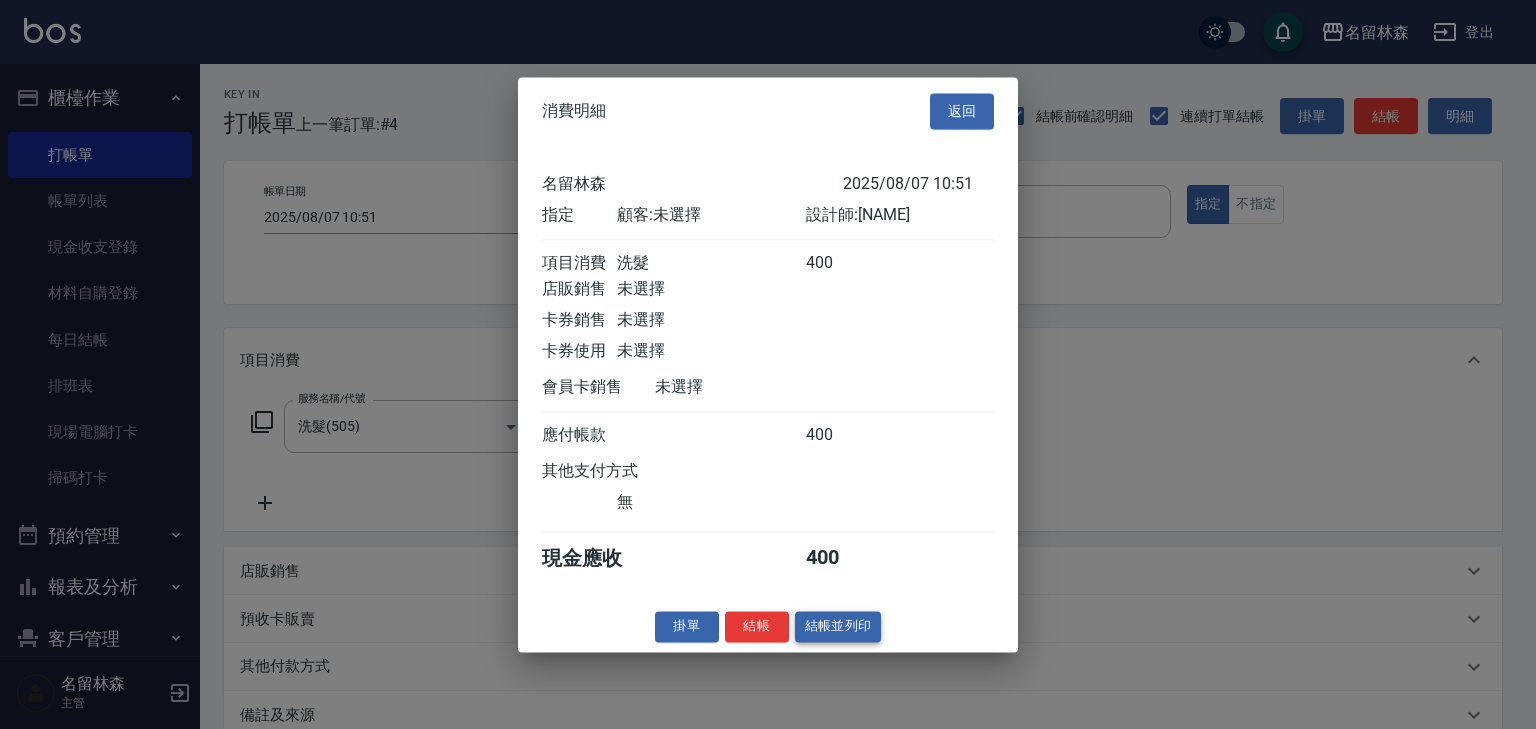 click on "結帳並列印" at bounding box center [838, 626] 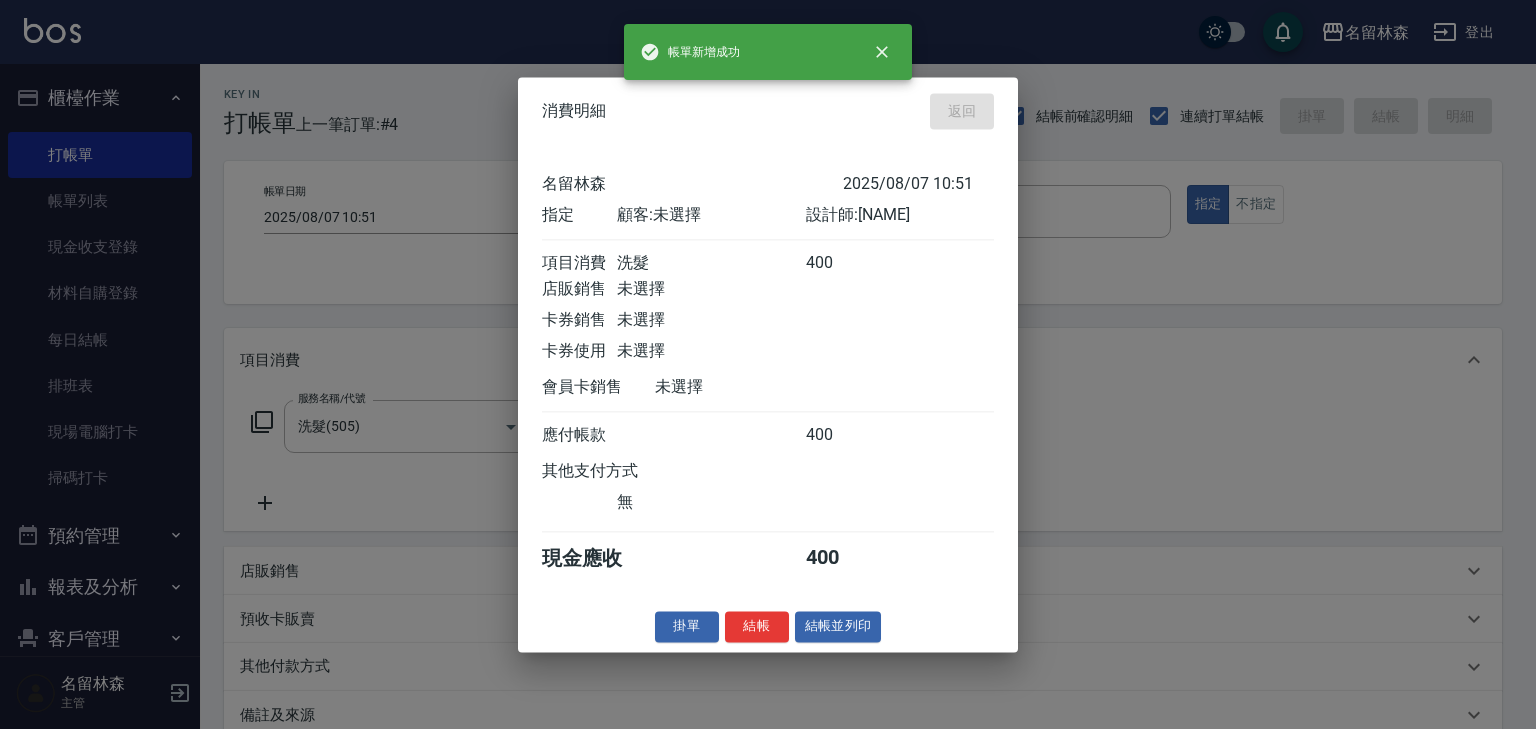 type on "2025/08/07 11:17" 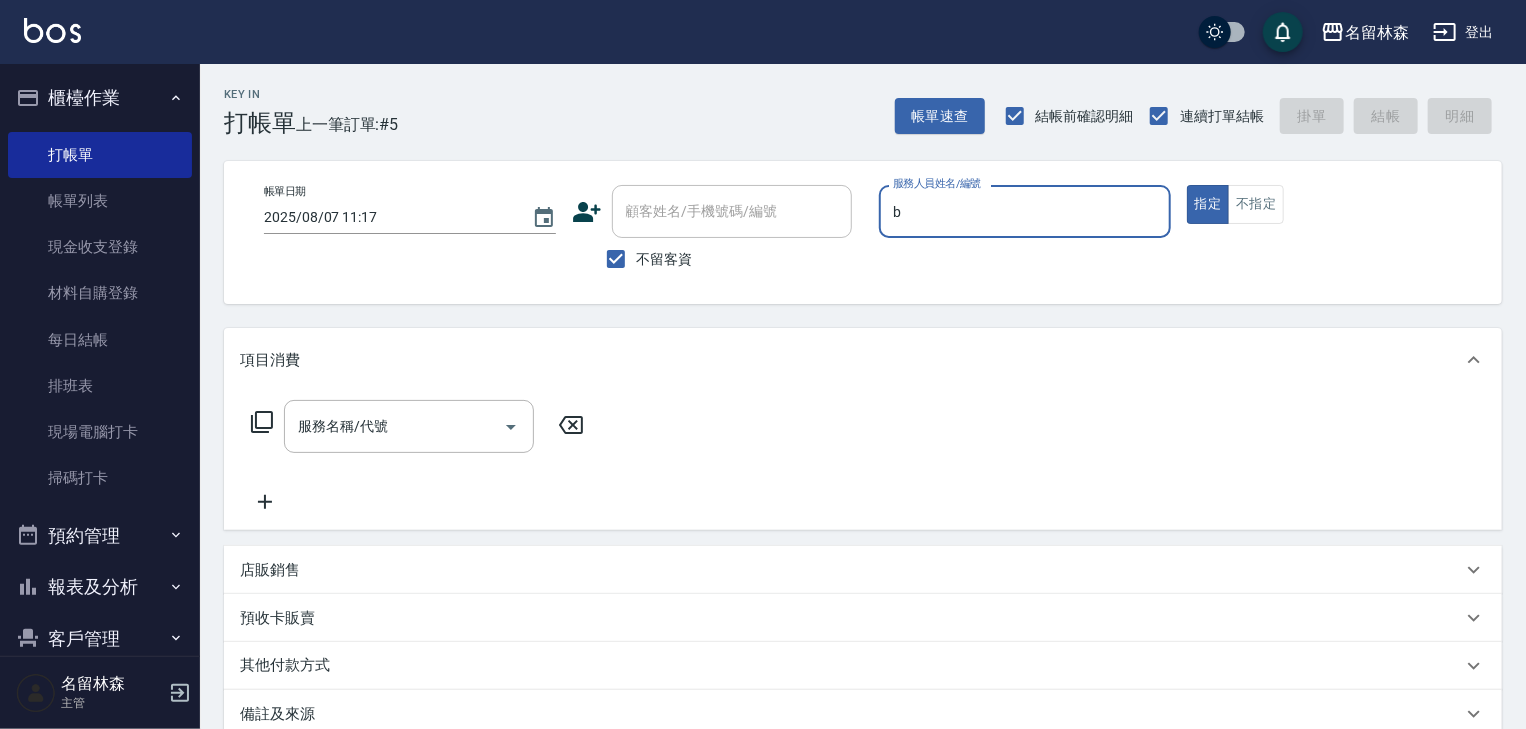 type on "吳姵瑩-B" 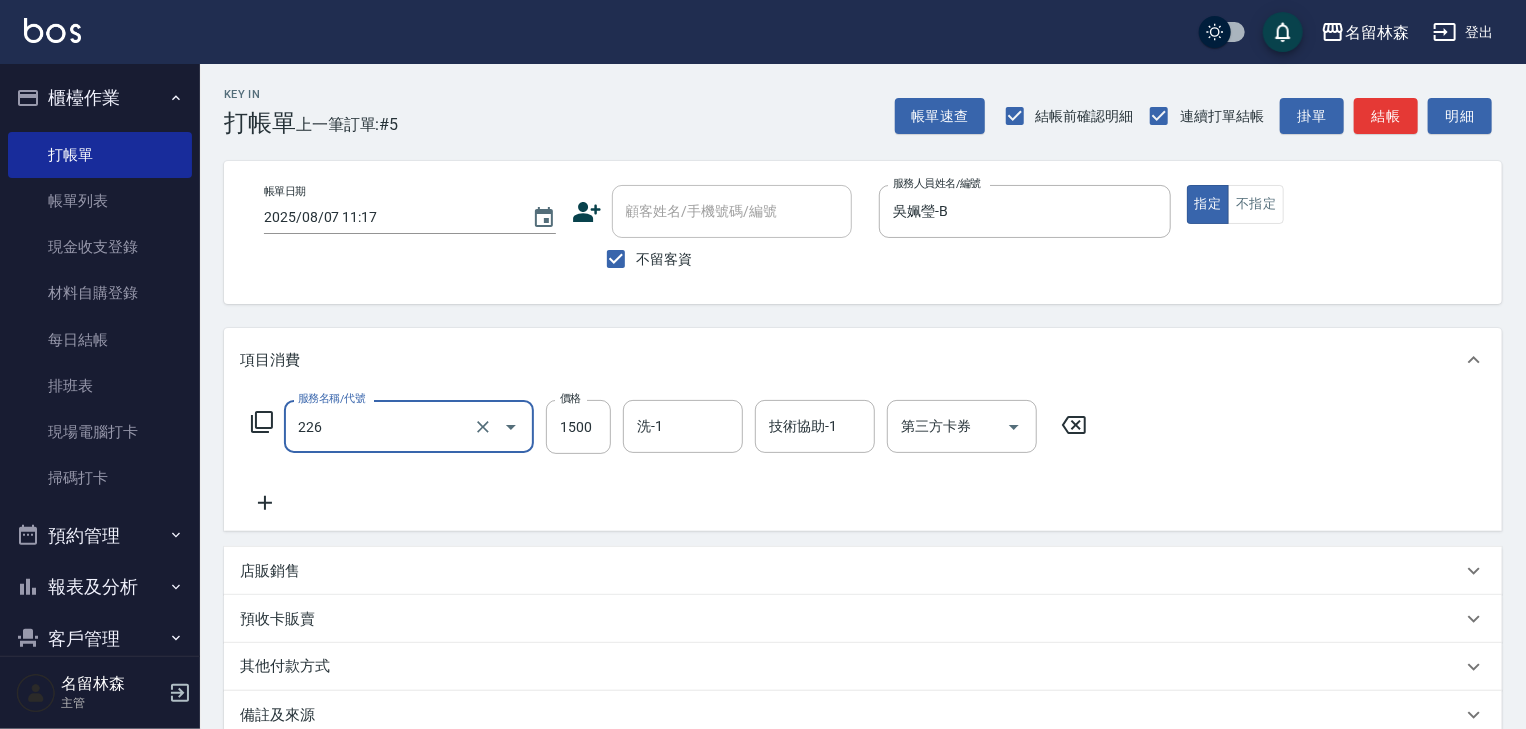 type on "冷燙自購1500↑(226)" 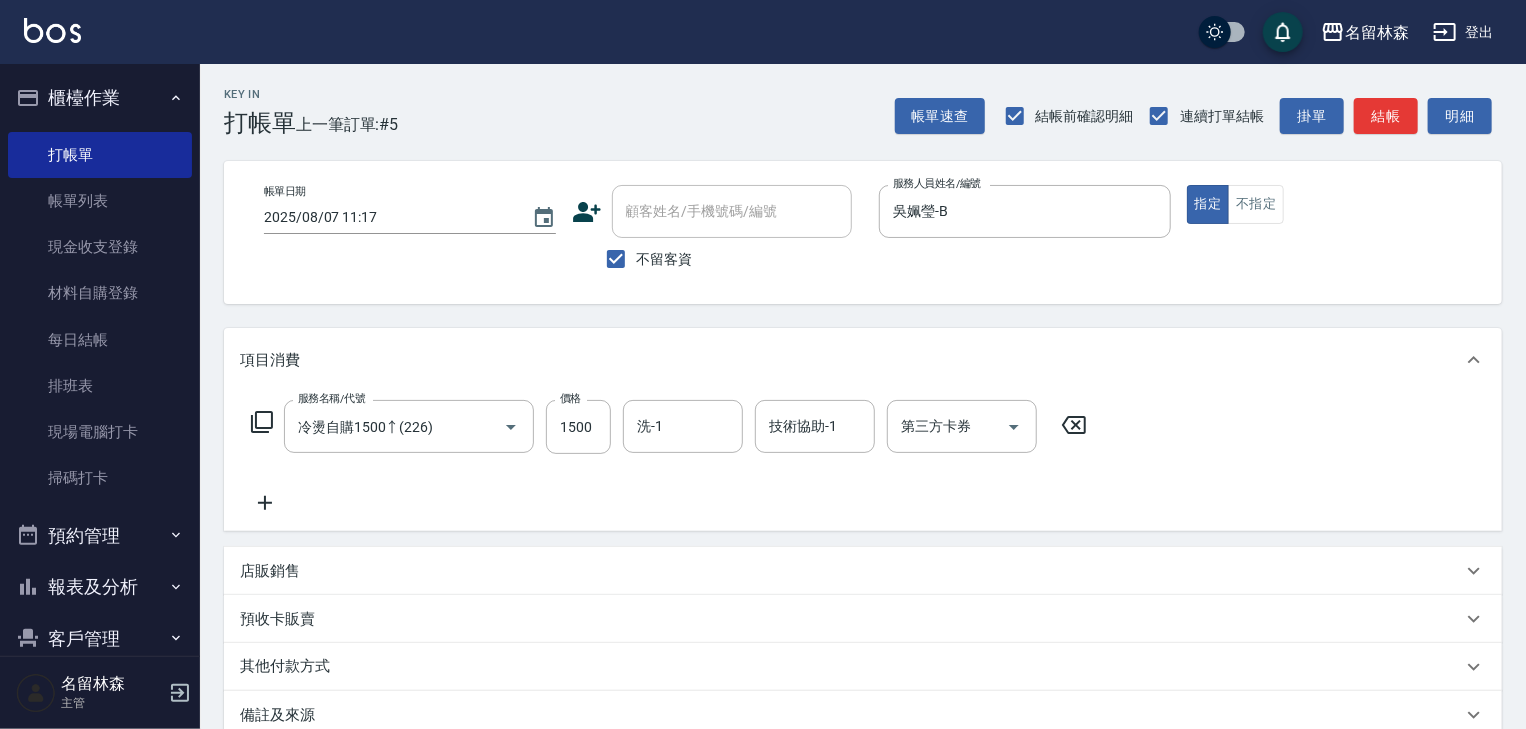 click 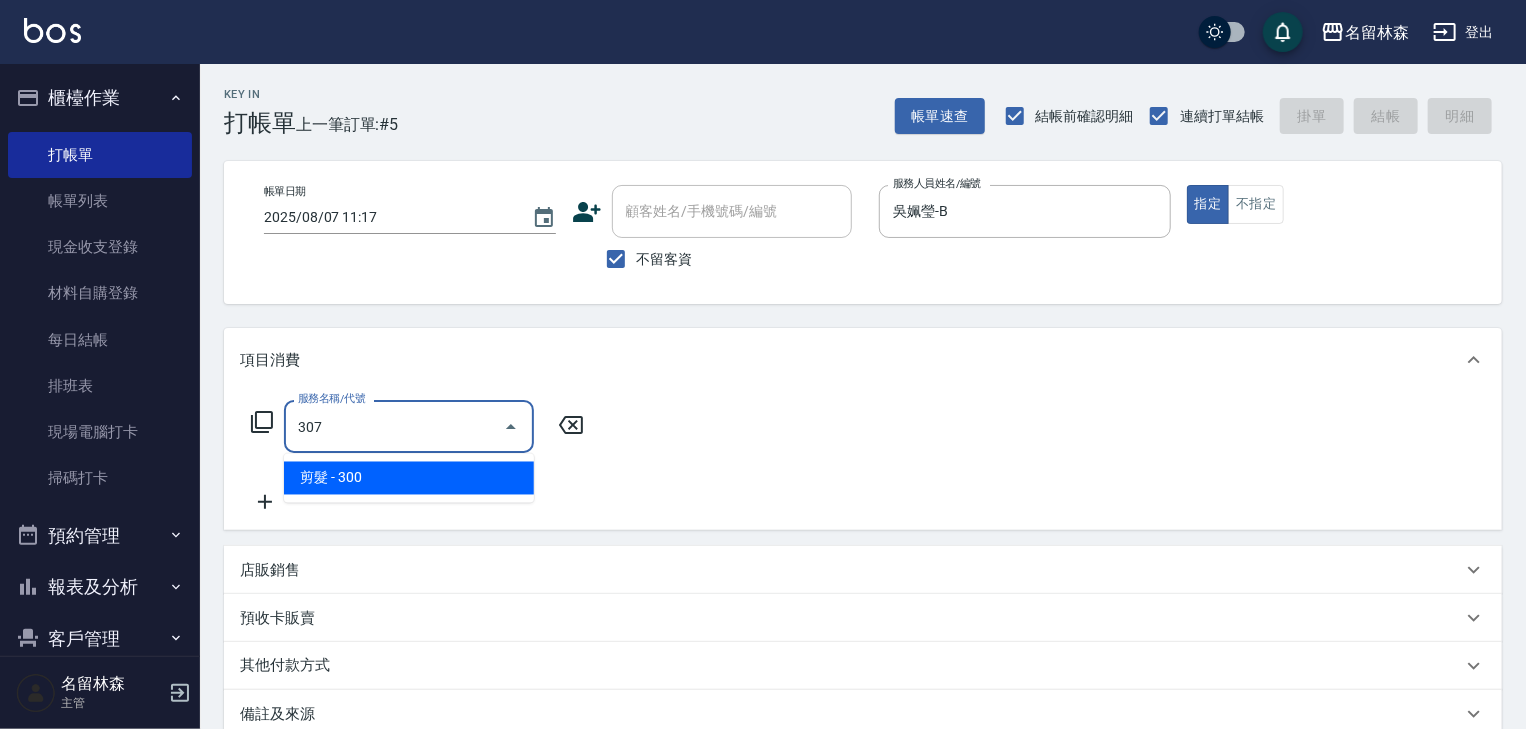 type on "剪髮(307)" 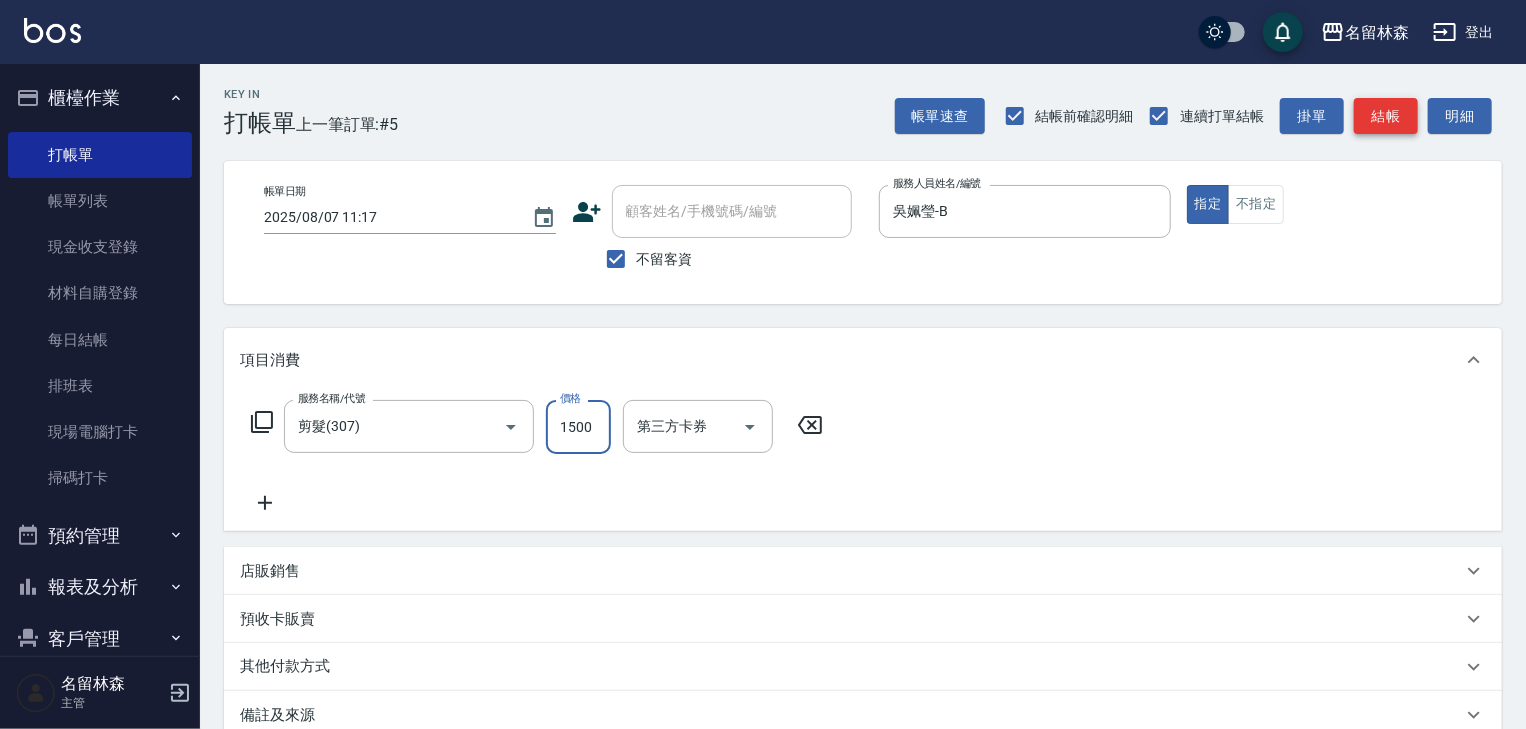 type on "1500" 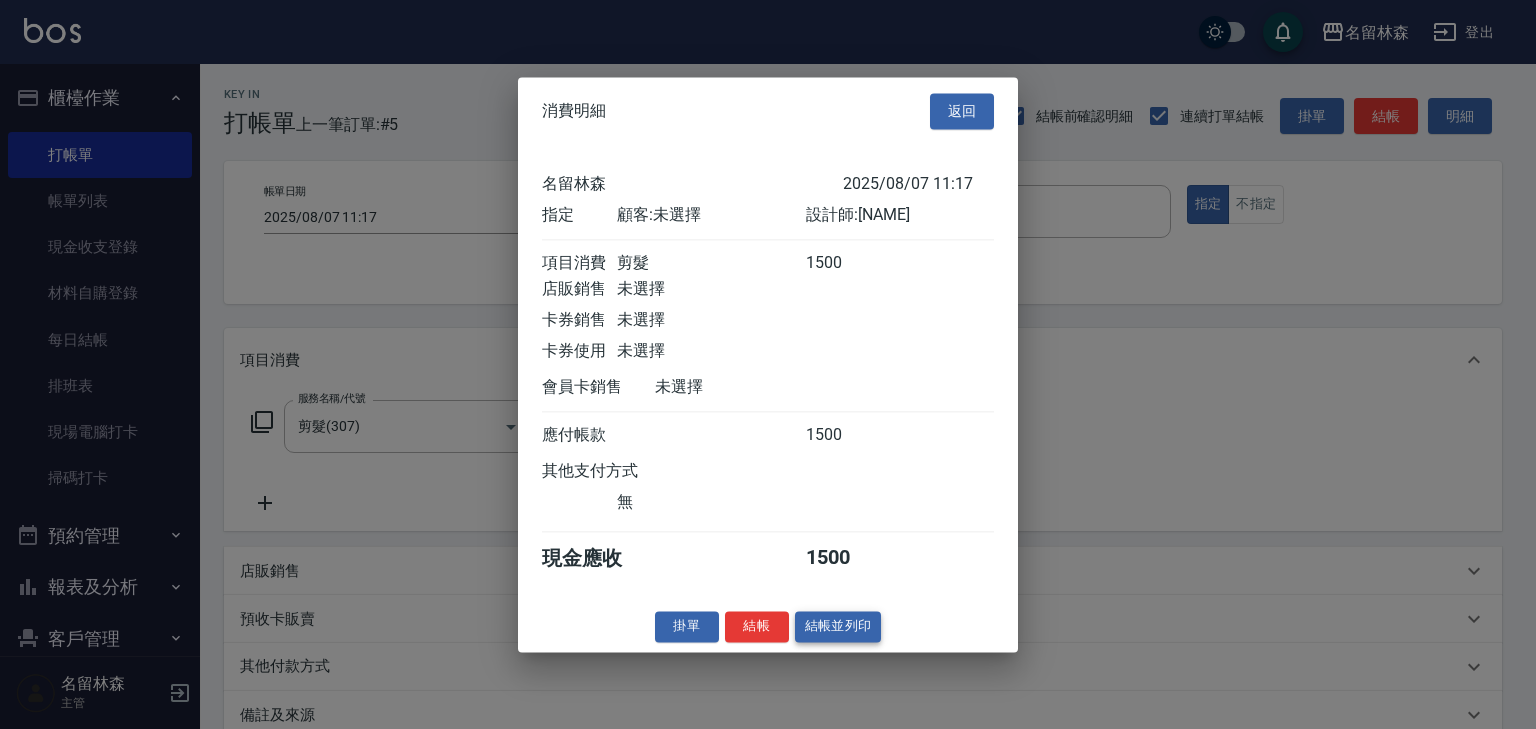 click on "結帳並列印" at bounding box center [838, 626] 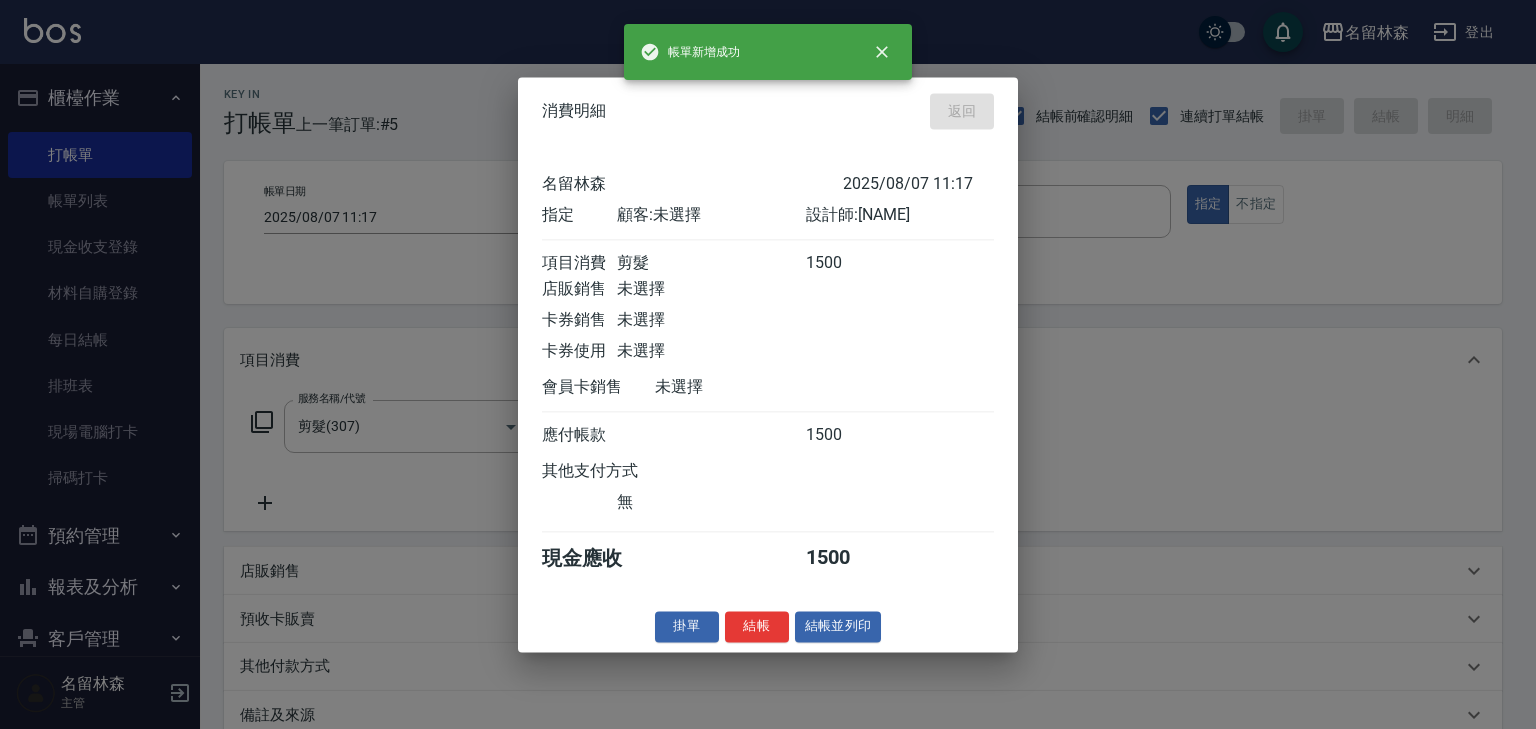 type on "2025/08/07 11:35" 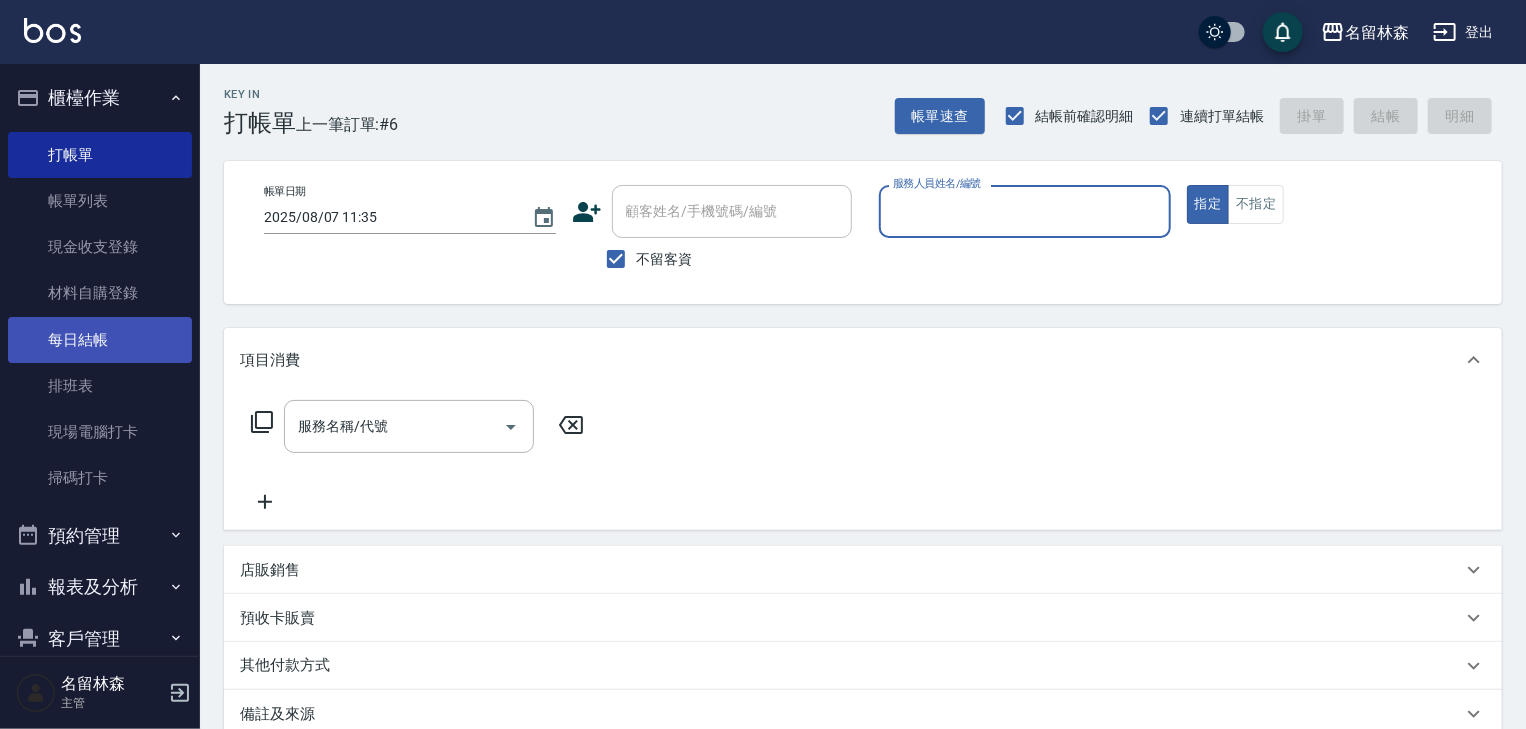 click on "每日結帳" at bounding box center [100, 340] 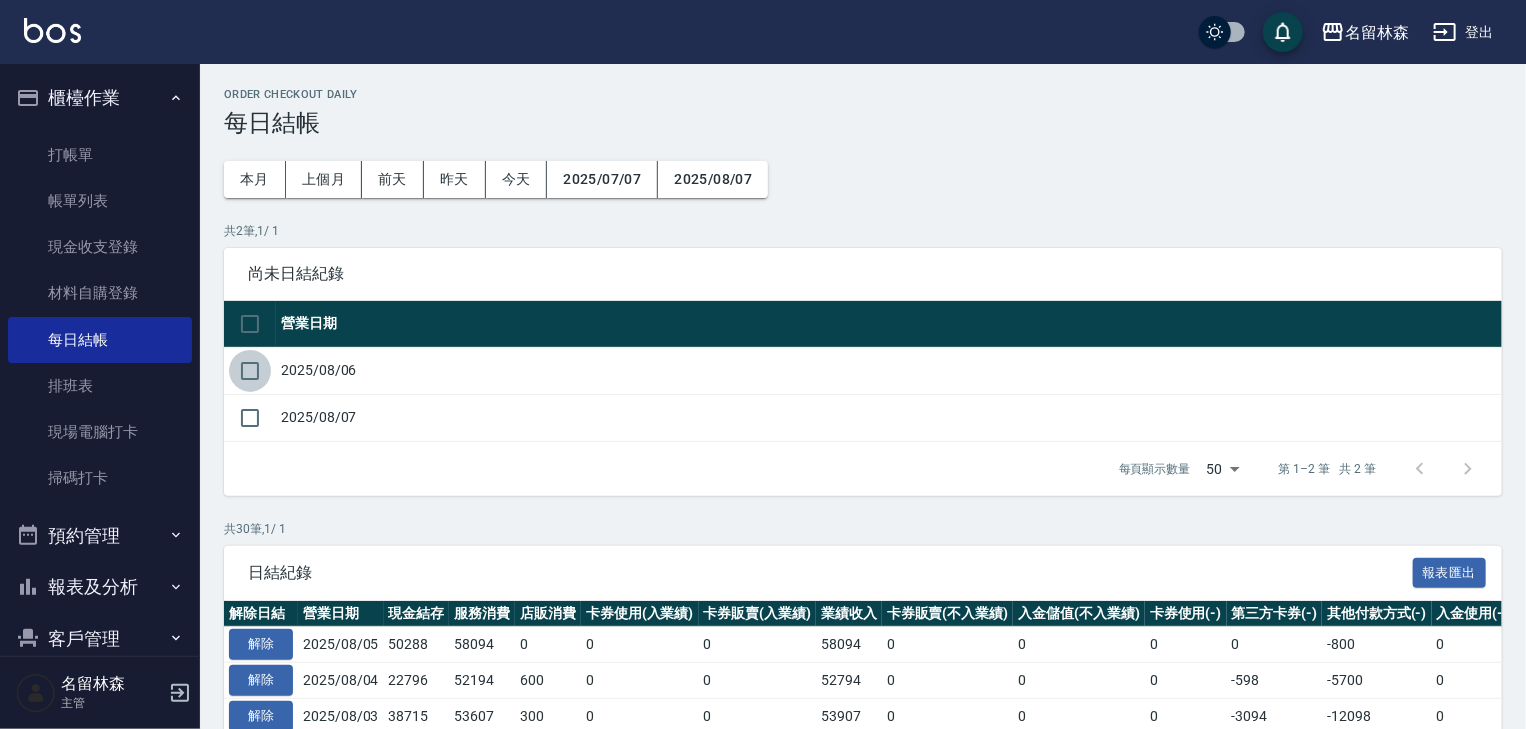 click at bounding box center [250, 371] 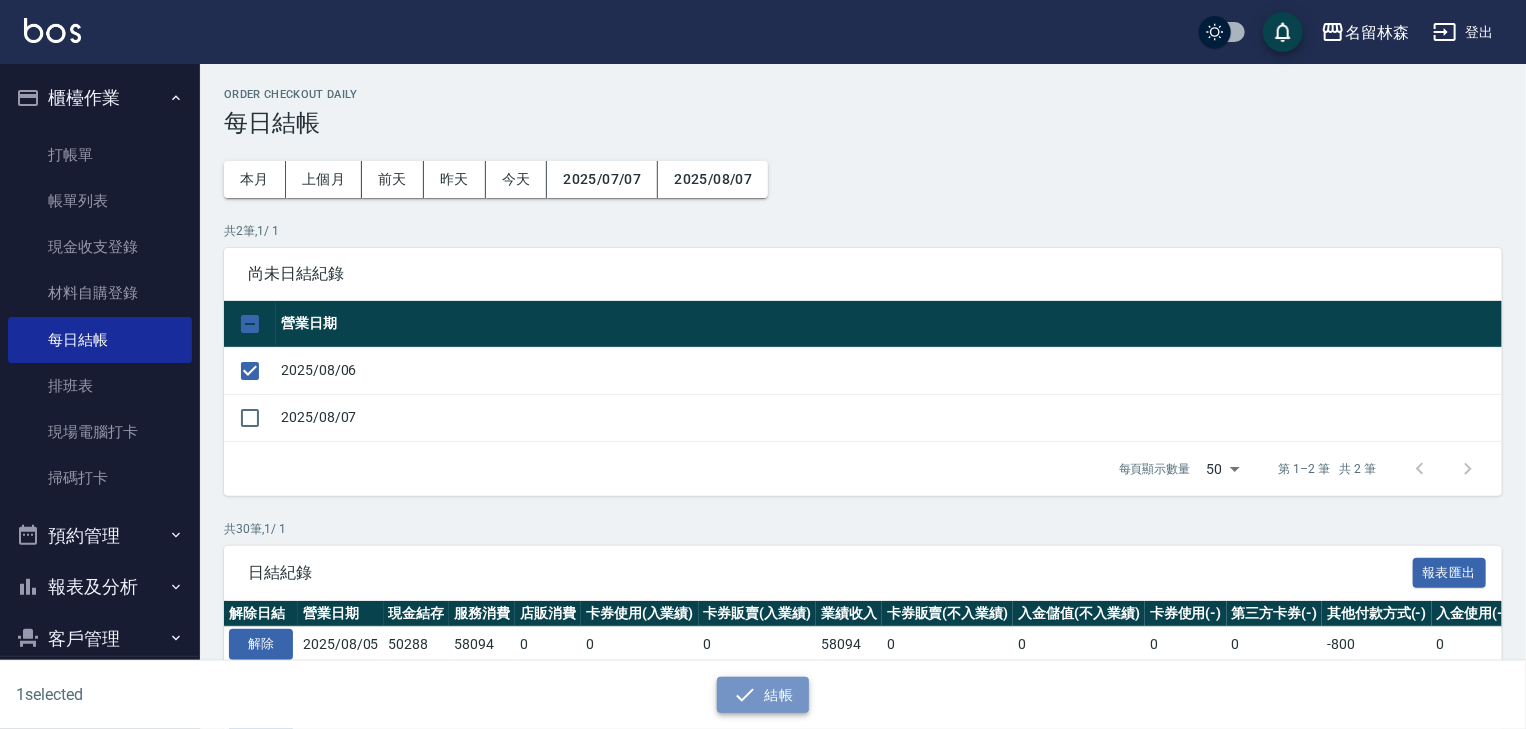 click 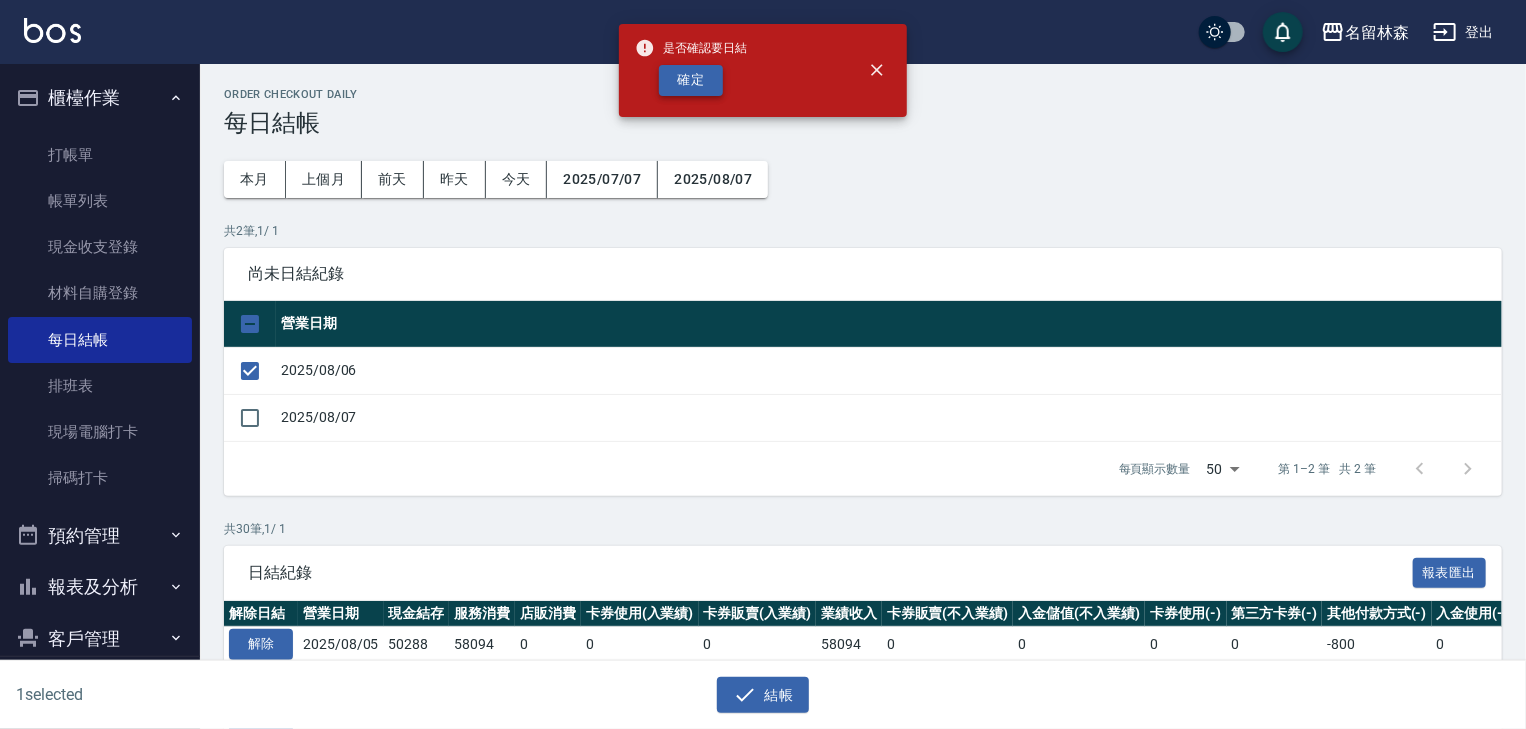 click on "確定" at bounding box center [691, 80] 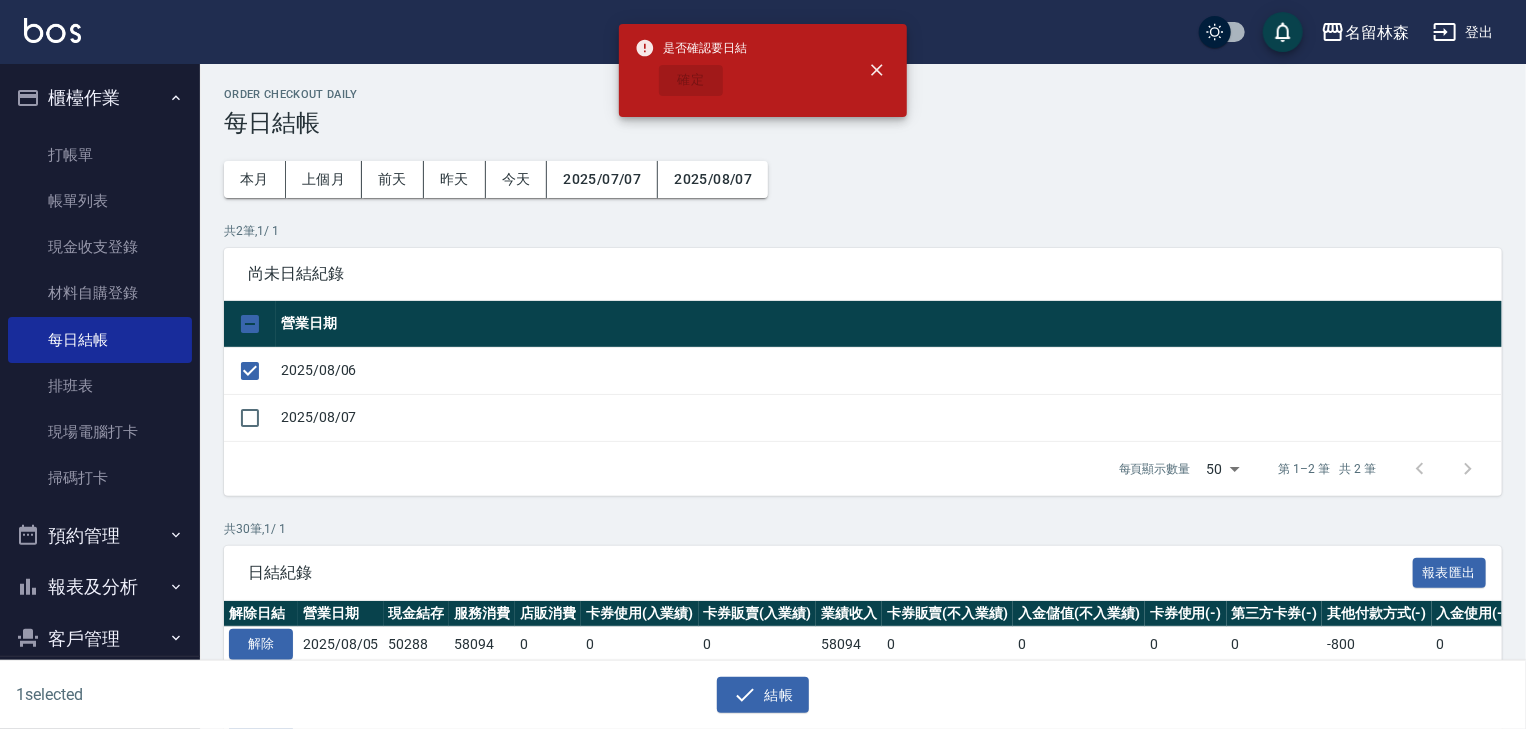 checkbox on "false" 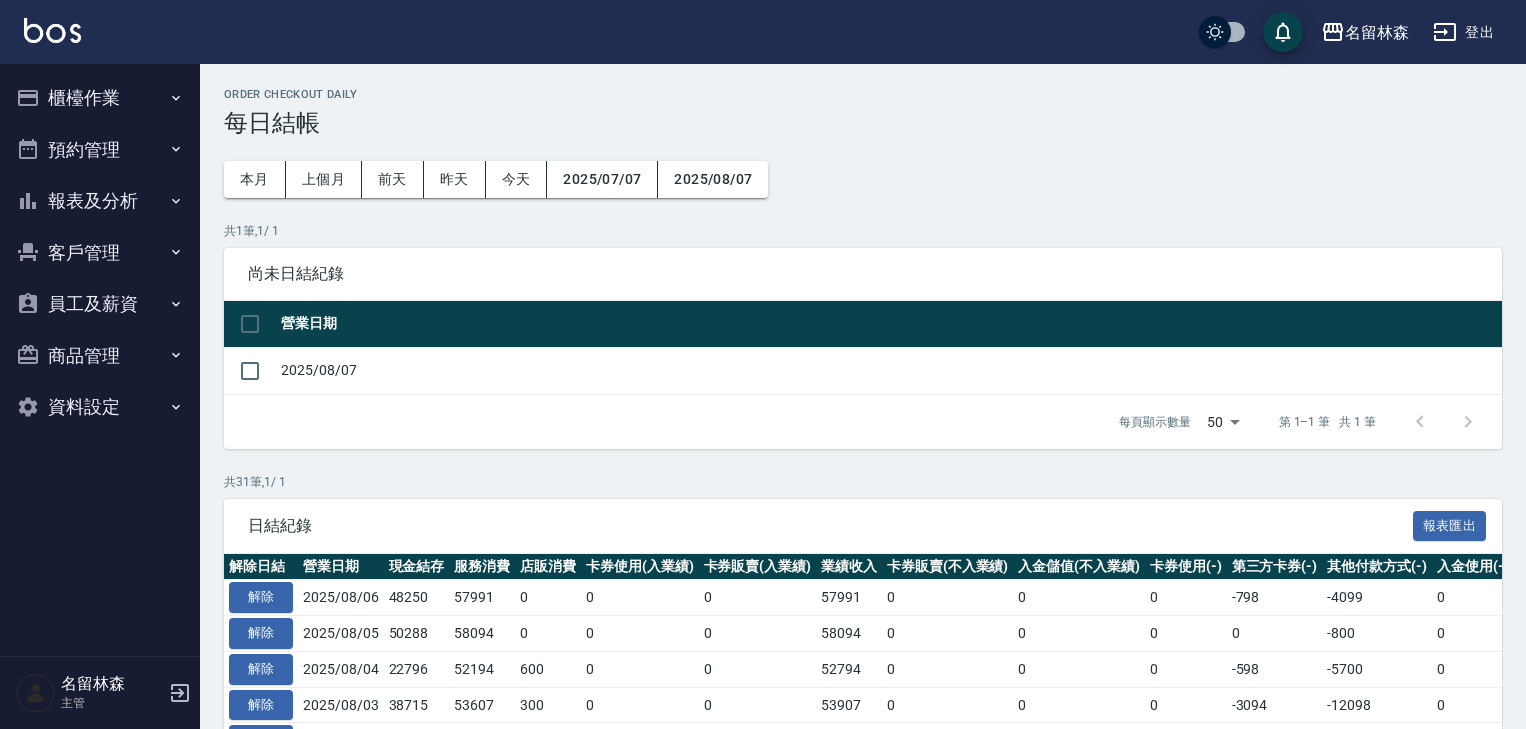 scroll, scrollTop: 0, scrollLeft: 0, axis: both 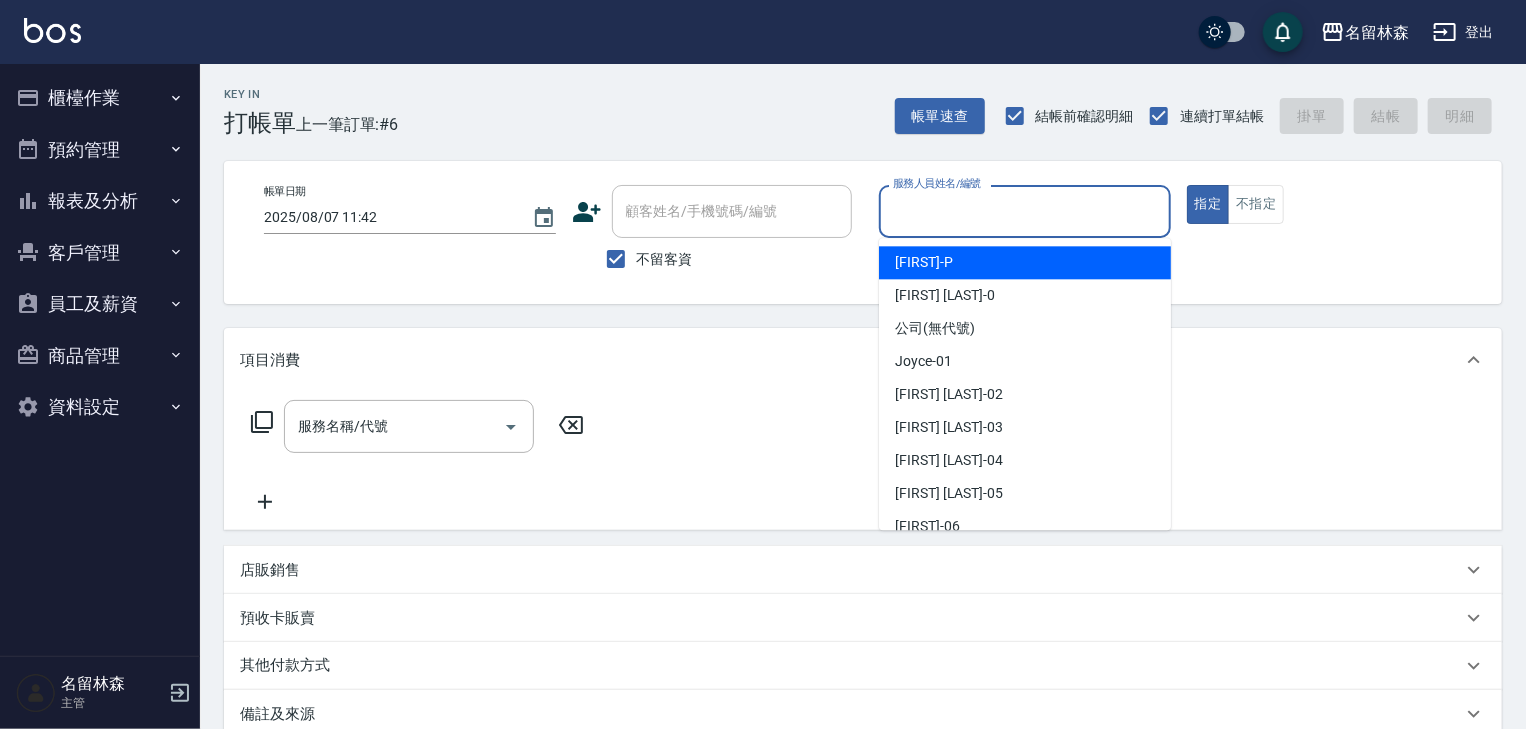 click on "服務人員姓名/編號" at bounding box center [1025, 211] 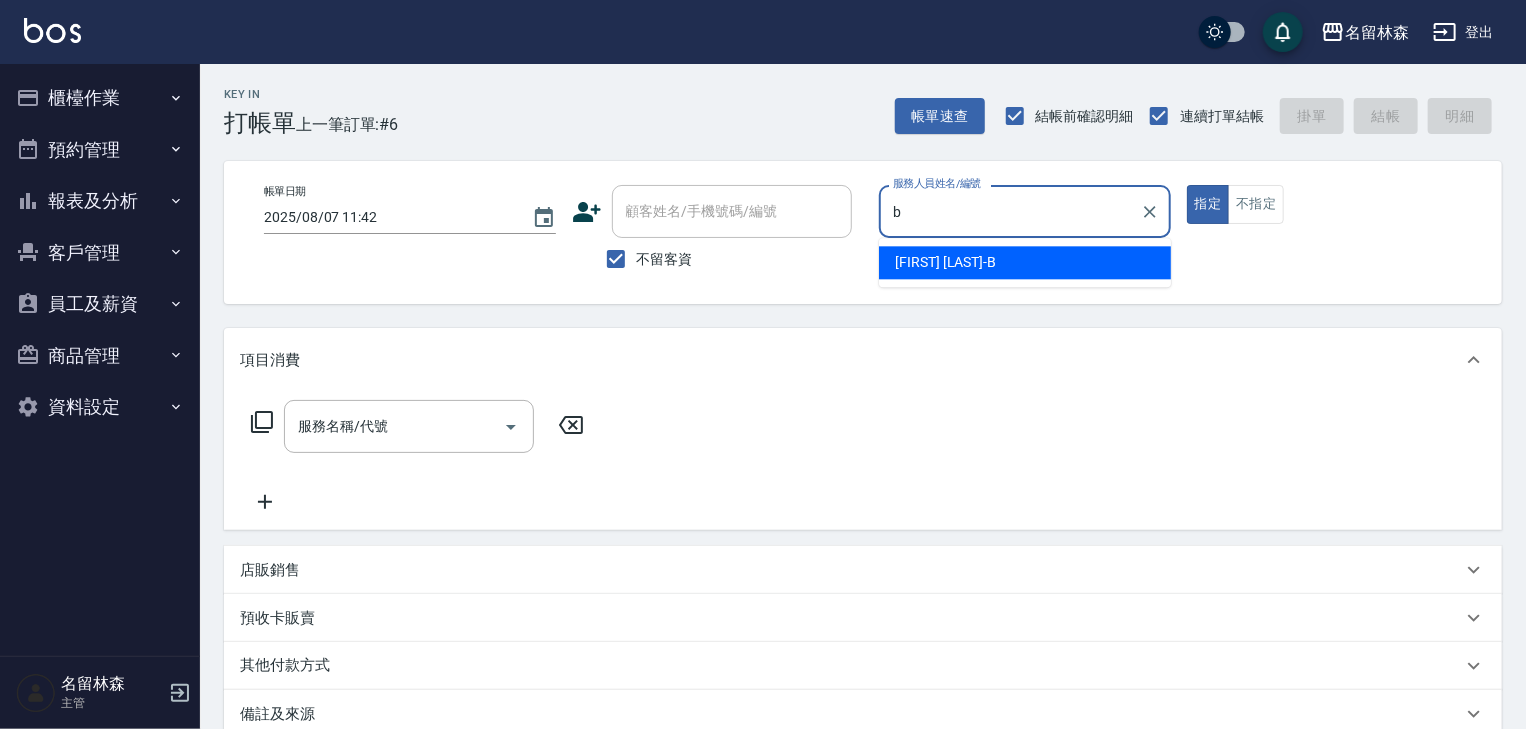 click on "吳姵瑩 -B" at bounding box center [1025, 262] 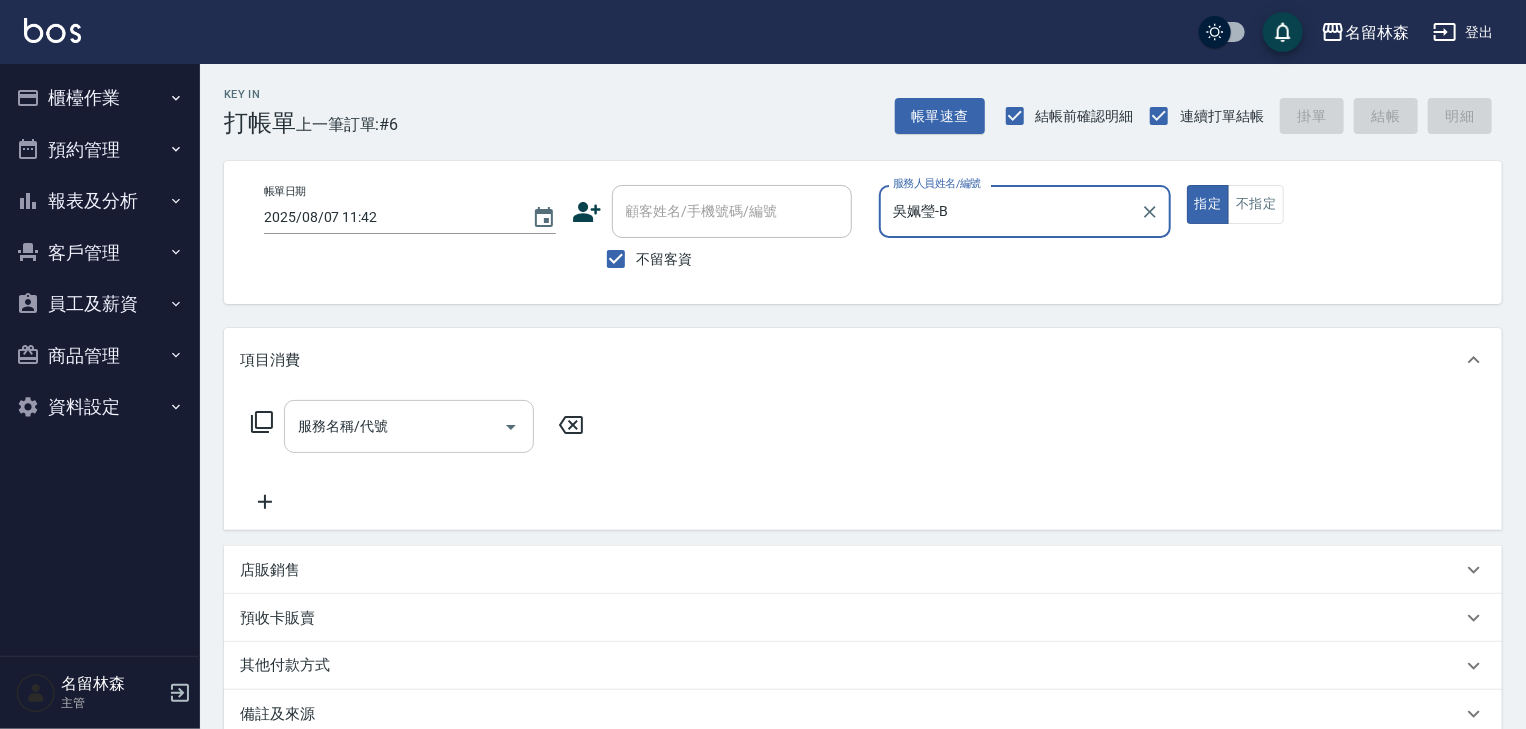 type on "吳姵瑩-B" 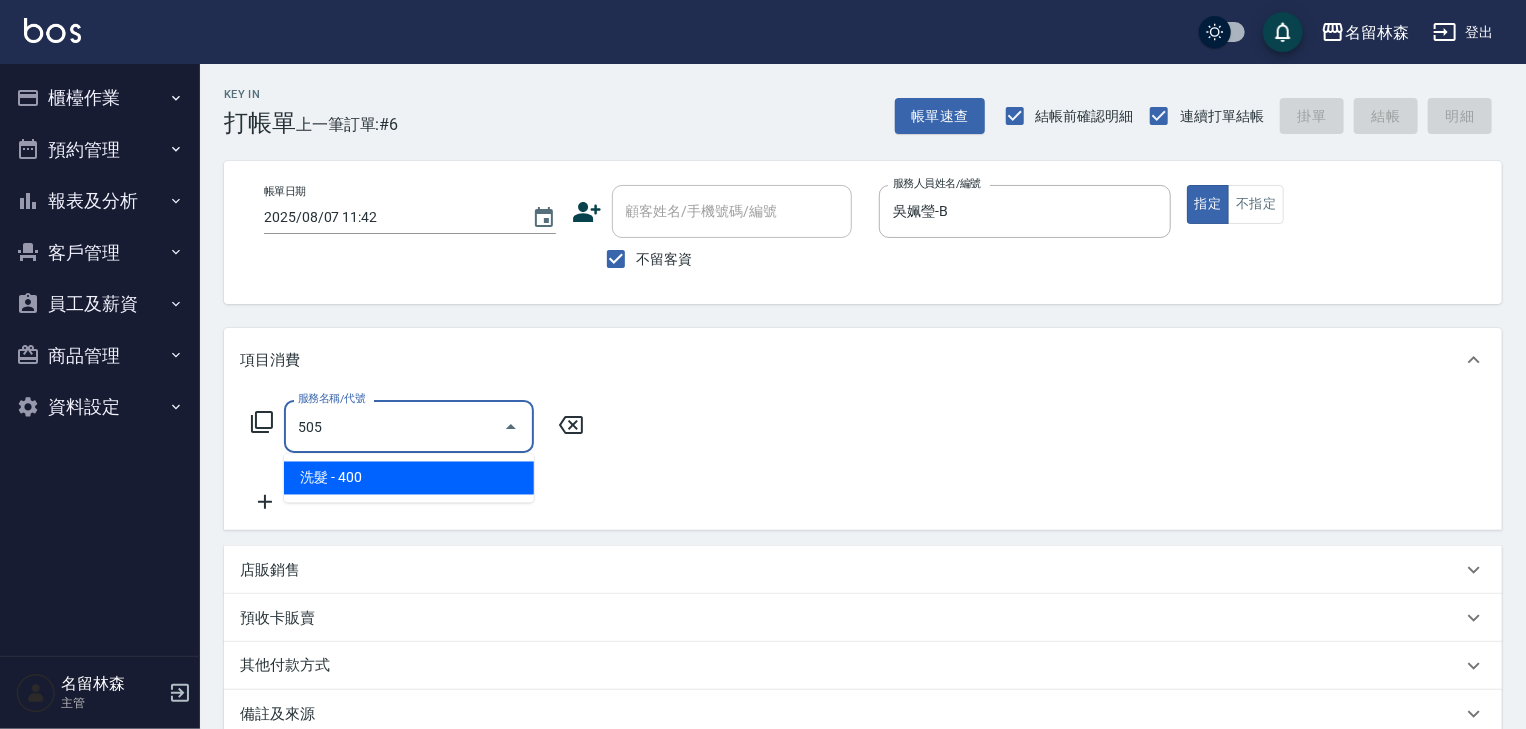 click on "洗髮 - 400" at bounding box center (409, 478) 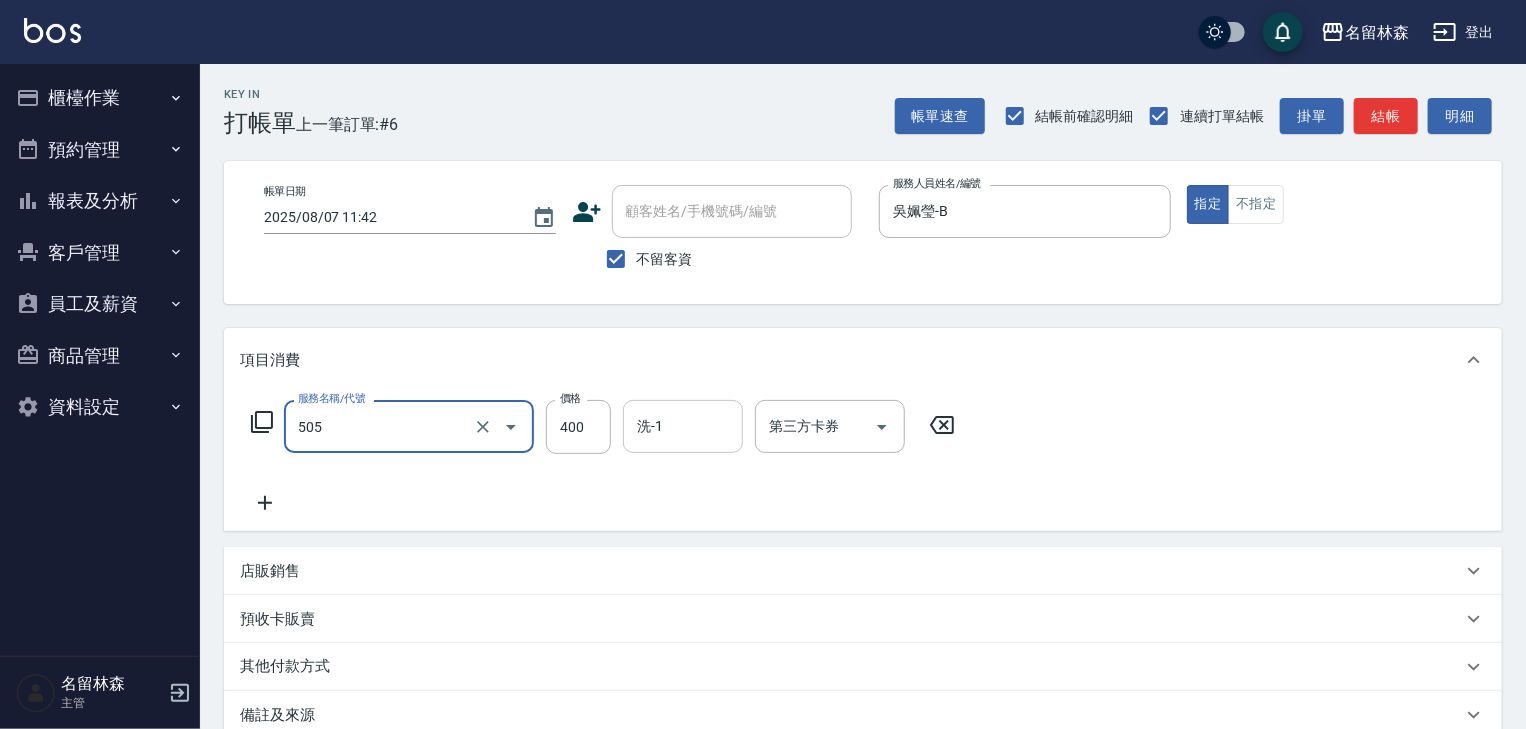 type on "洗髮(505)" 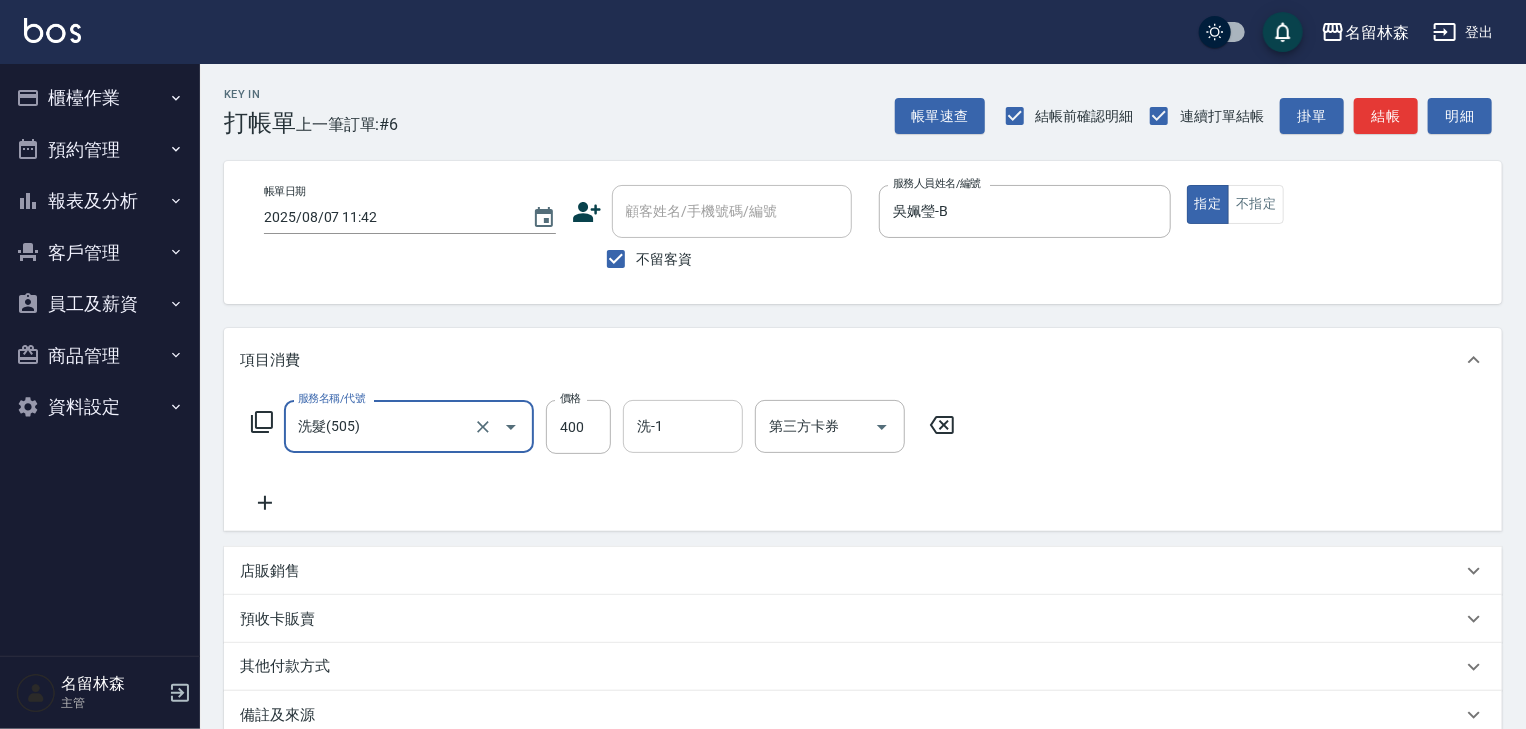 click on "洗-1" at bounding box center (683, 426) 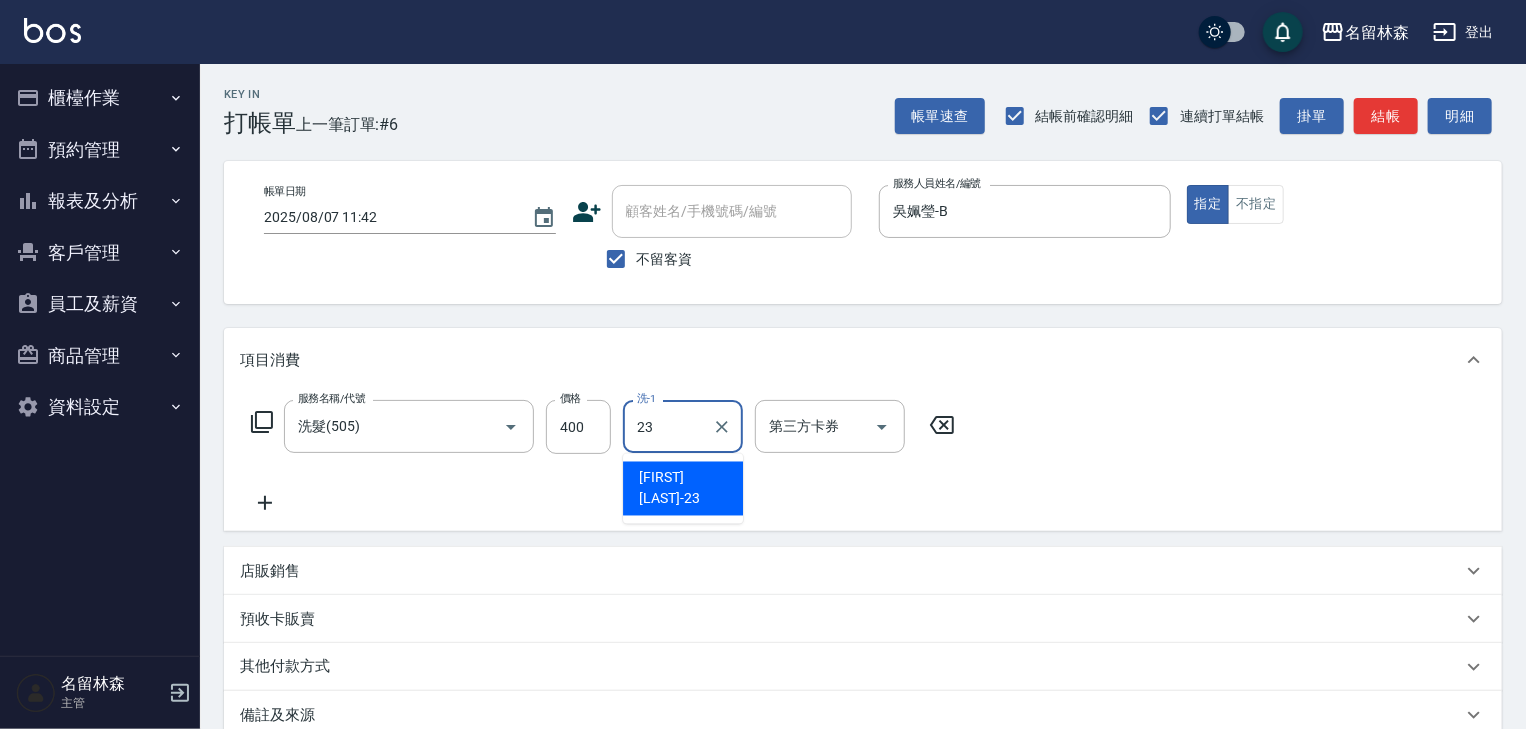 click on "[NAME]-23" at bounding box center (683, 489) 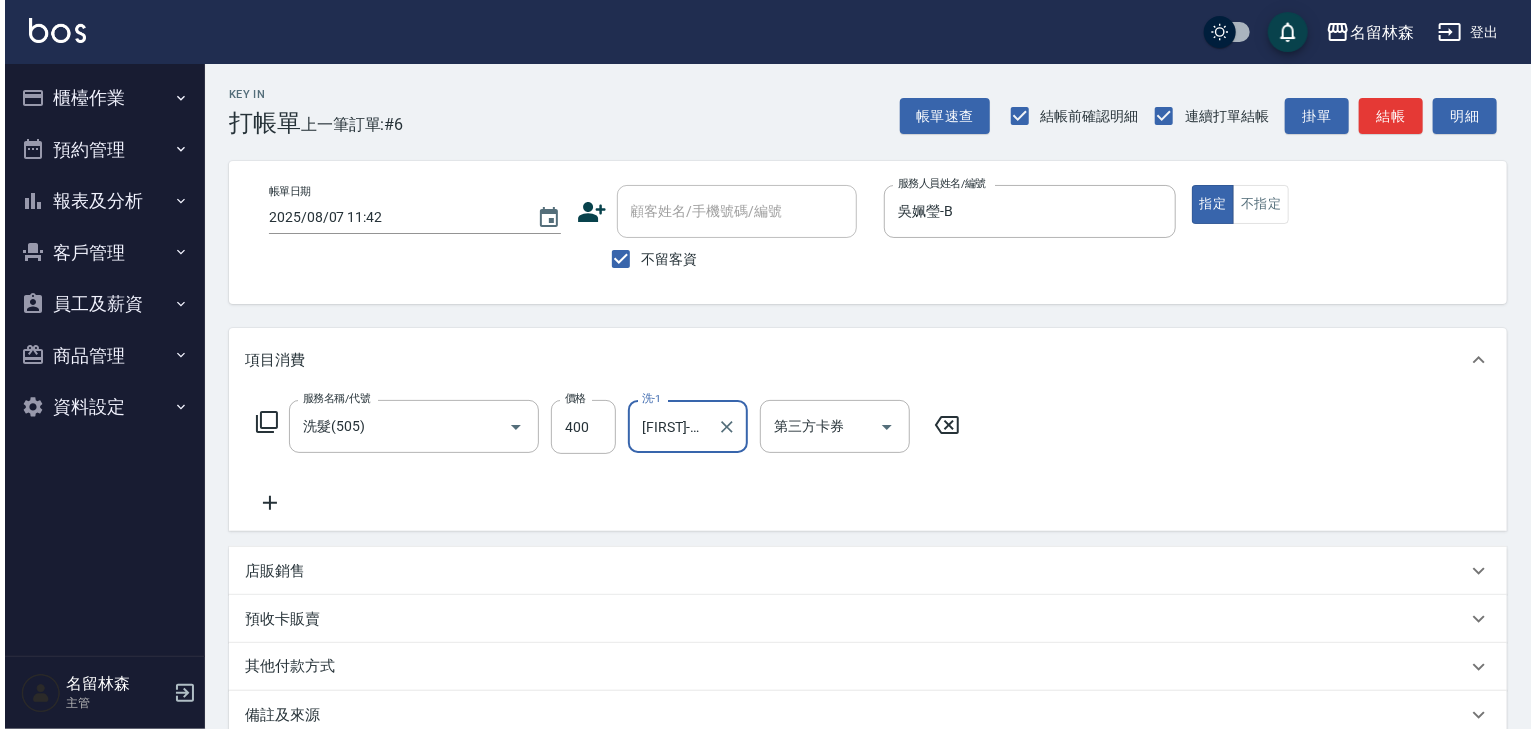 scroll, scrollTop: 234, scrollLeft: 0, axis: vertical 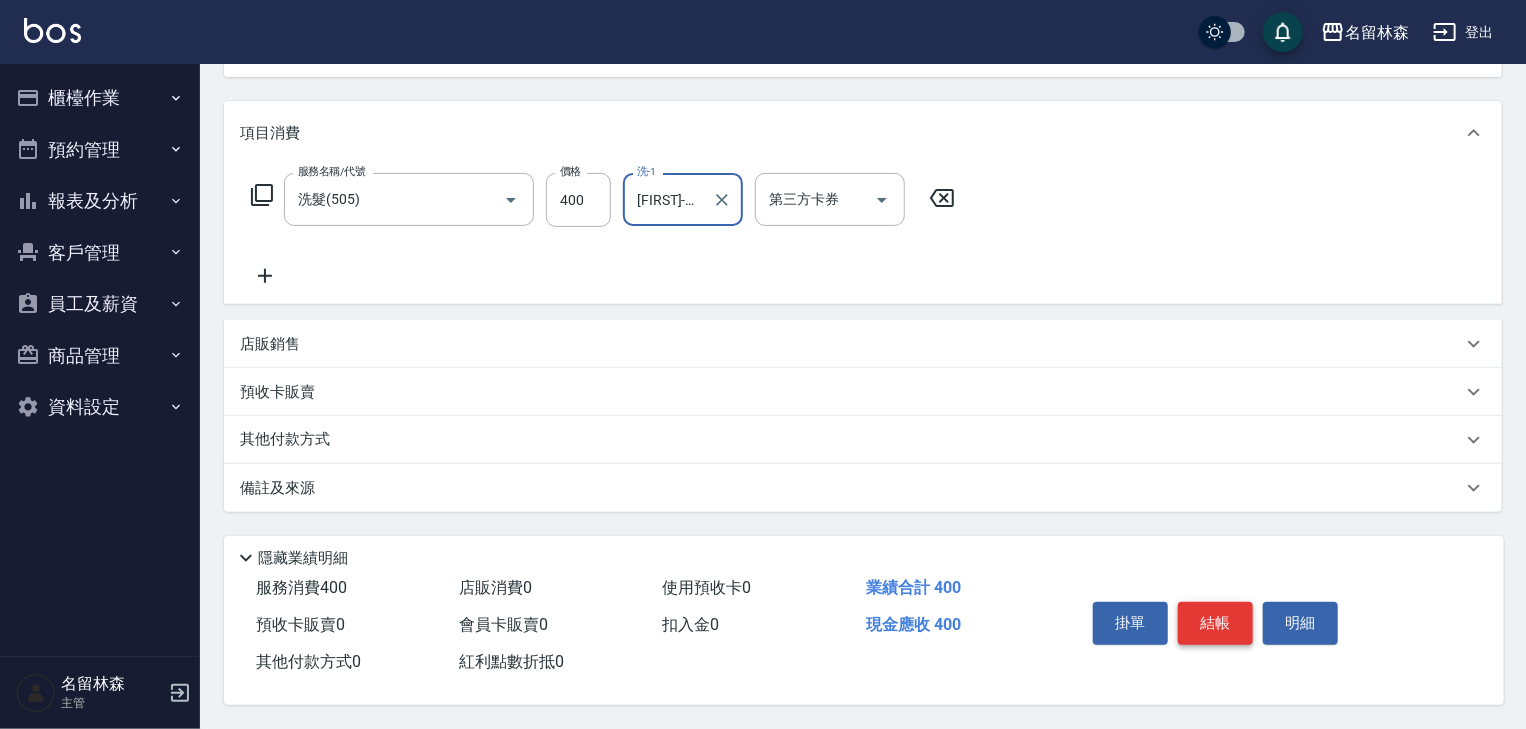 type on "[NAME]-23" 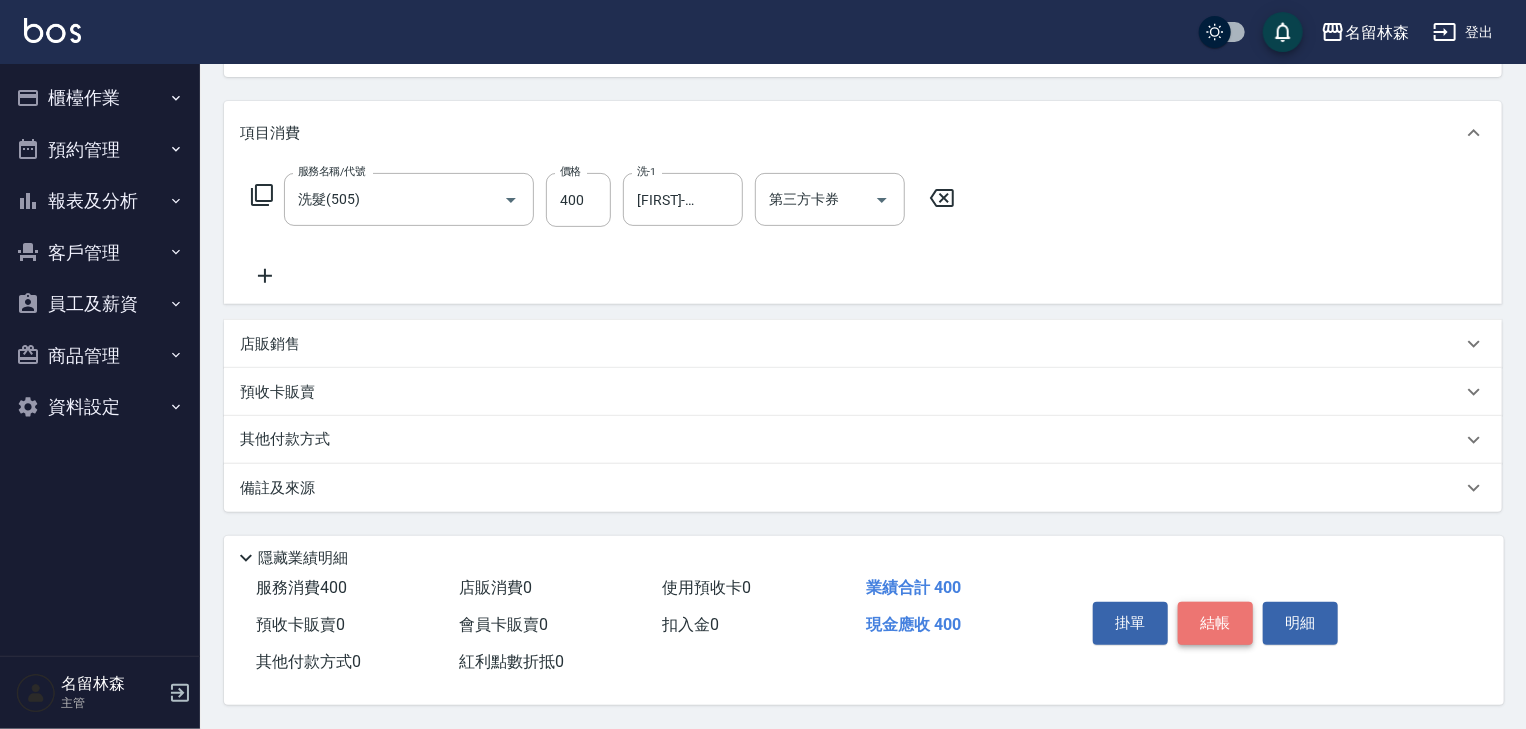 click on "結帳" at bounding box center (1215, 623) 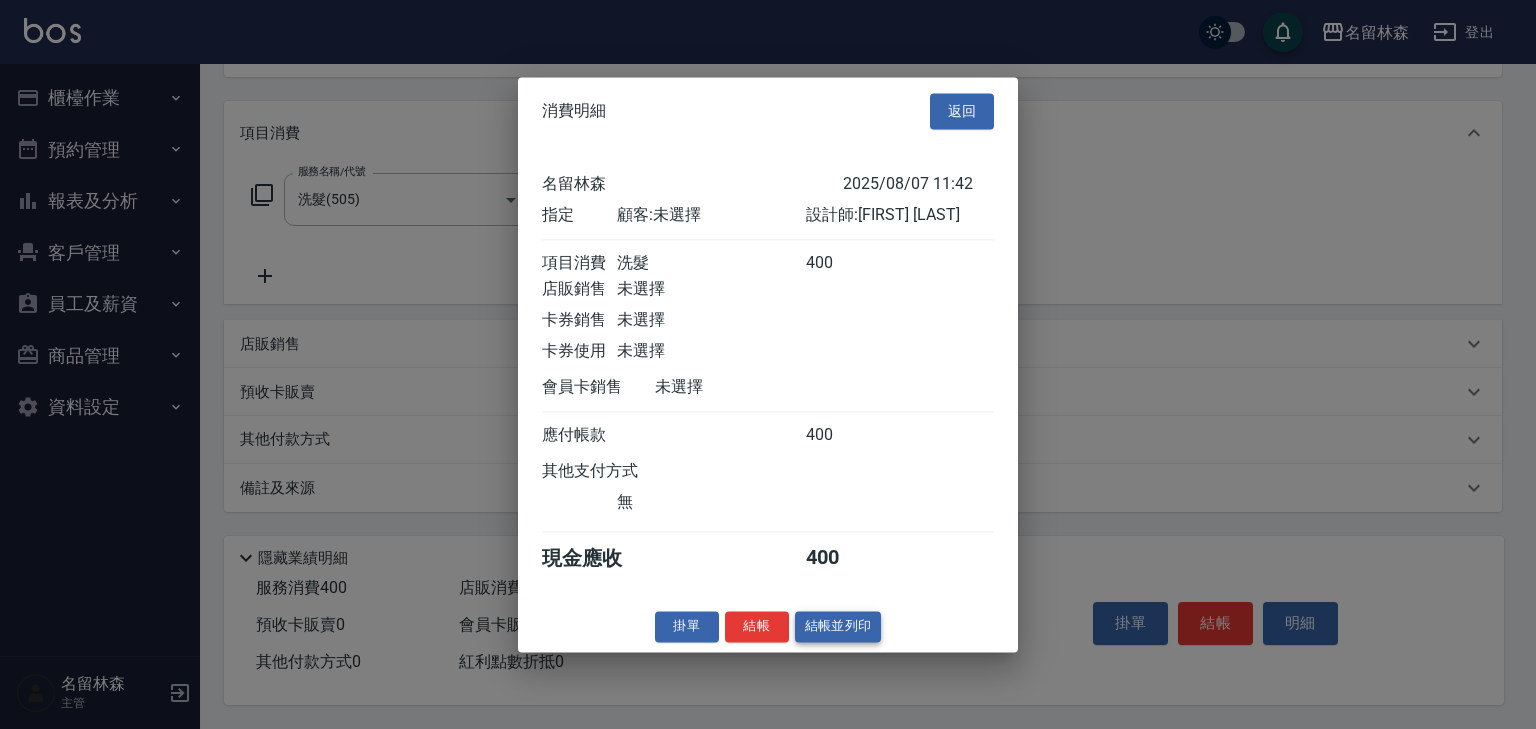 click on "結帳並列印" at bounding box center [838, 626] 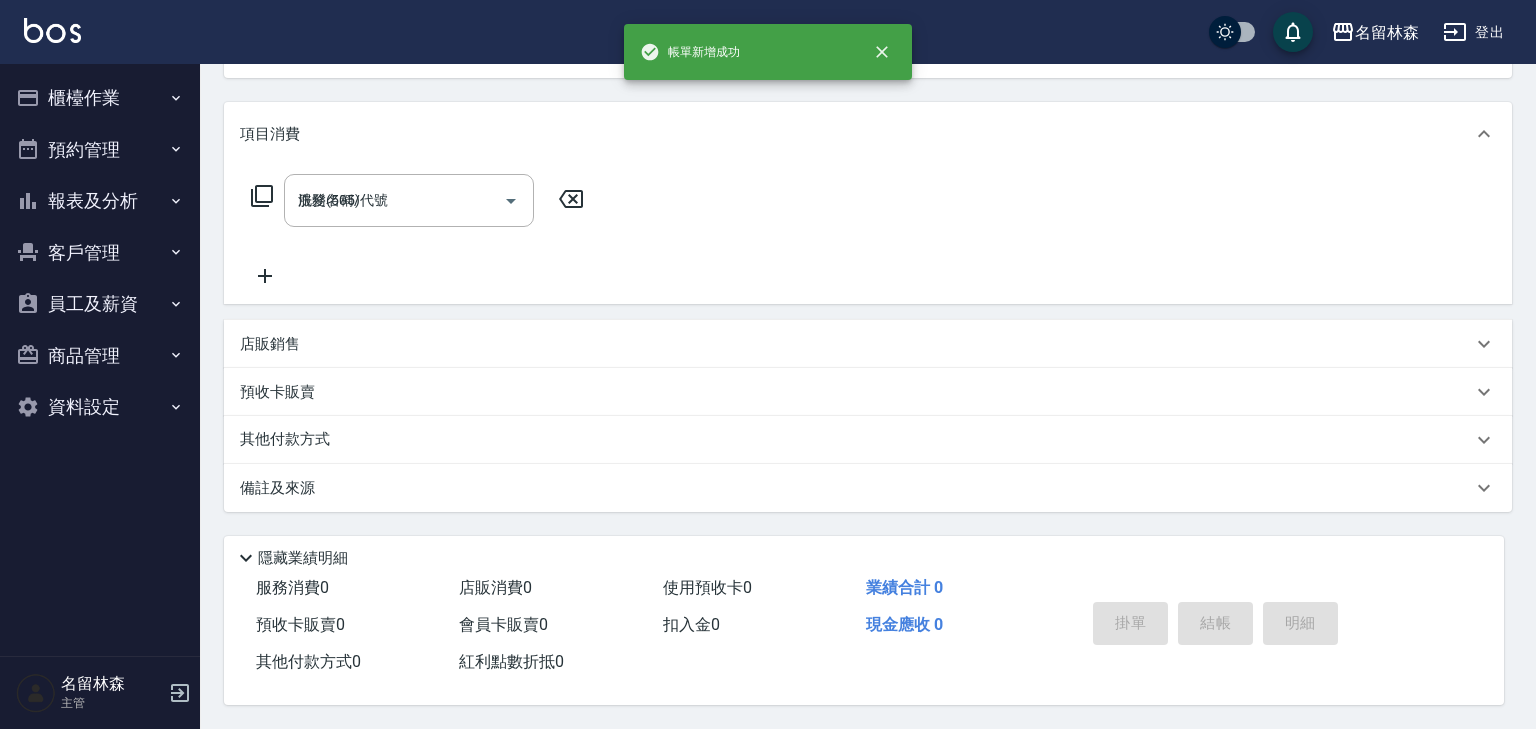 type on "2025/08/07 11:47" 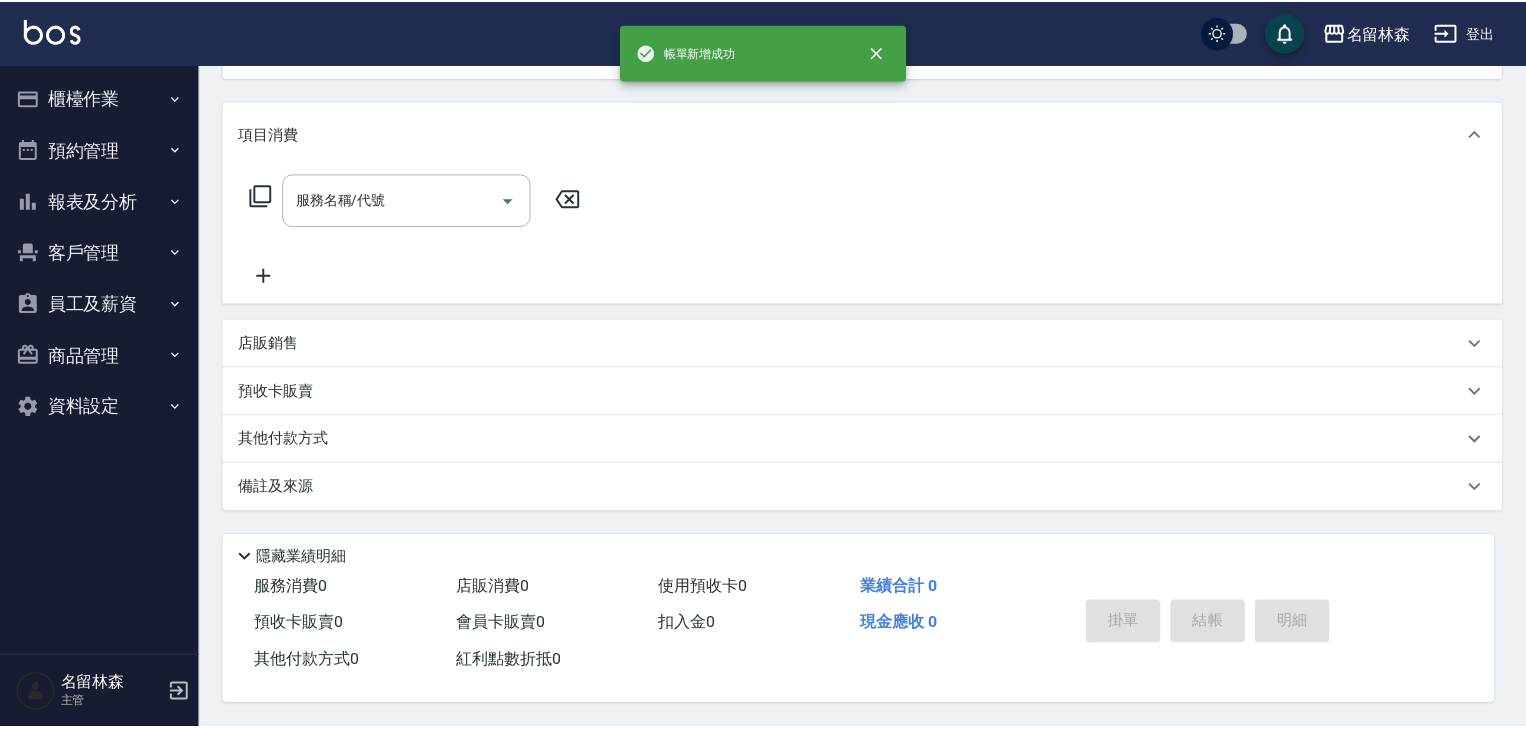 scroll, scrollTop: 0, scrollLeft: 0, axis: both 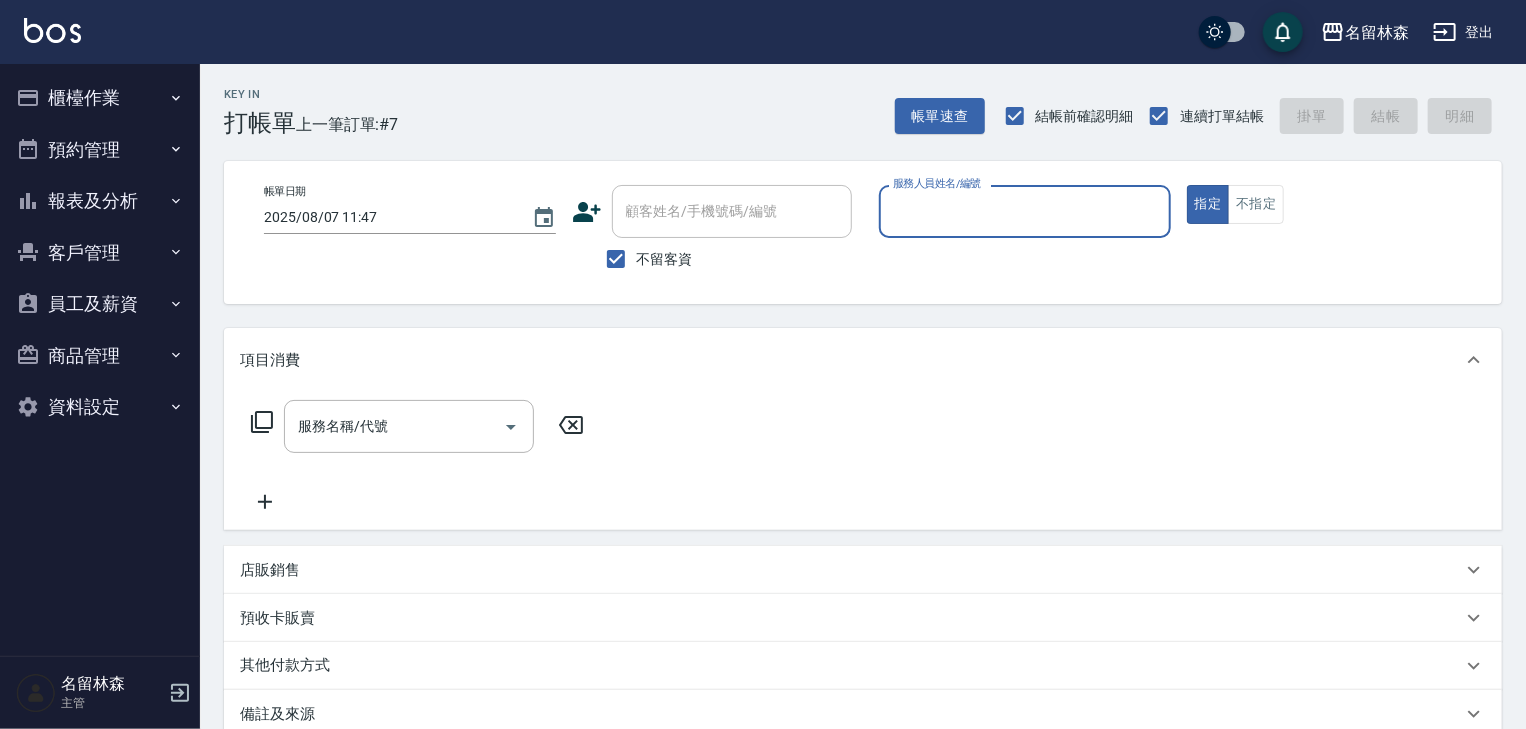 click on "服務人員姓名/編號" at bounding box center [1025, 211] 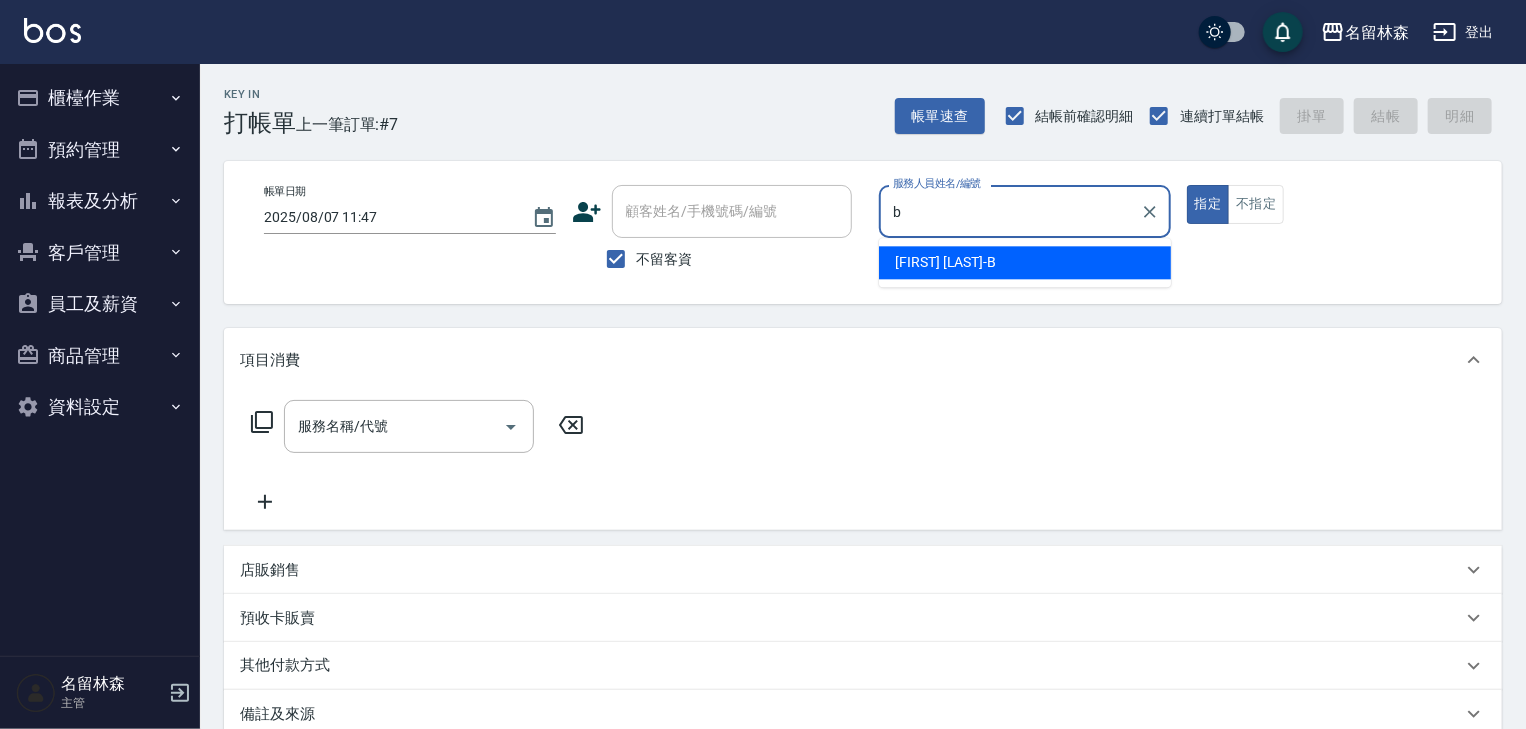 click on "吳姵瑩 -B" at bounding box center (945, 262) 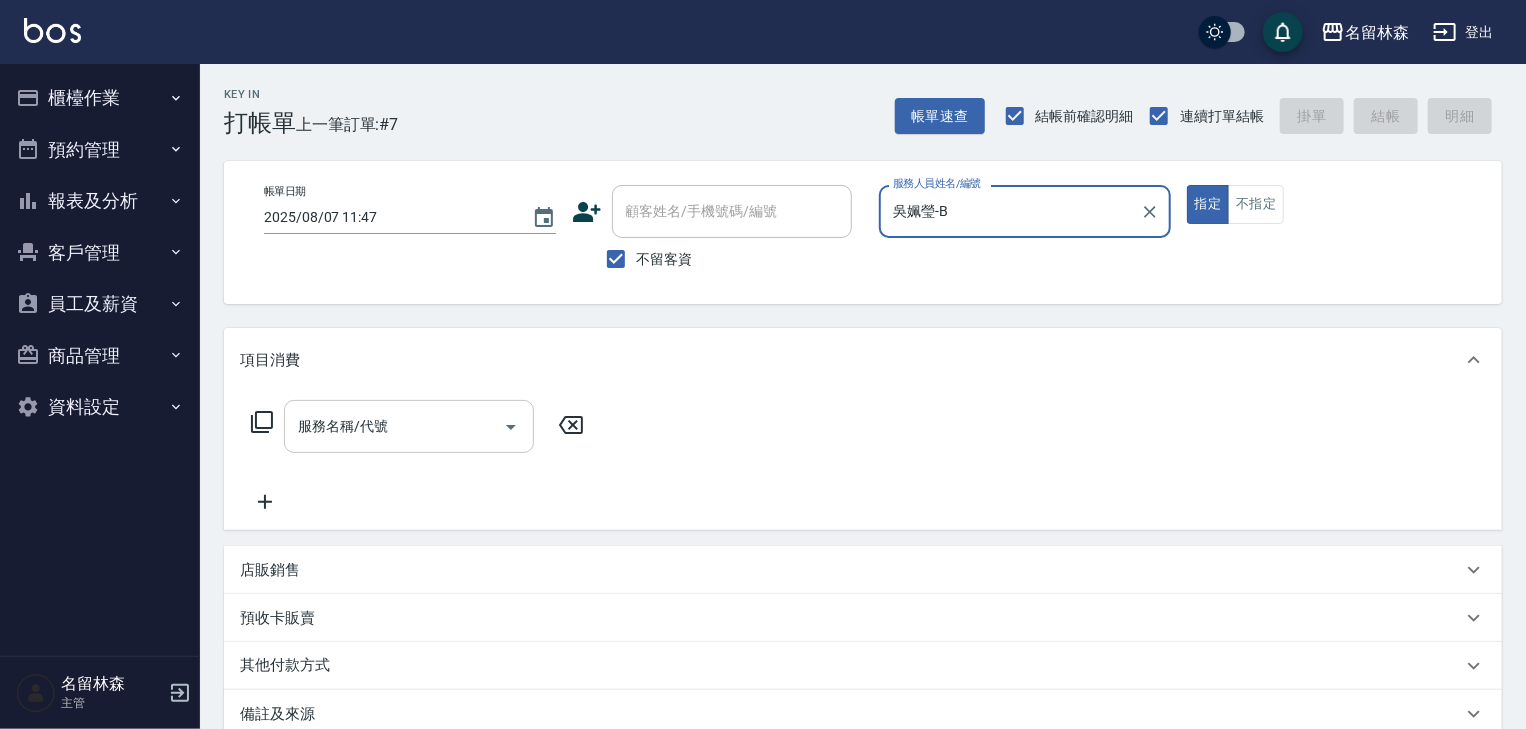 type on "吳姵瑩-B" 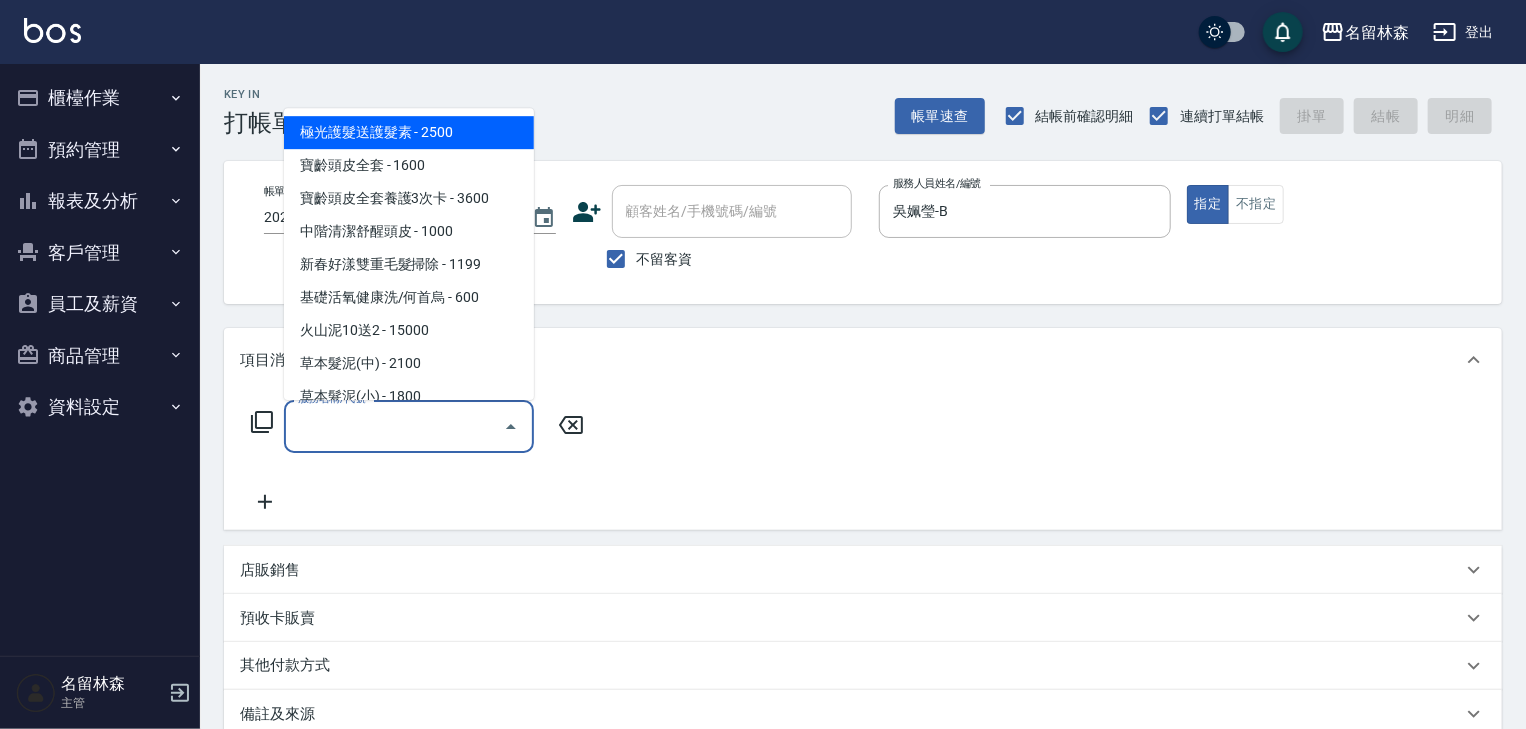 click on "服務名稱/代號" at bounding box center [394, 426] 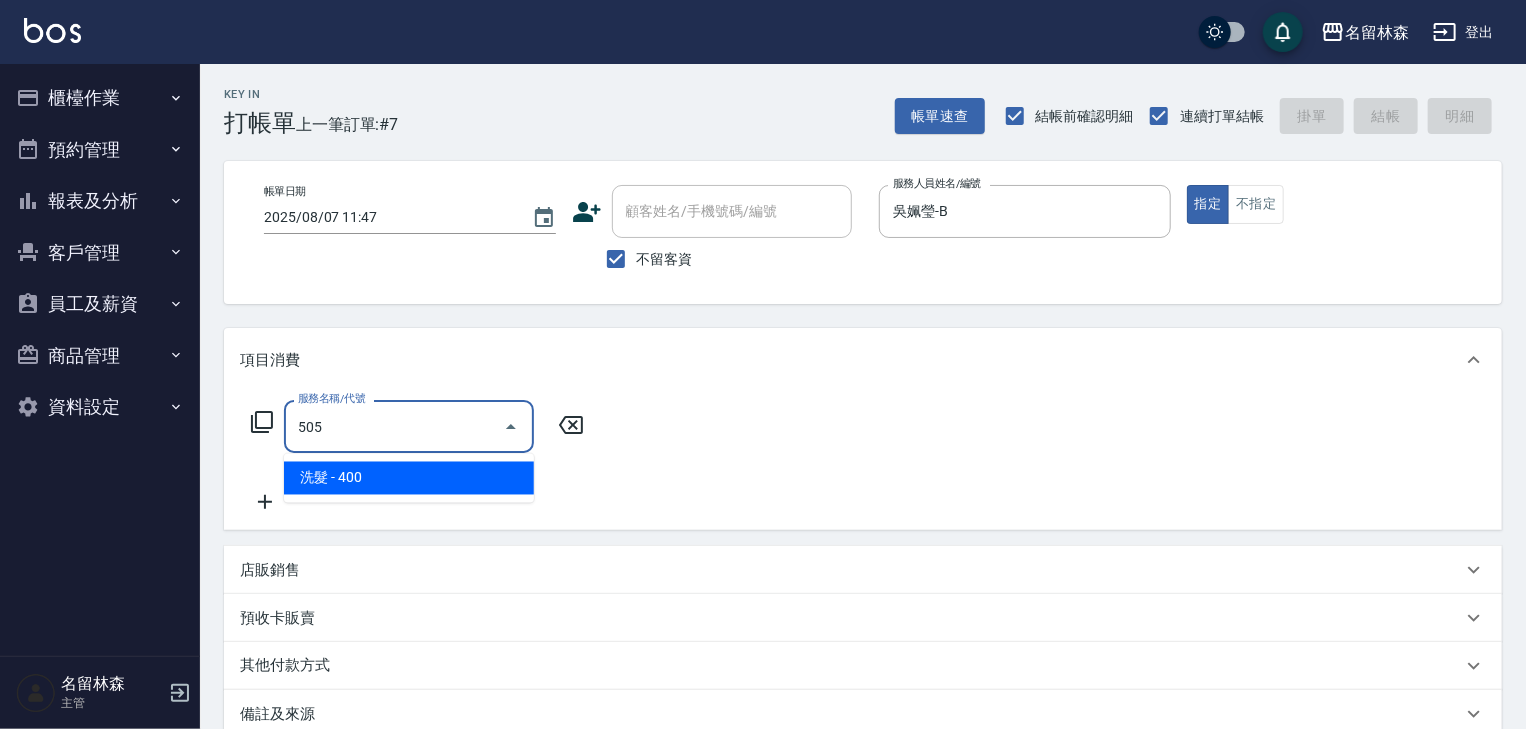 click on "洗髮 - 400" at bounding box center [409, 478] 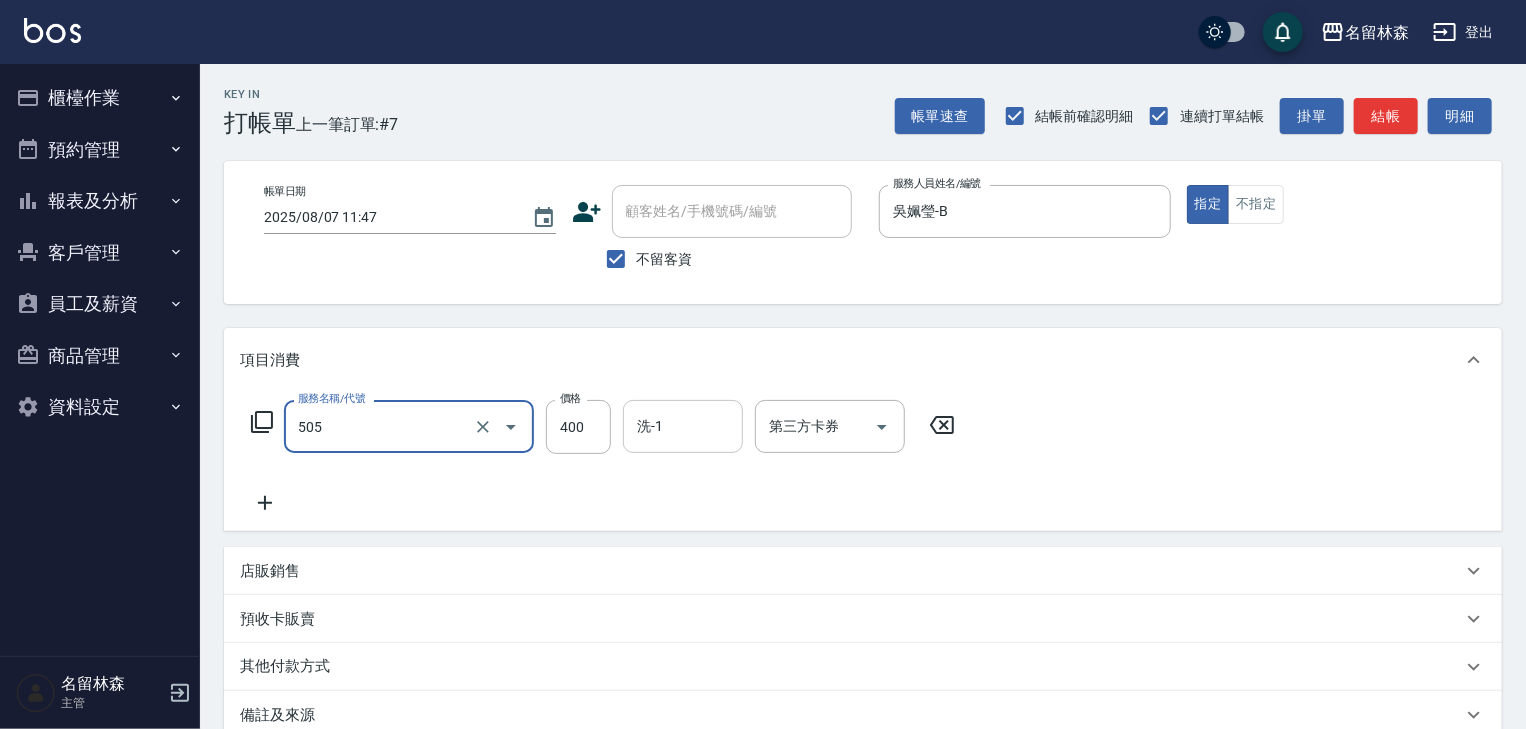 type on "洗髮(505)" 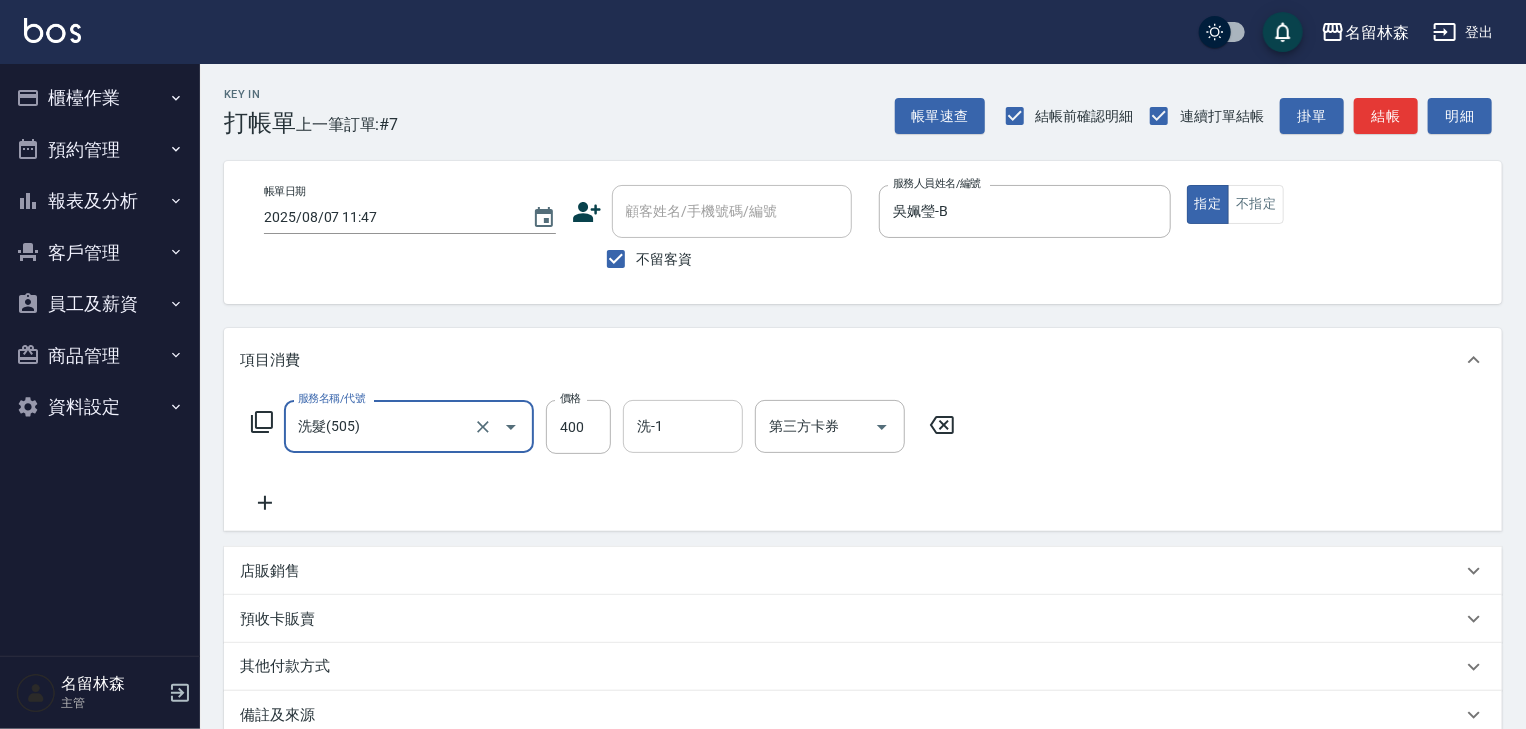 click on "洗-1" at bounding box center [683, 426] 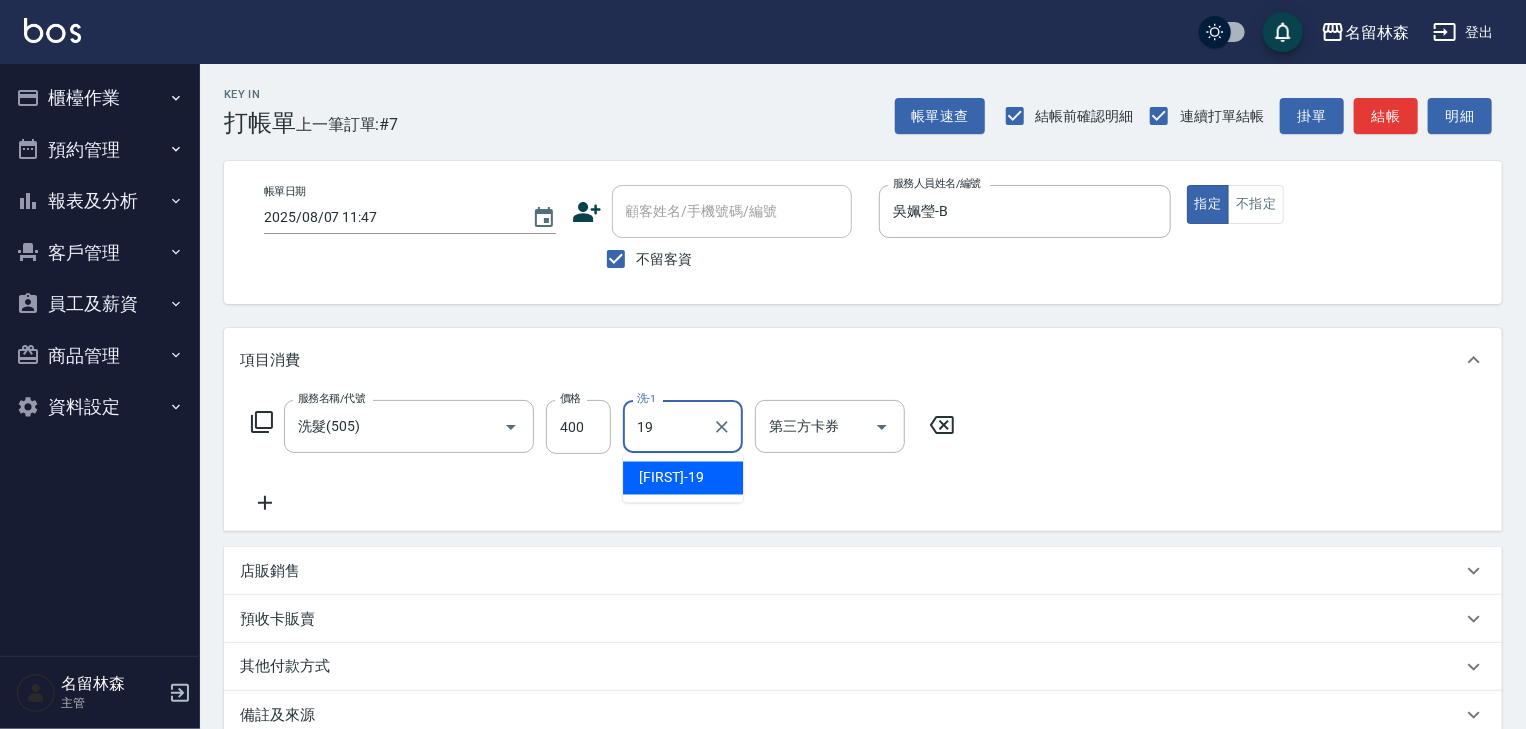 click on "游昕 -19" at bounding box center [683, 478] 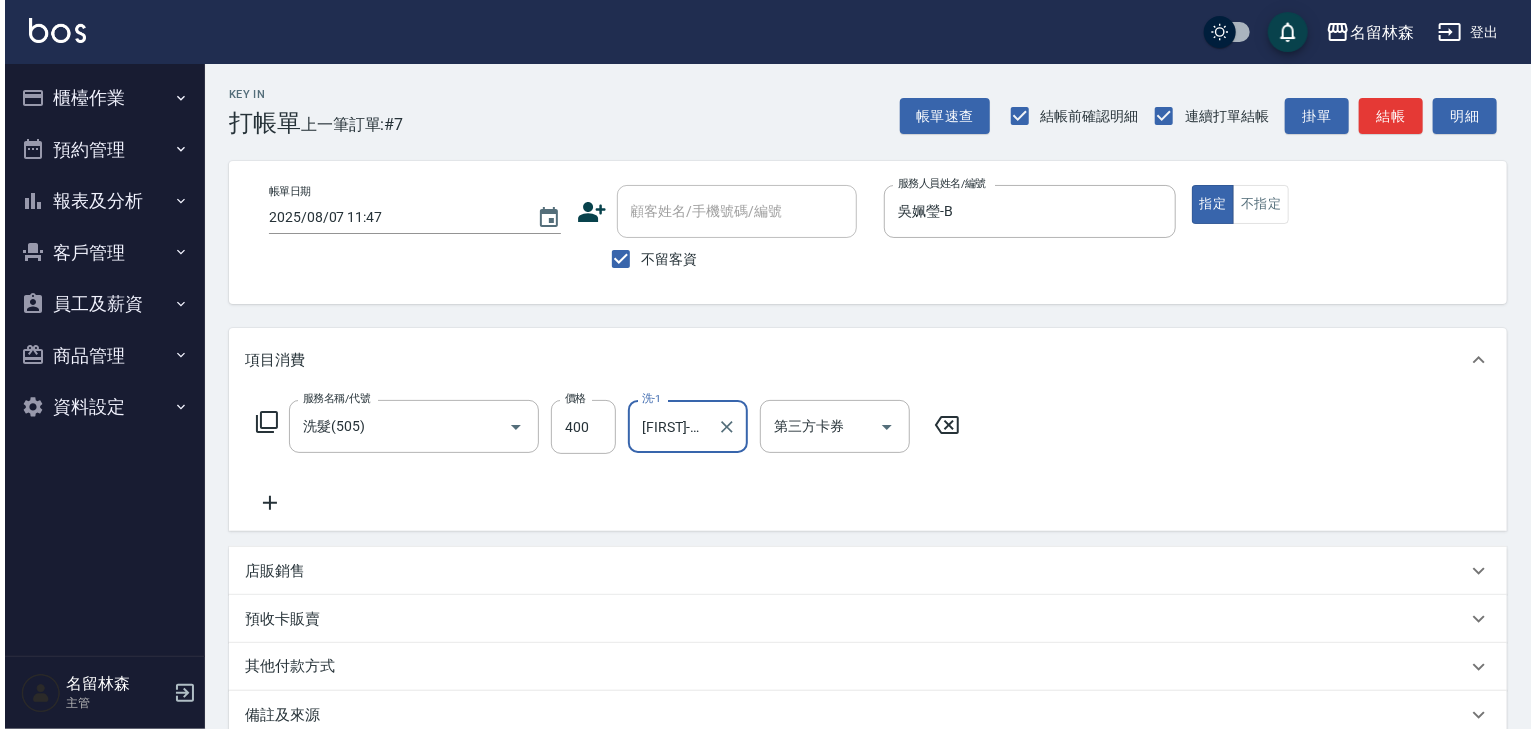 scroll, scrollTop: 234, scrollLeft: 0, axis: vertical 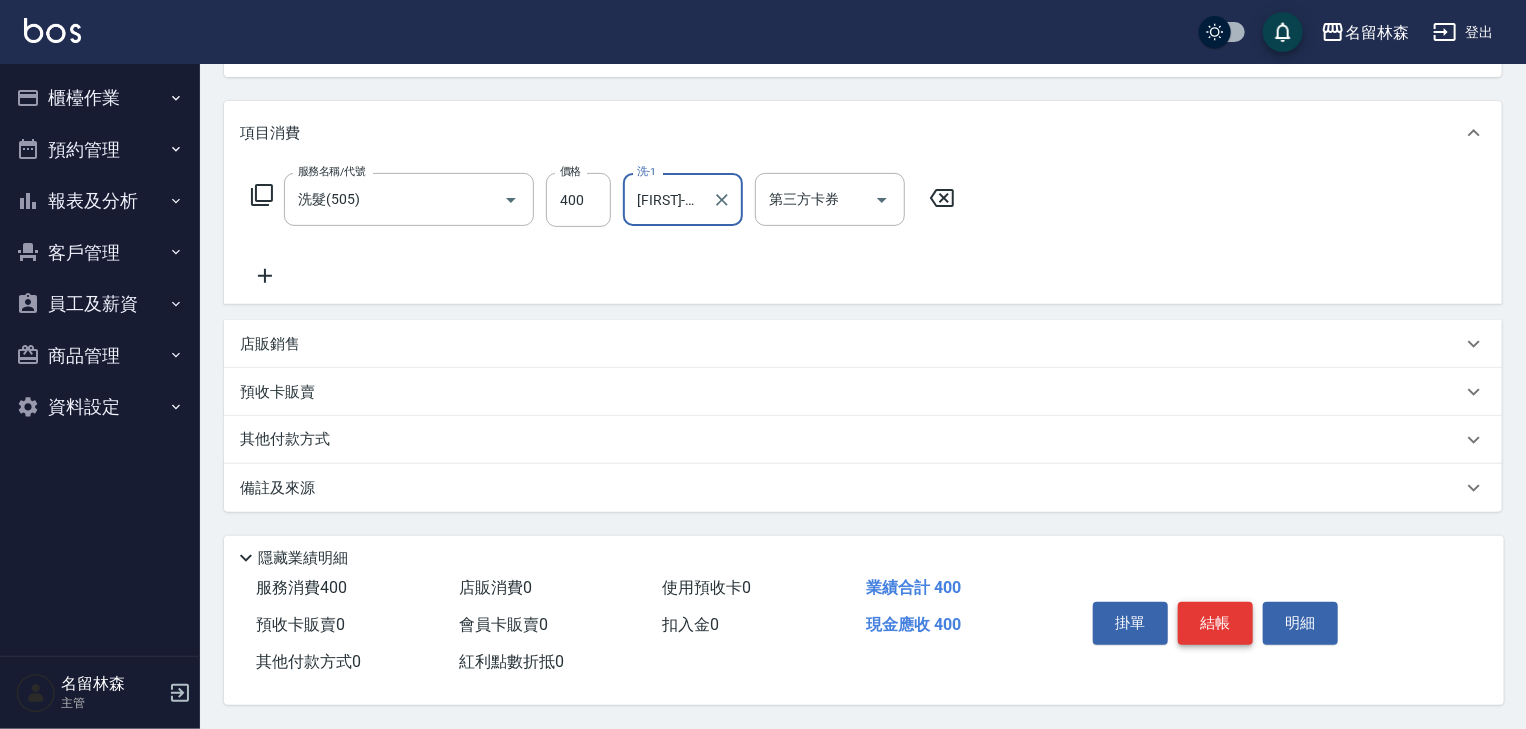 type on "[NAME]-19" 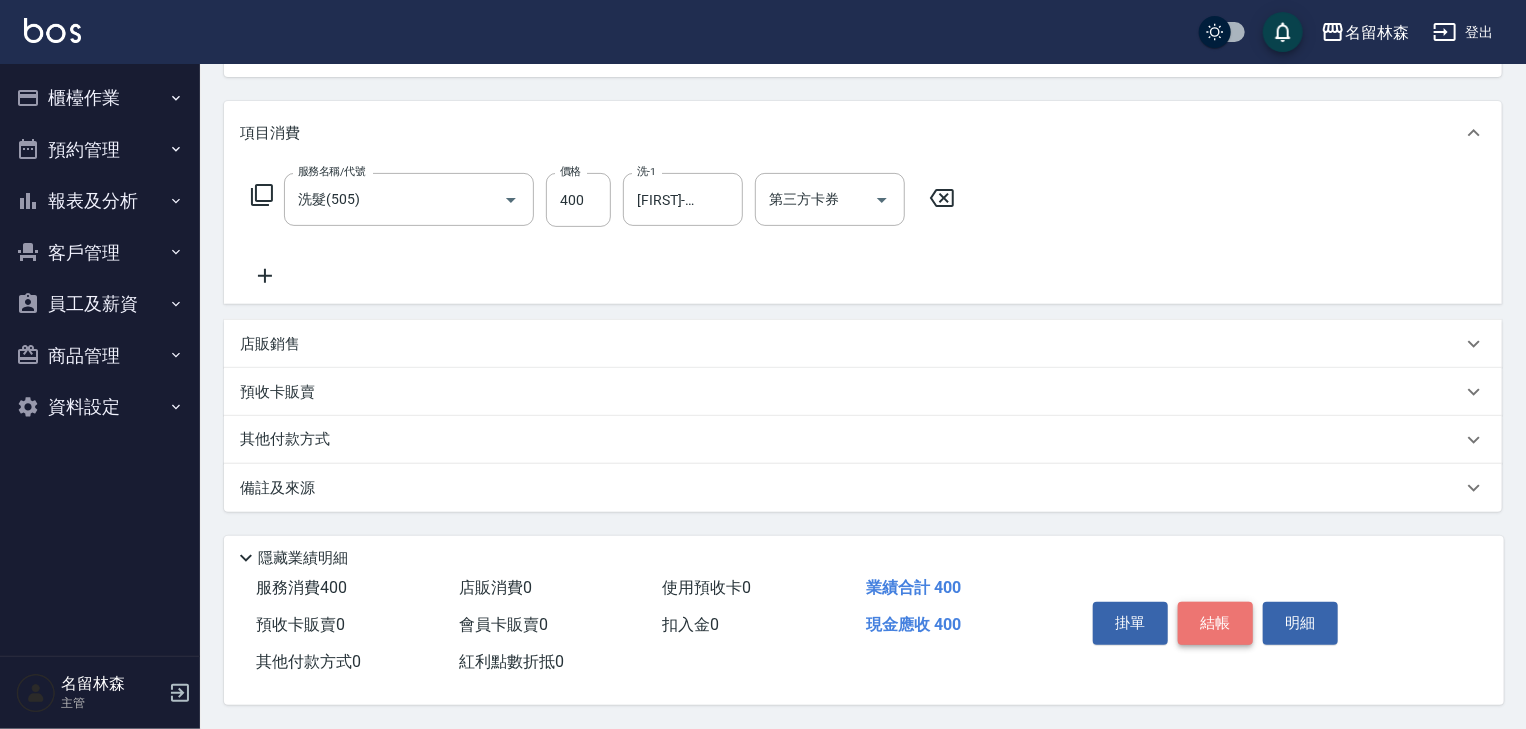 click on "結帳" at bounding box center [1215, 623] 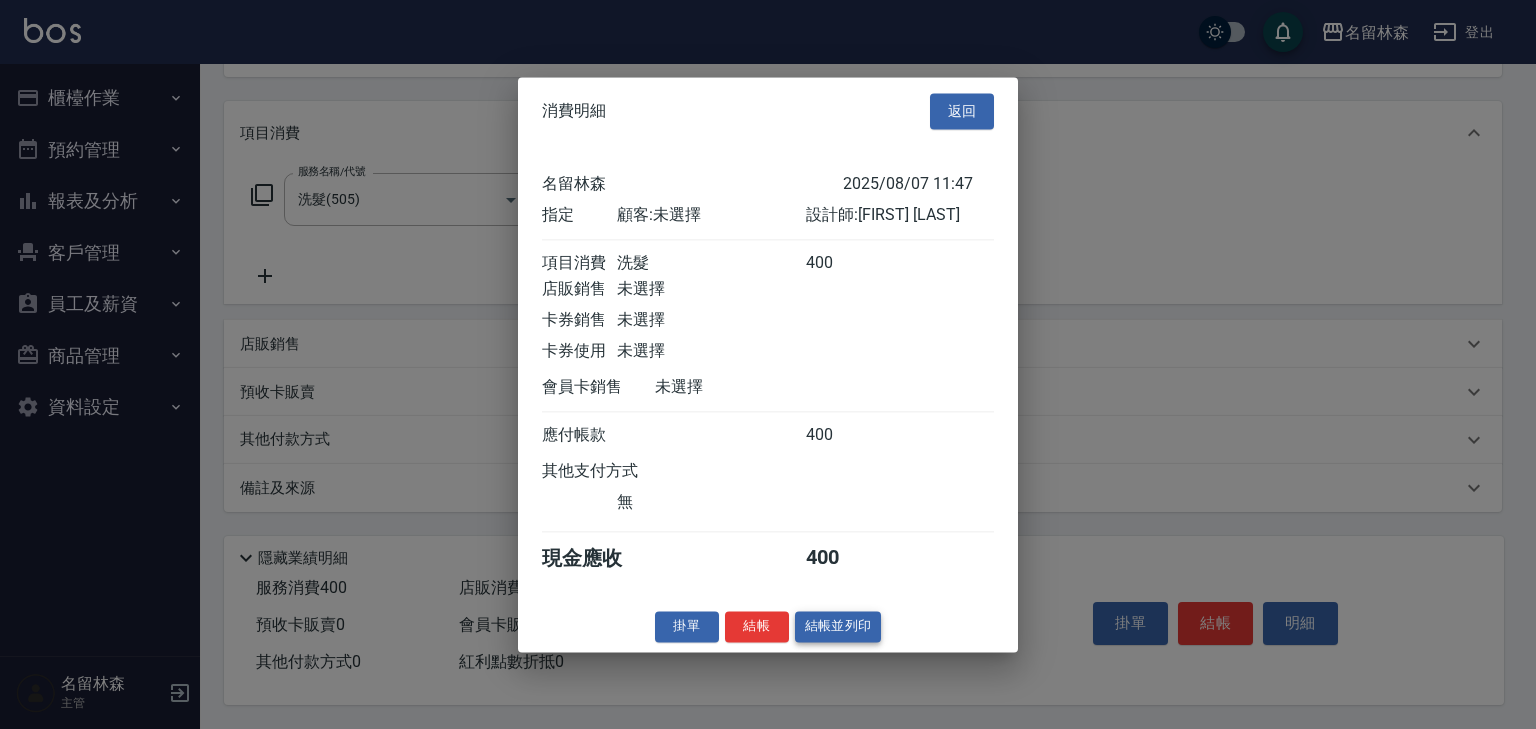 click on "結帳並列印" at bounding box center (838, 626) 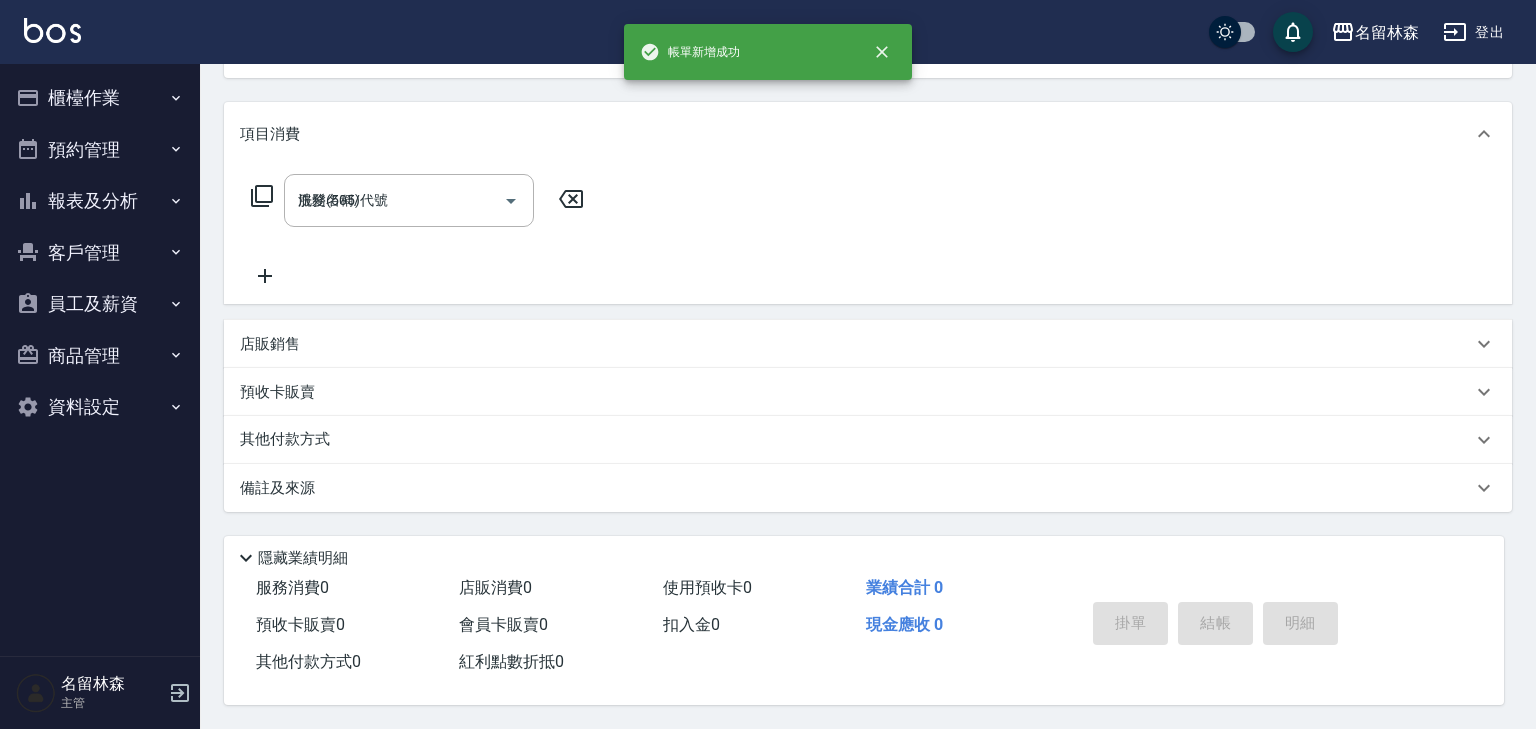 type on "2025/08/07 11:48" 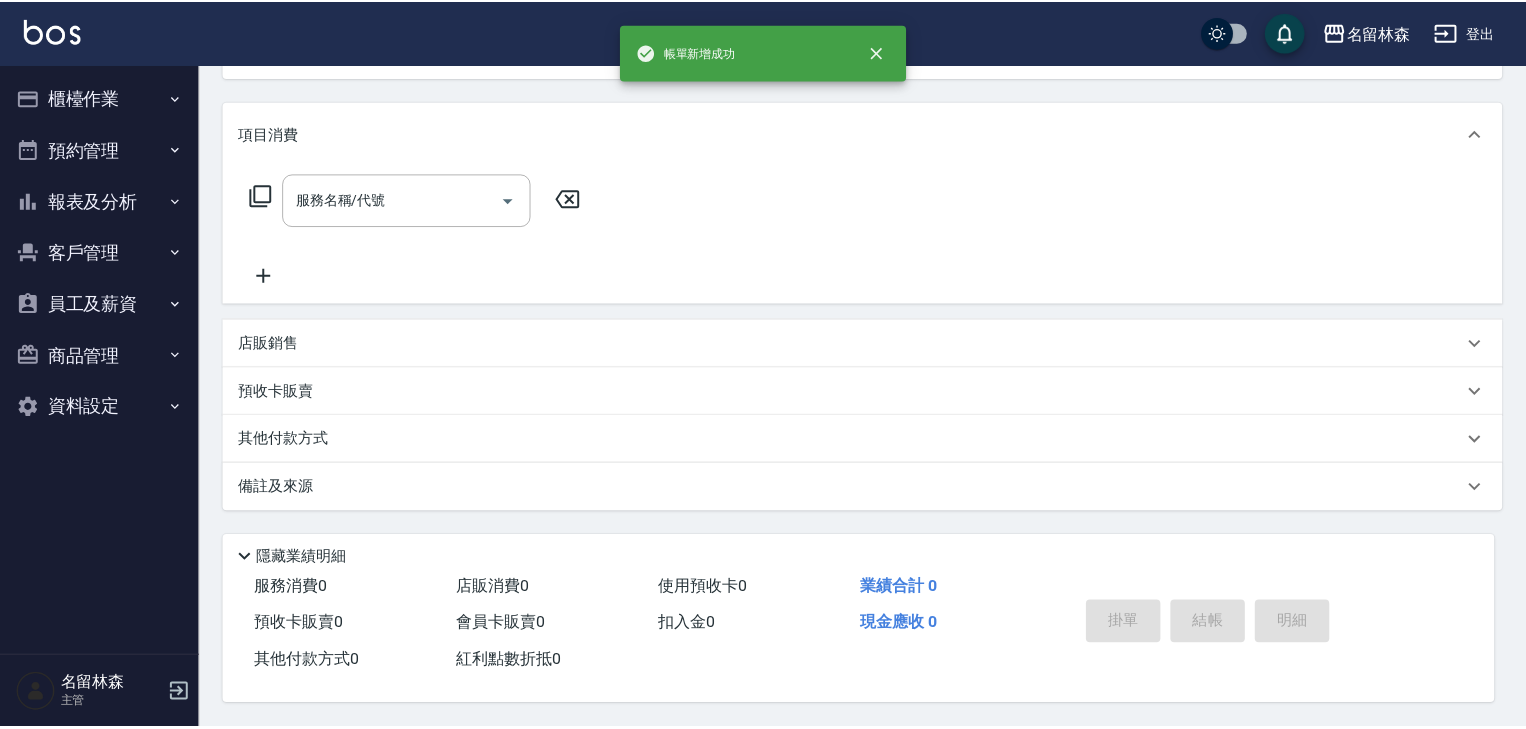 scroll, scrollTop: 0, scrollLeft: 0, axis: both 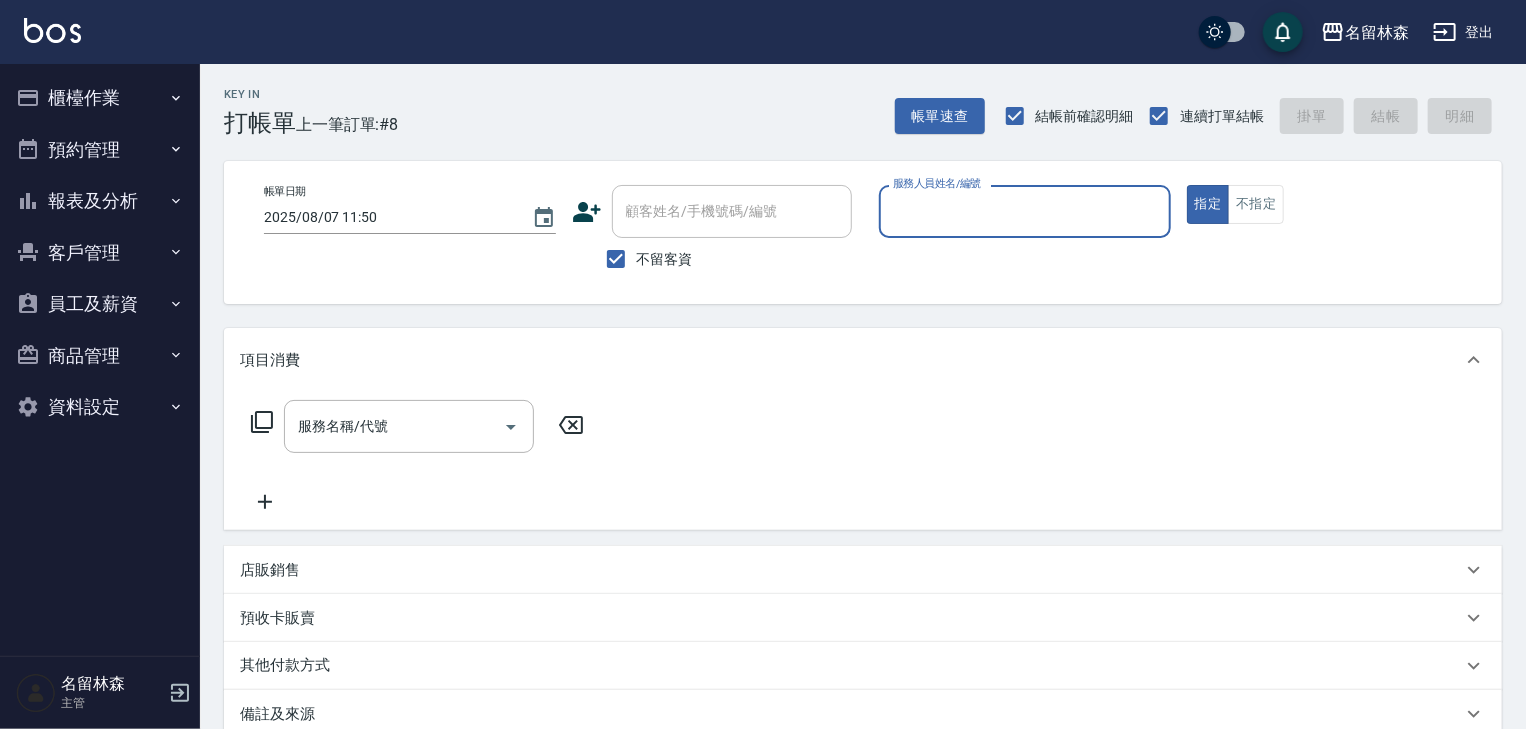 click on "服務人員姓名/編號" at bounding box center [1025, 211] 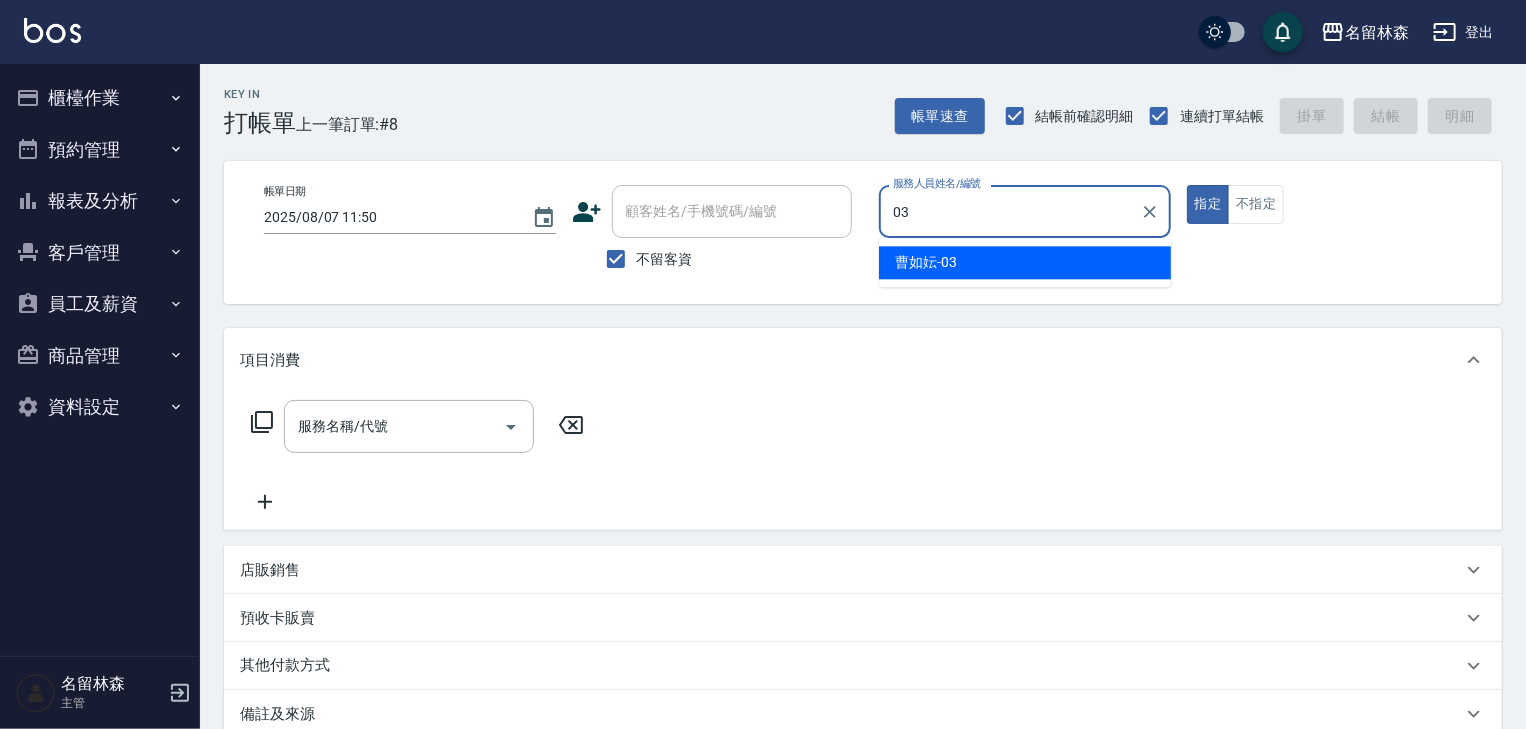 click on "曹如妘 -03" at bounding box center (1025, 262) 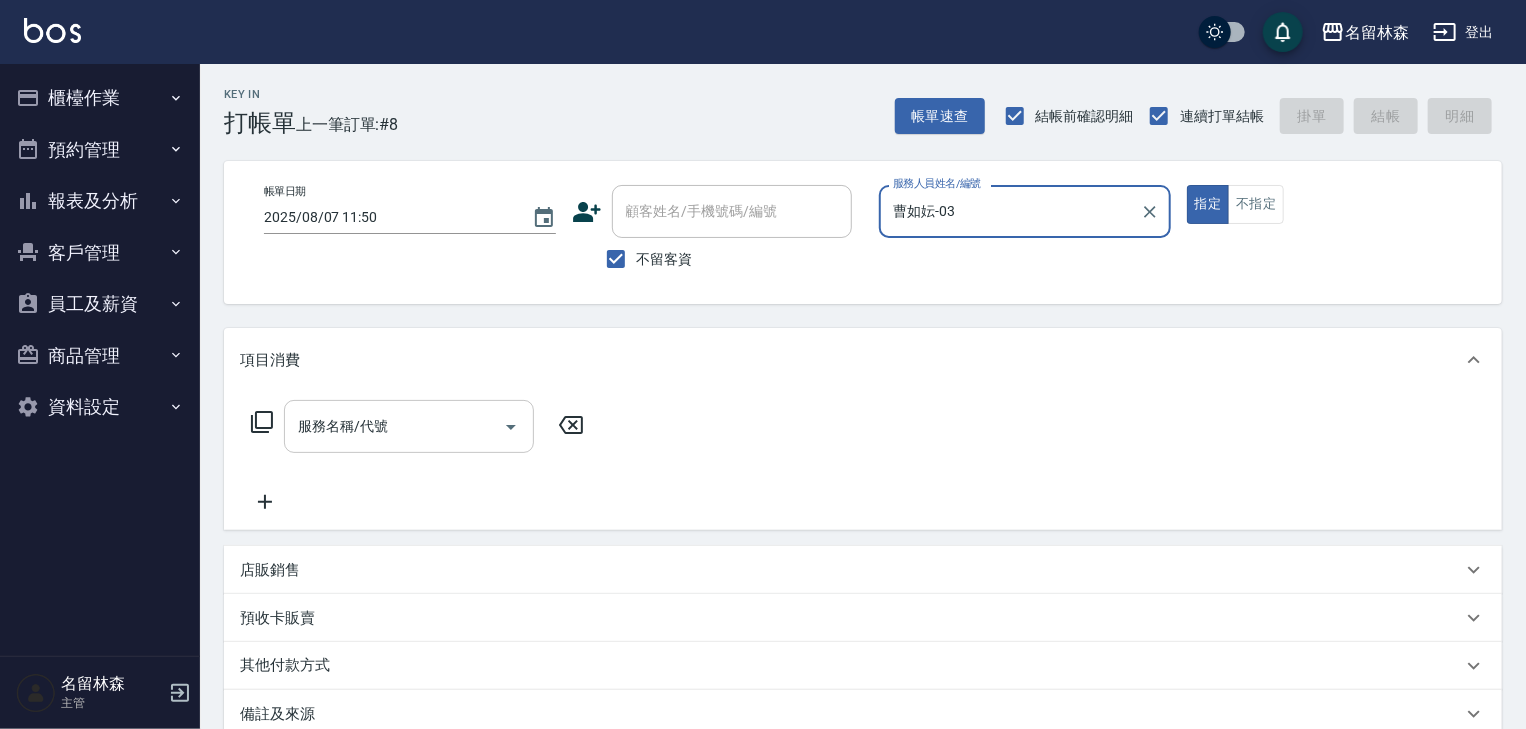 type on "曹如妘-03" 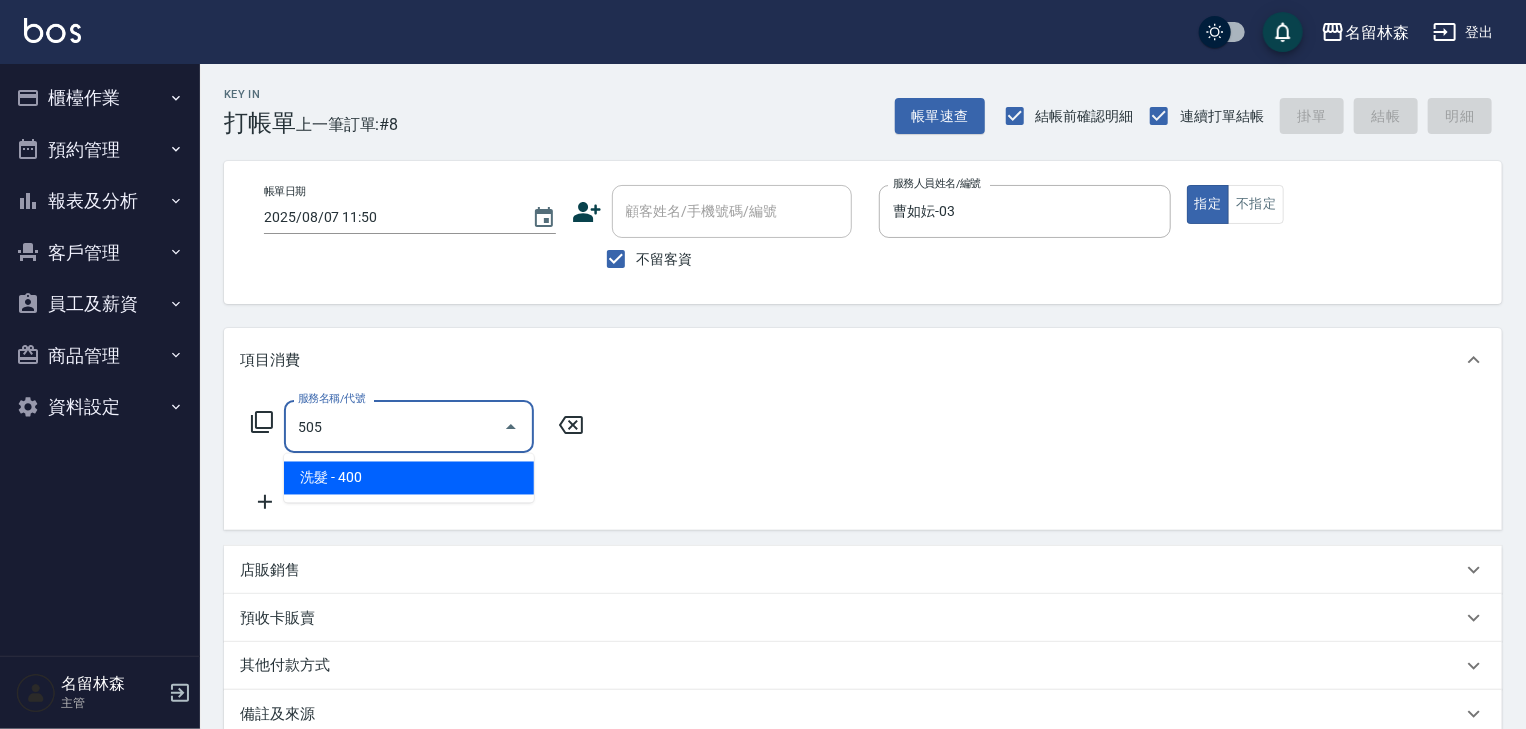 drag, startPoint x: 462, startPoint y: 476, endPoint x: 490, endPoint y: 463, distance: 30.870699 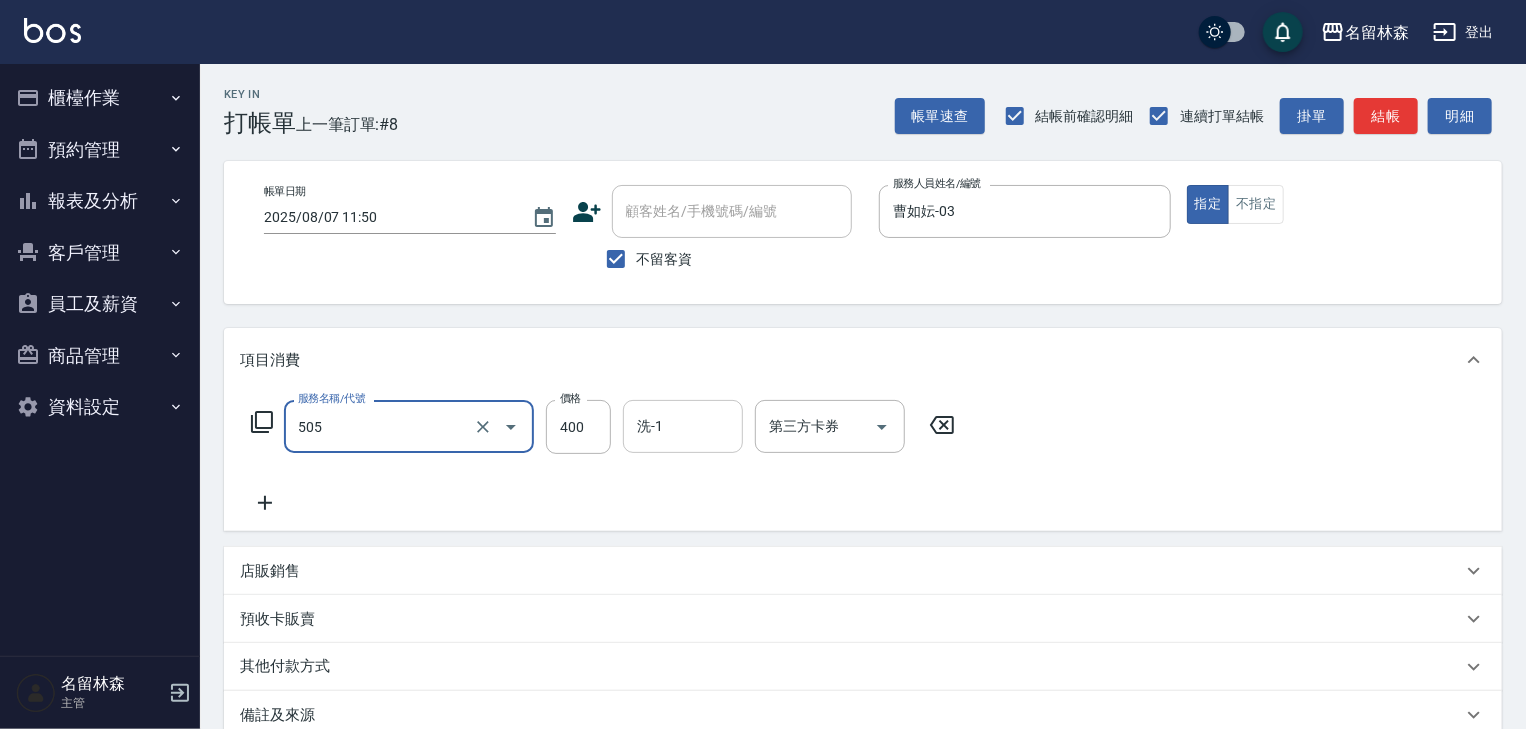 type on "洗髮(505)" 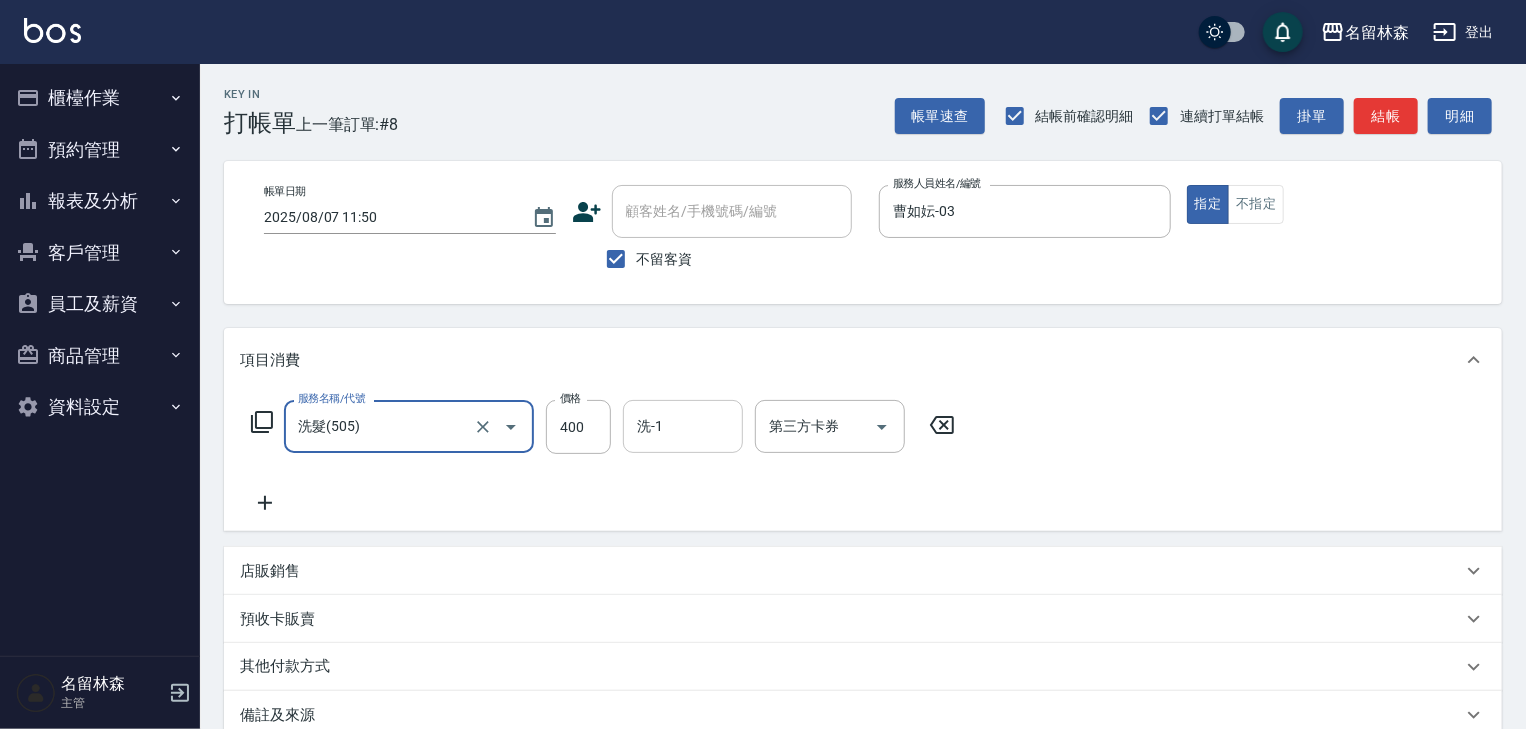 click on "洗-1" at bounding box center (683, 426) 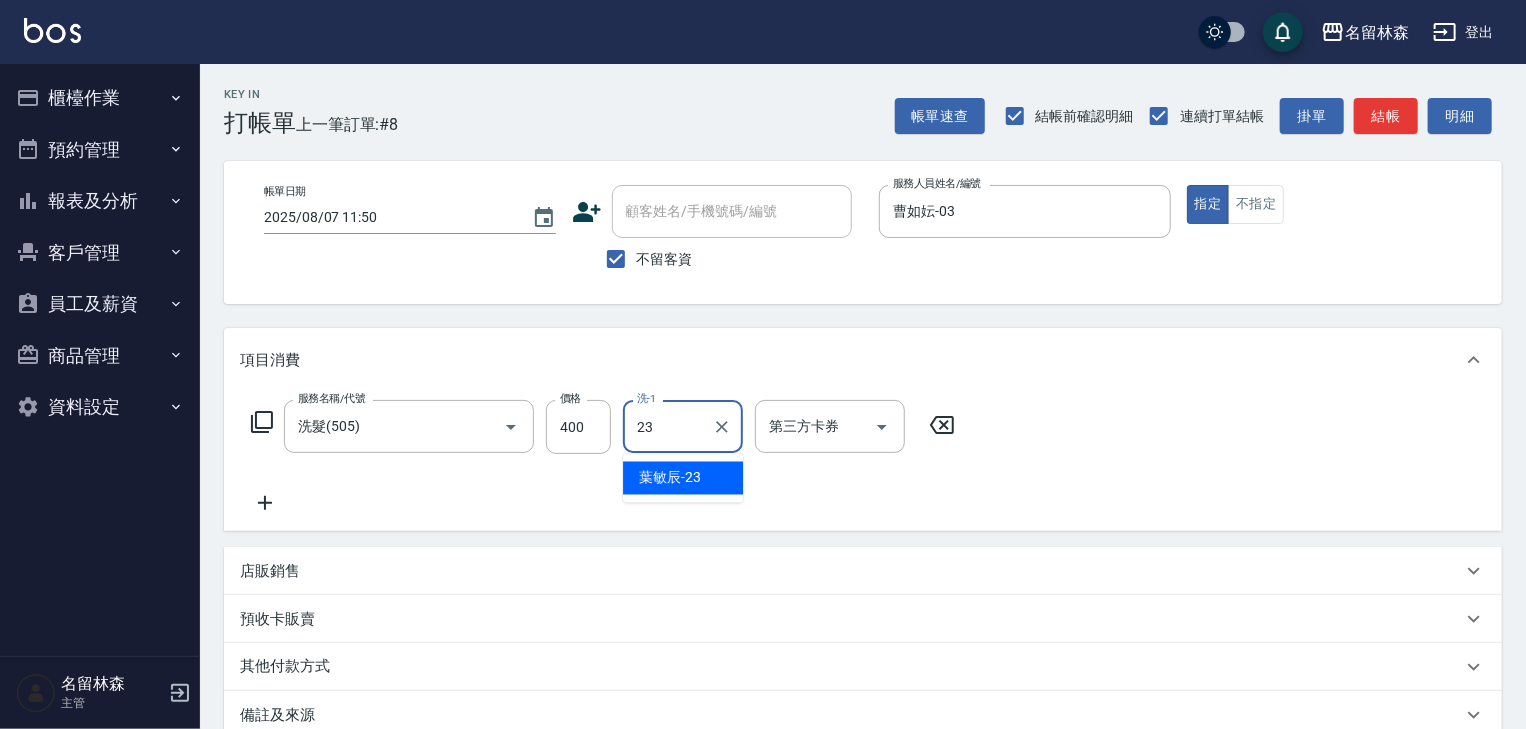 click on "[NAME]-23" at bounding box center [683, 478] 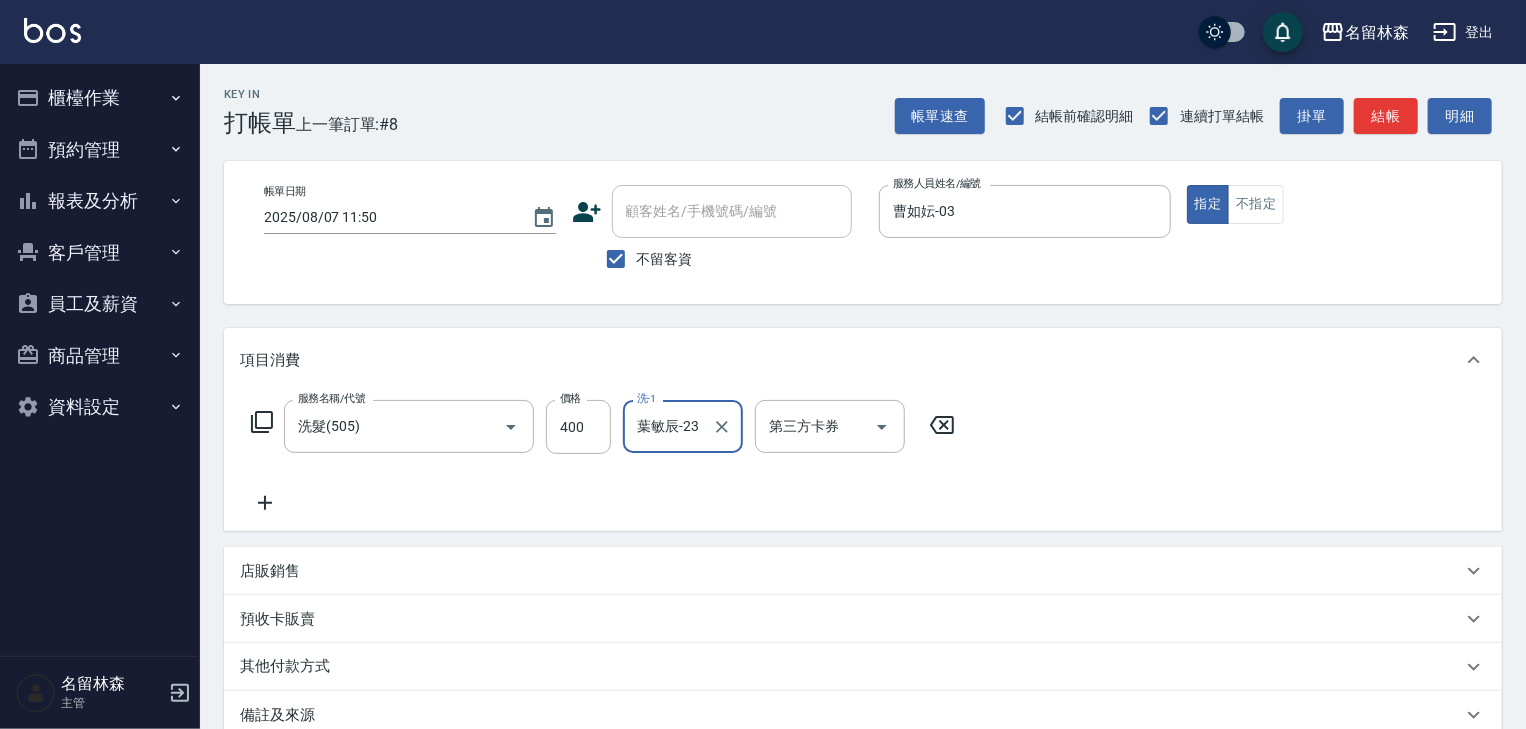type on "[NAME]-23" 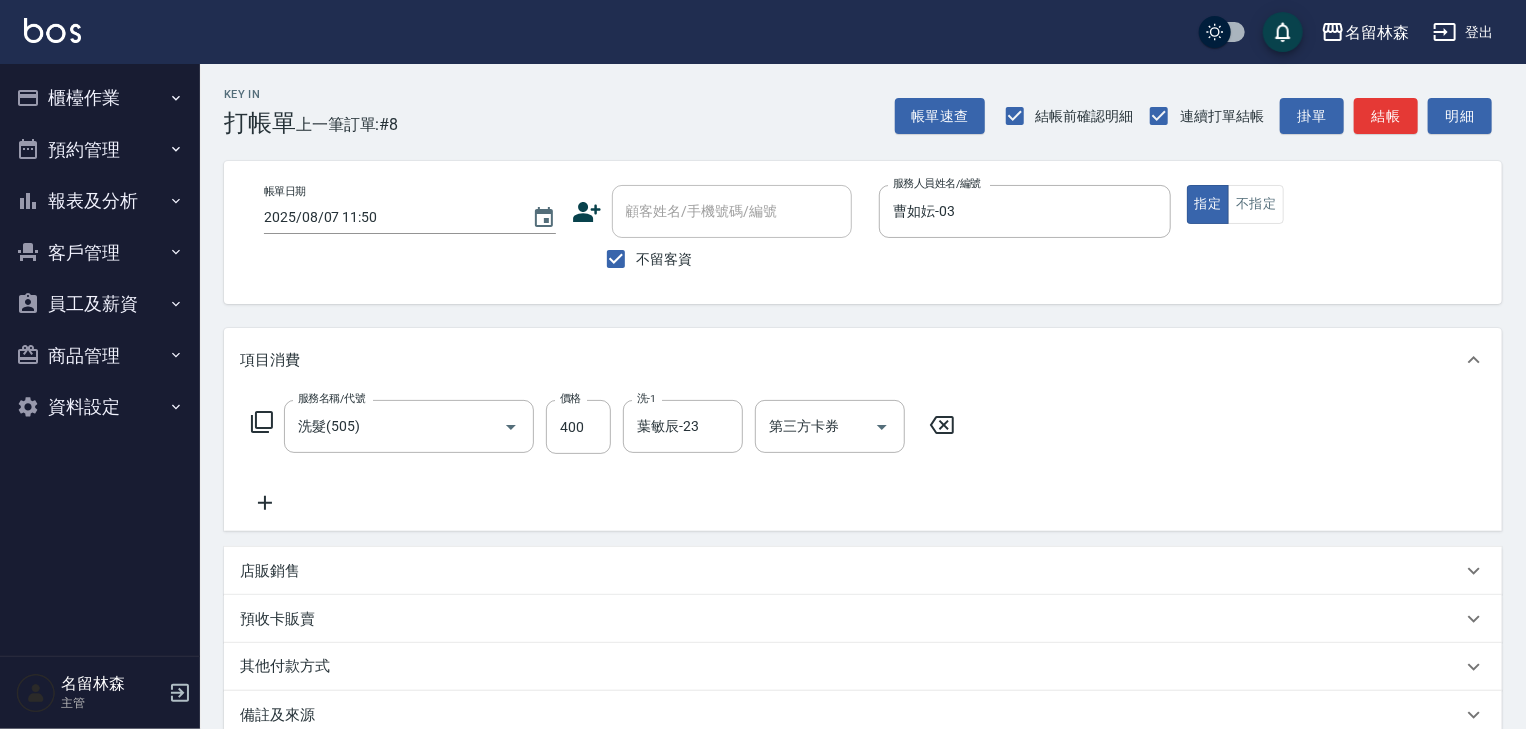 click 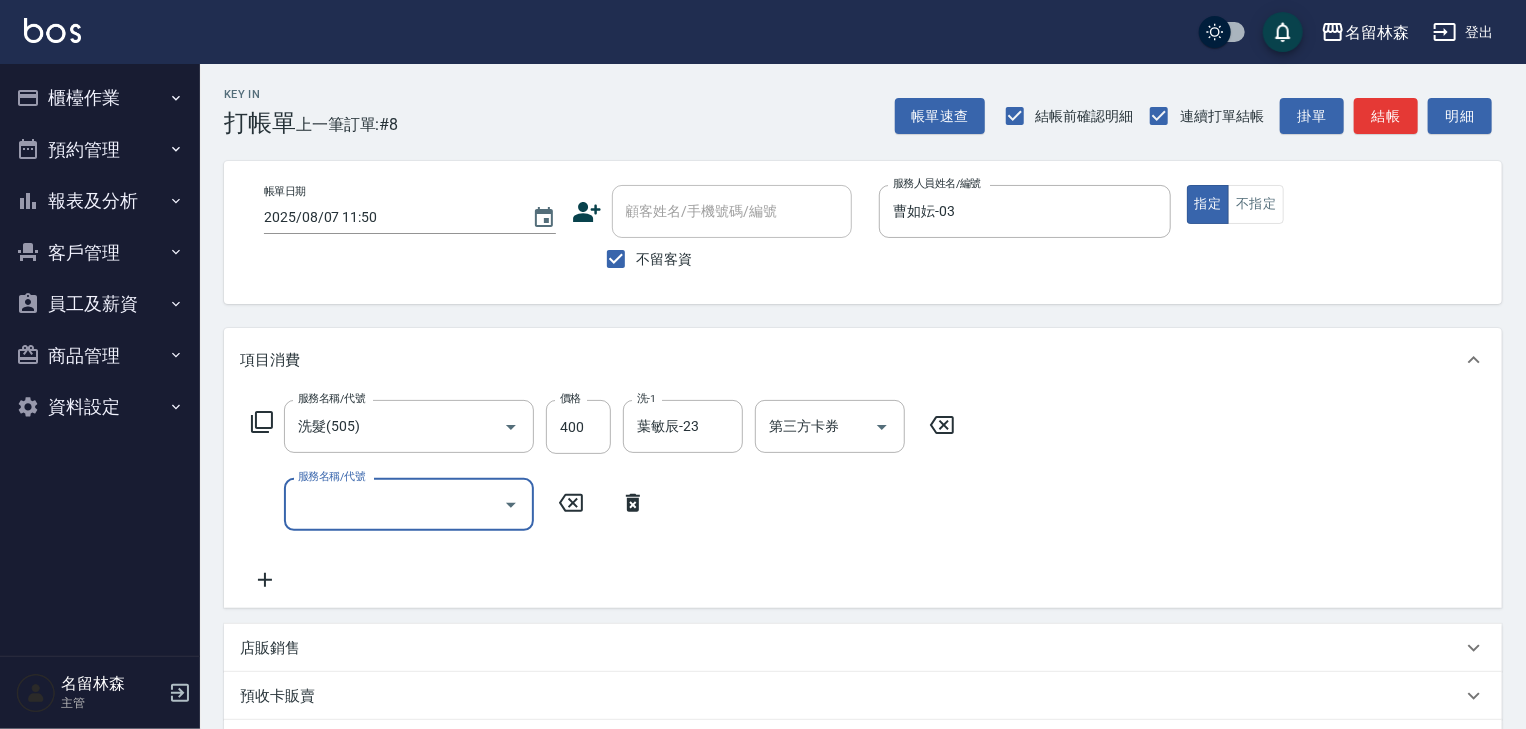 click on "服務名稱/代號" at bounding box center (394, 504) 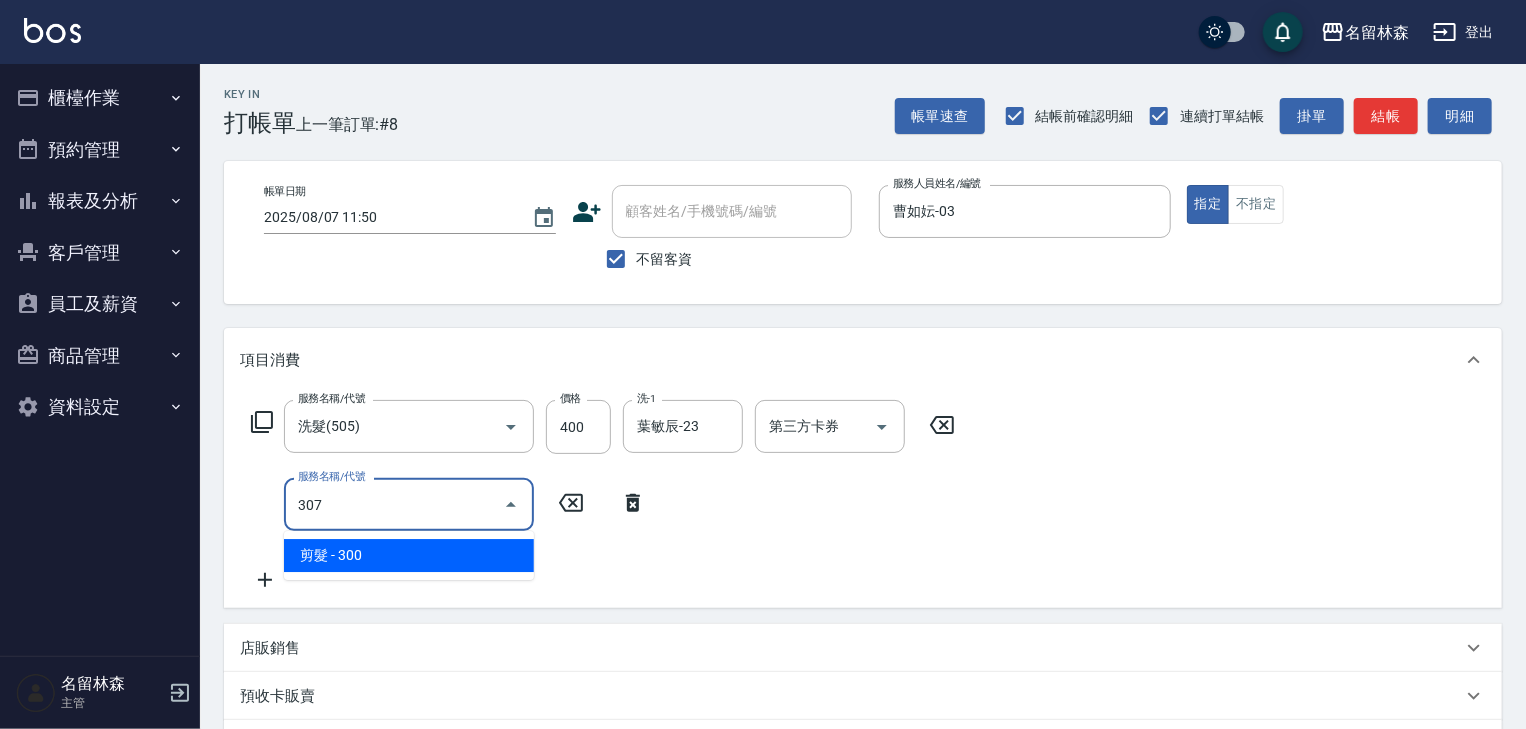 click on "剪髮 - 300" at bounding box center (409, 555) 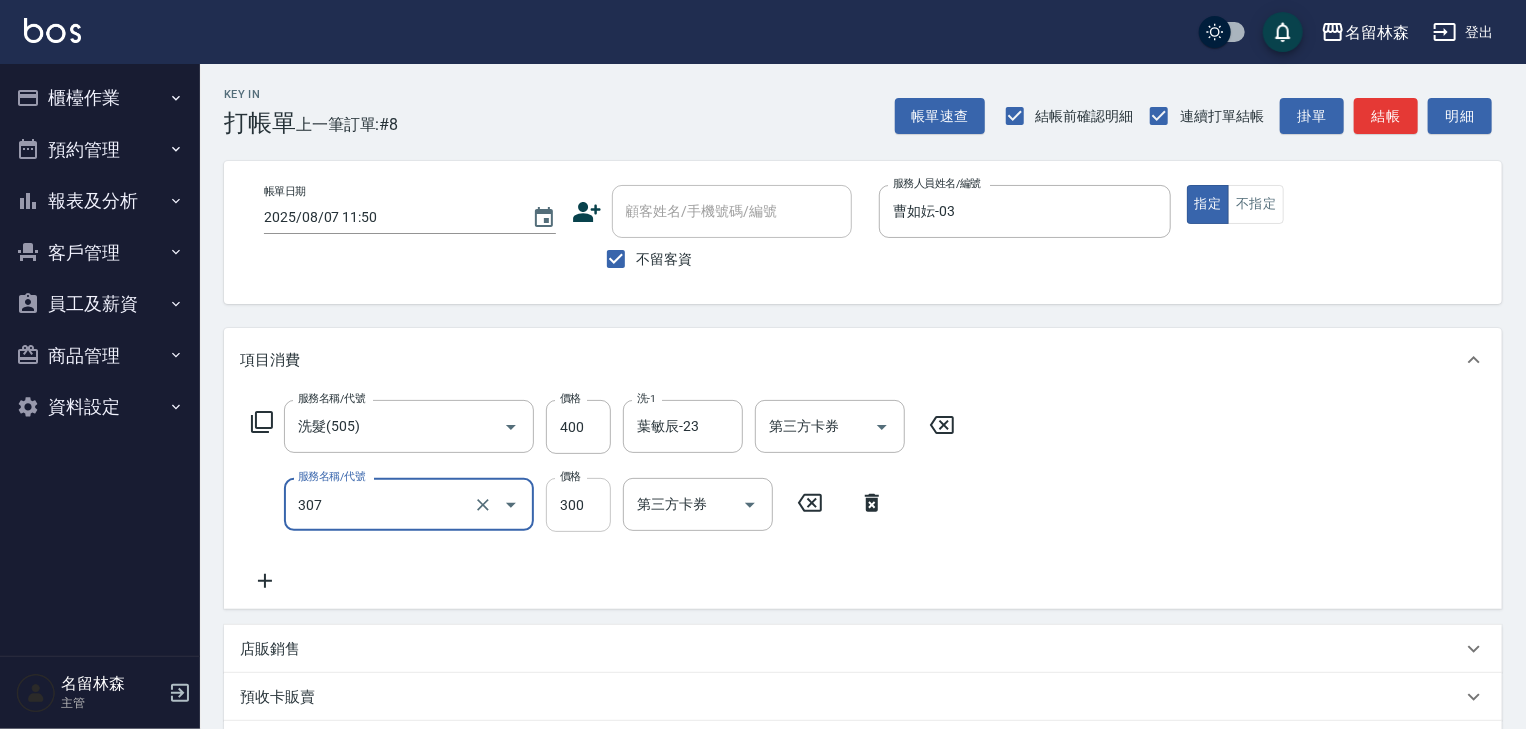 type on "剪髮(307)" 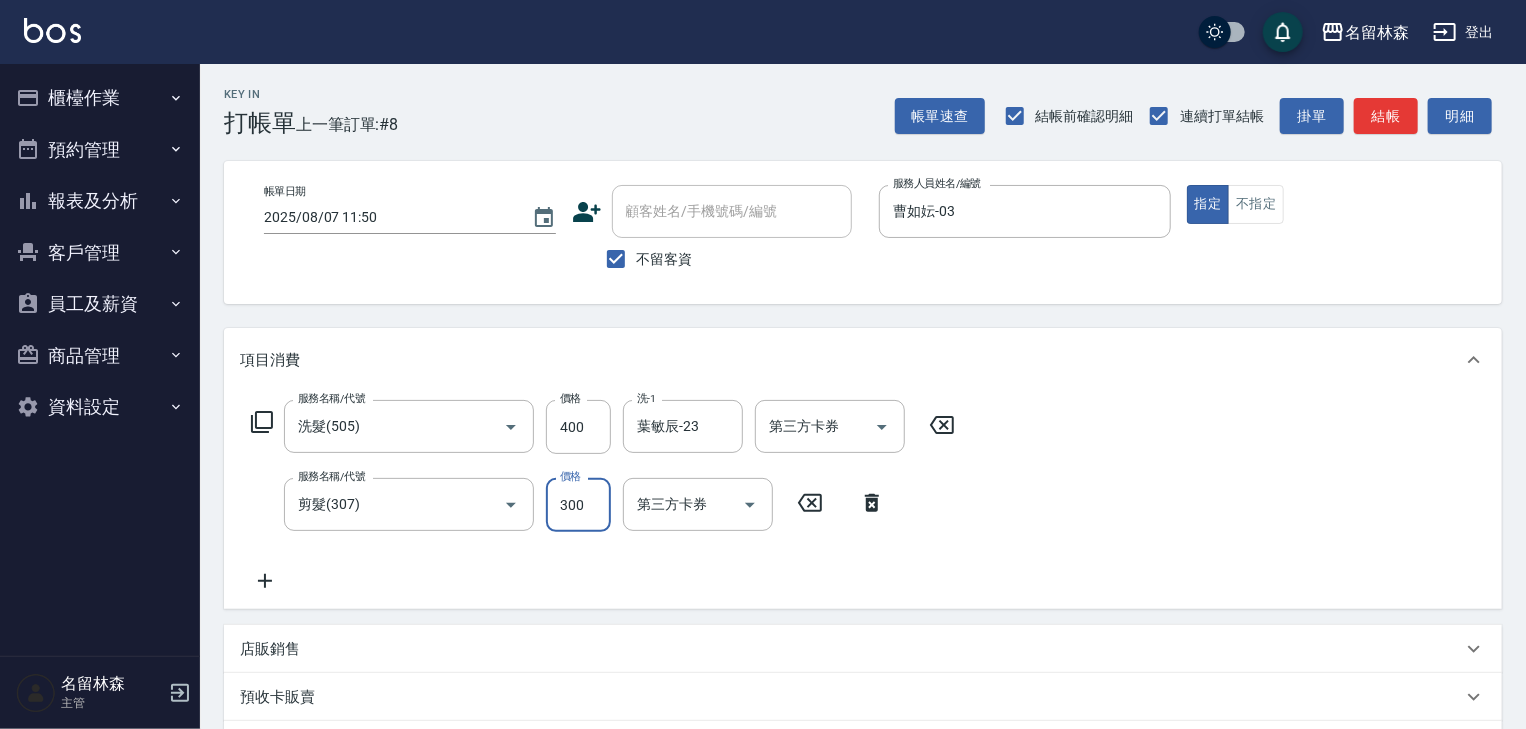 click on "300" at bounding box center (578, 505) 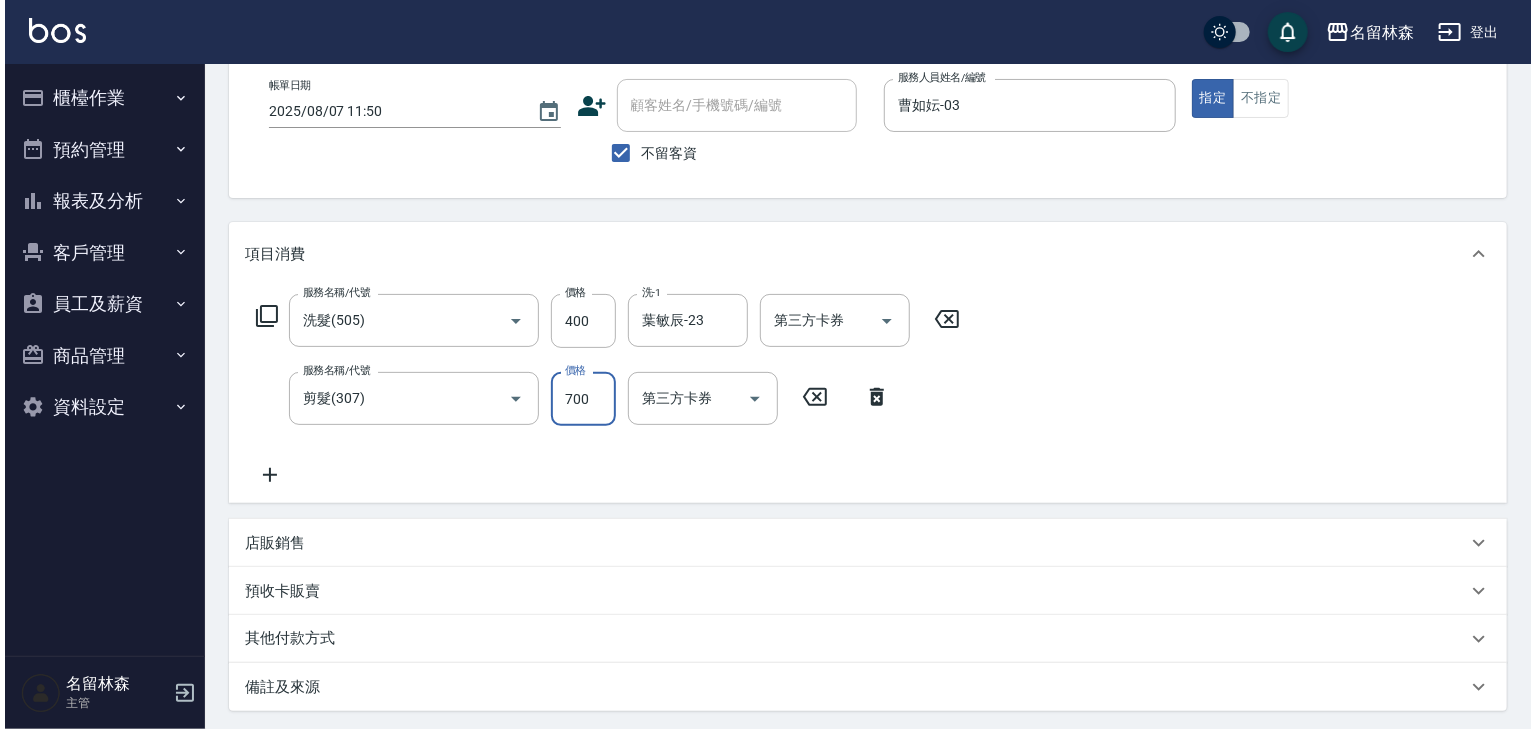 scroll, scrollTop: 312, scrollLeft: 0, axis: vertical 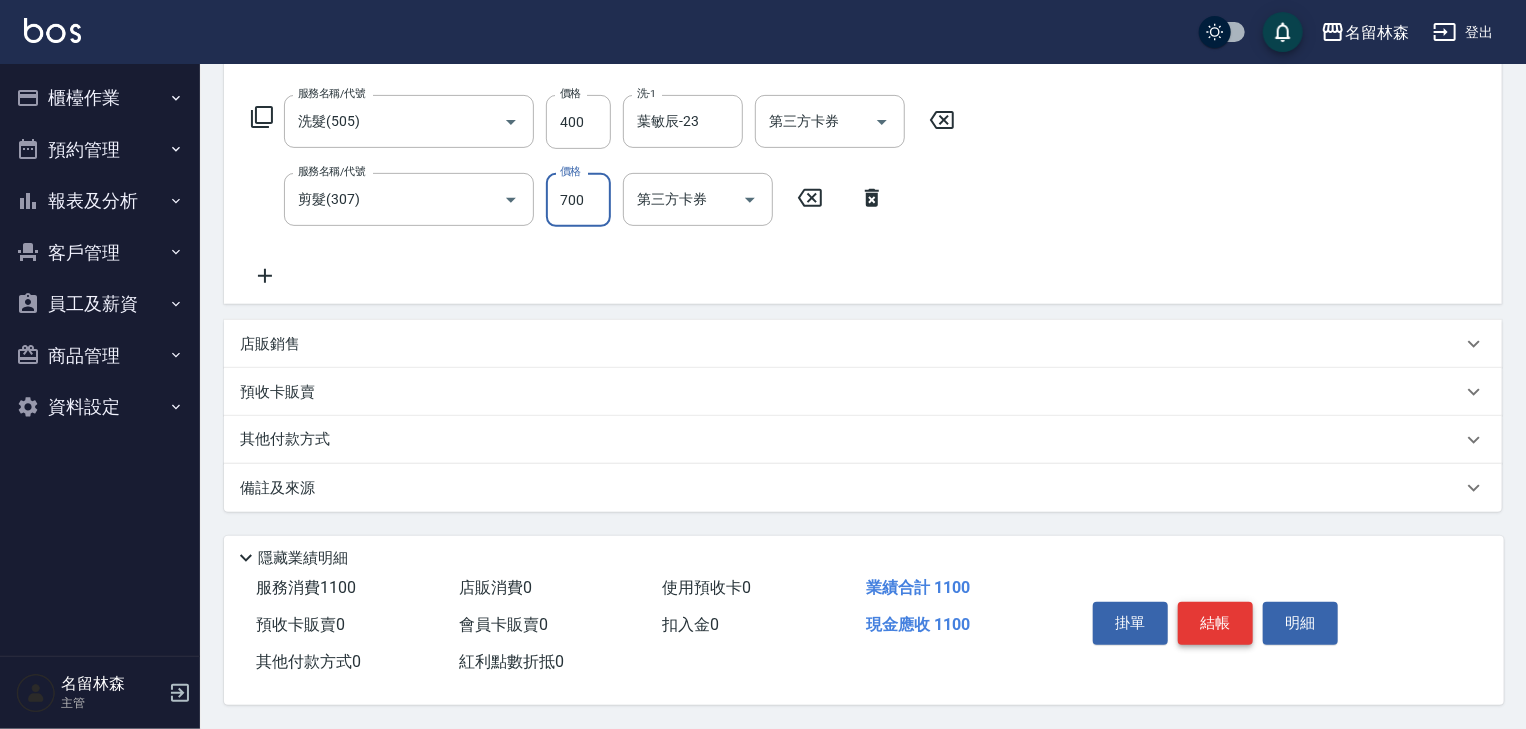 type on "700" 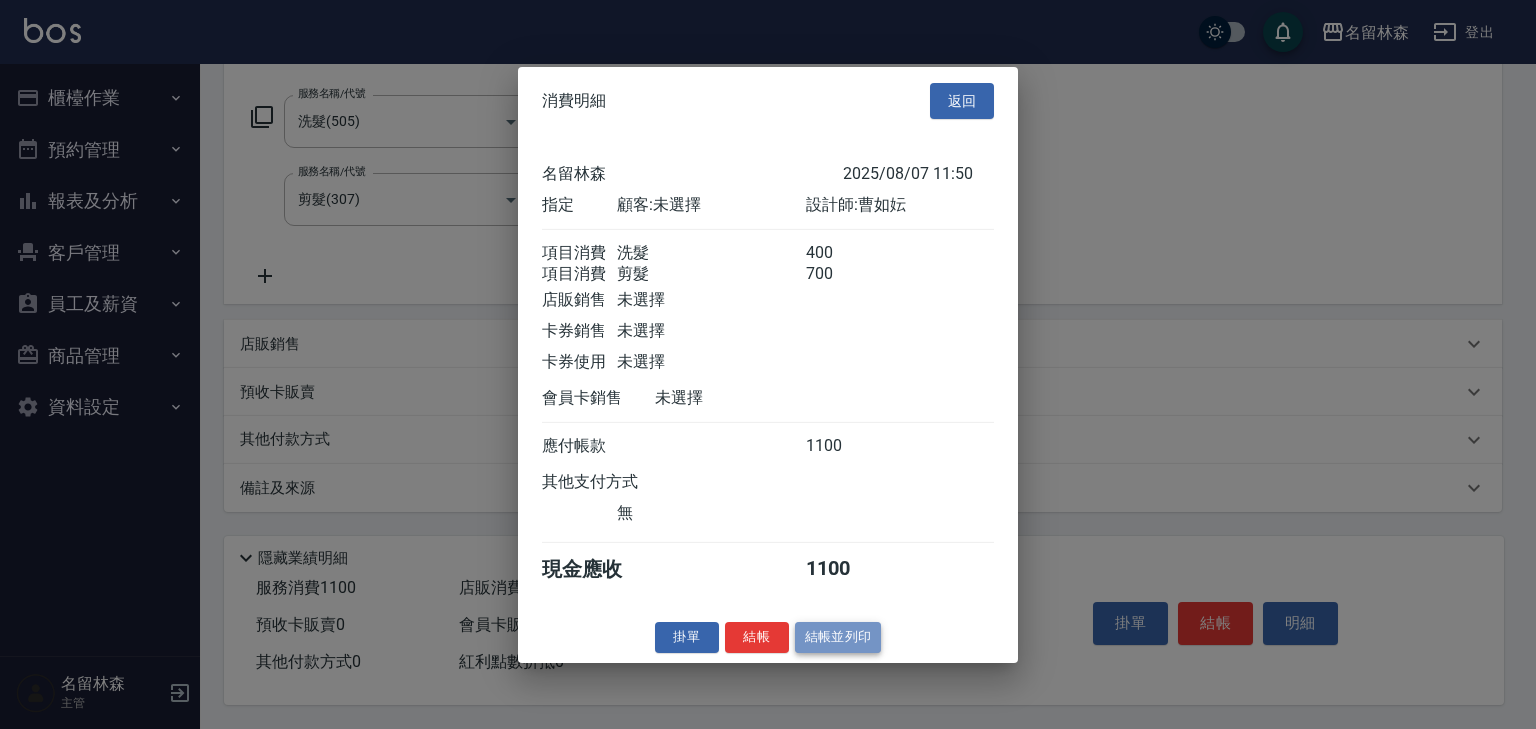 click on "結帳並列印" at bounding box center (838, 637) 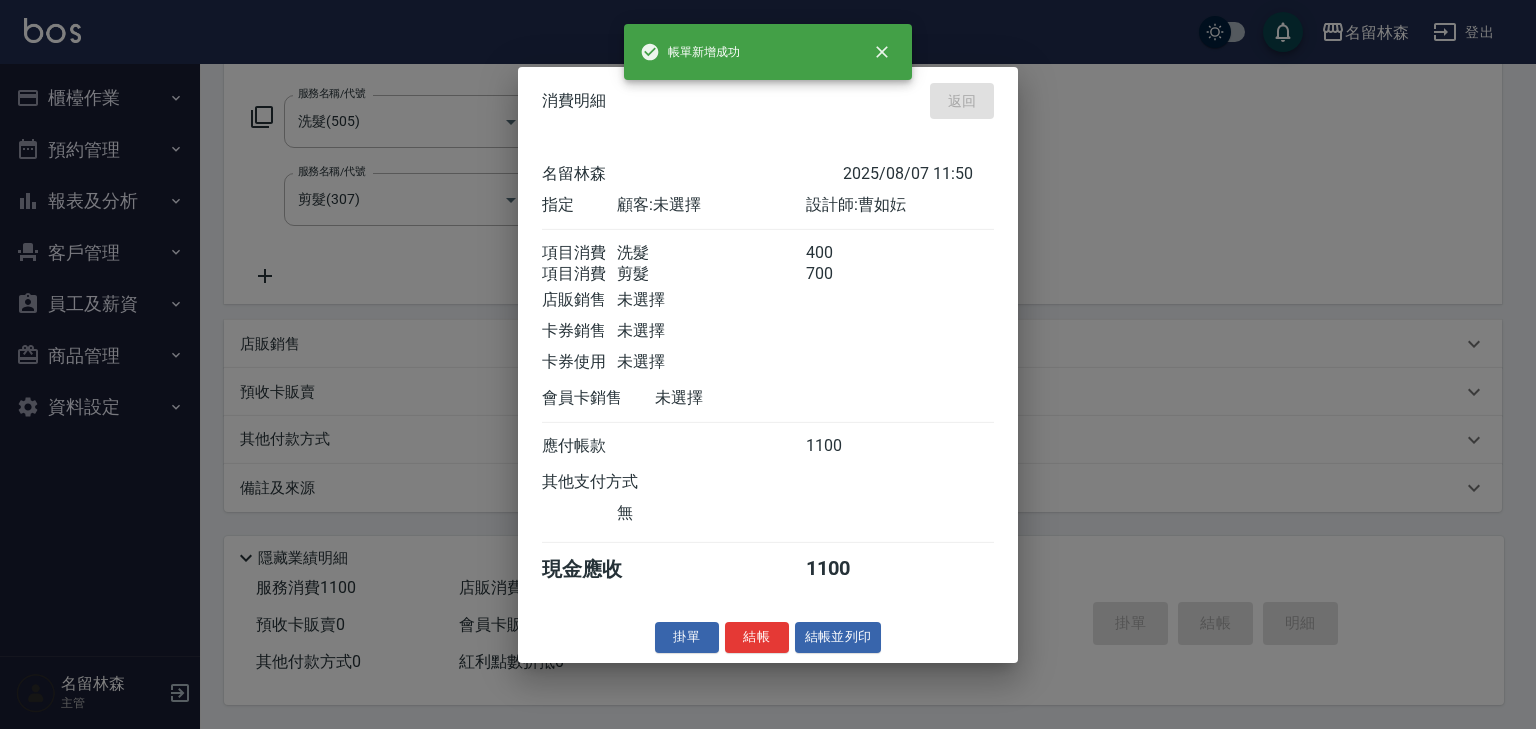 type 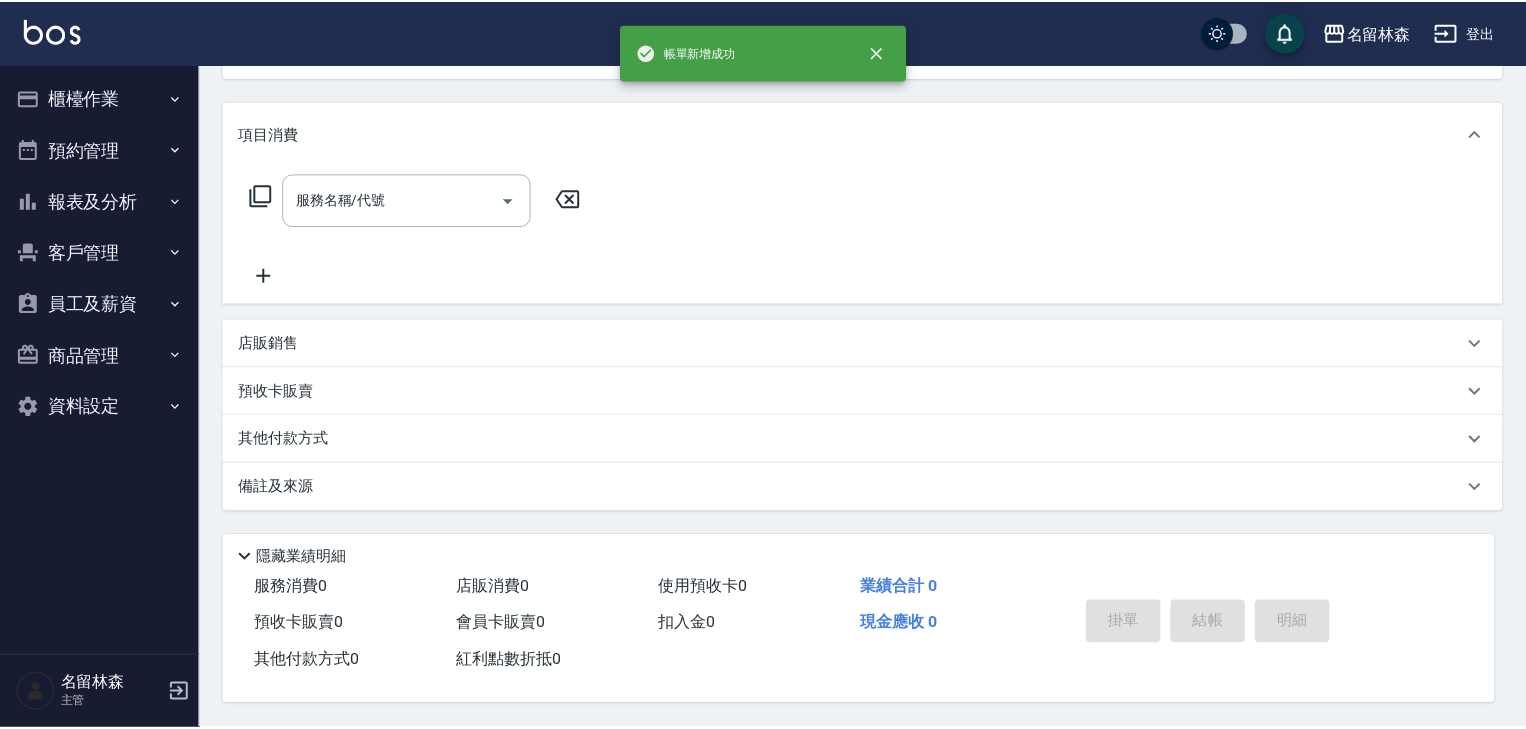 scroll, scrollTop: 0, scrollLeft: 0, axis: both 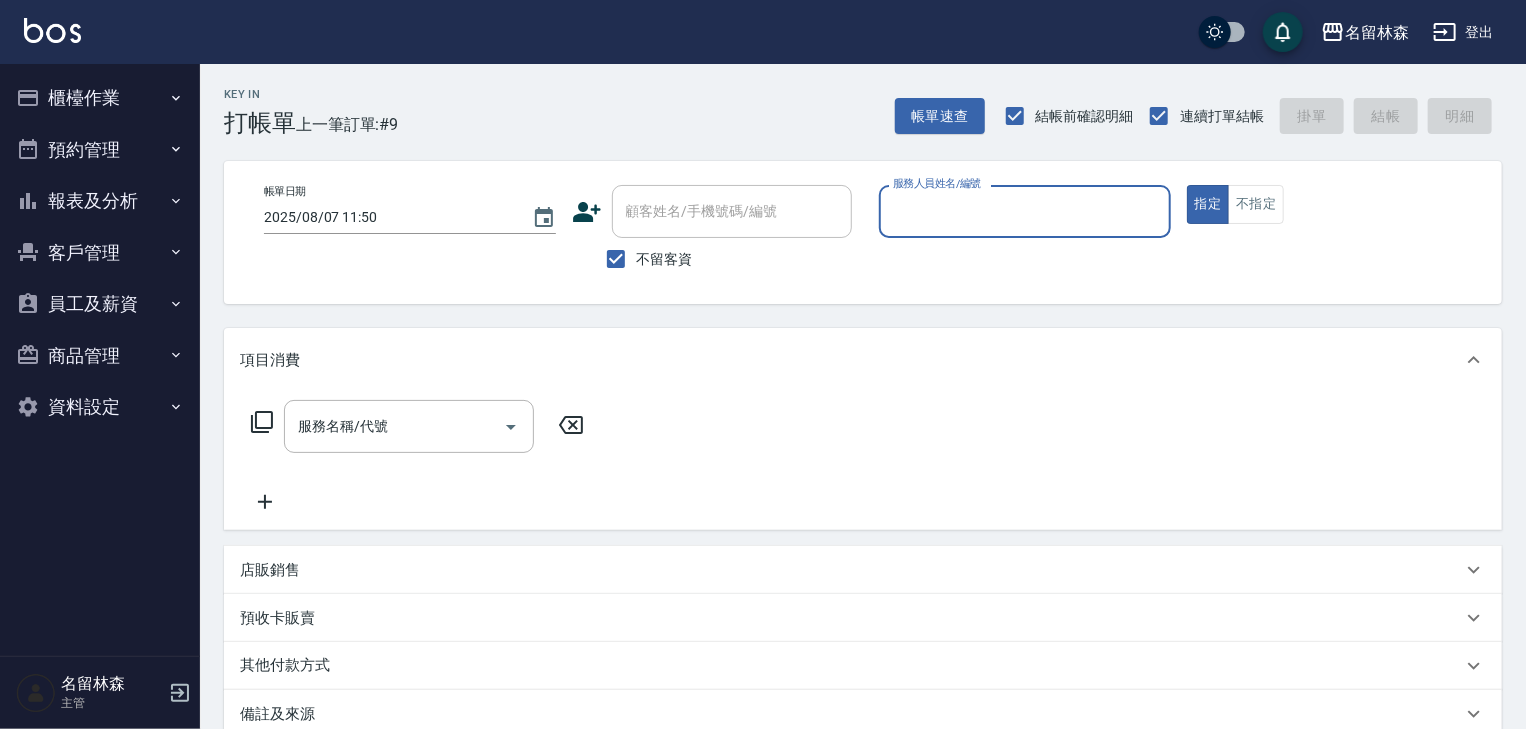 click 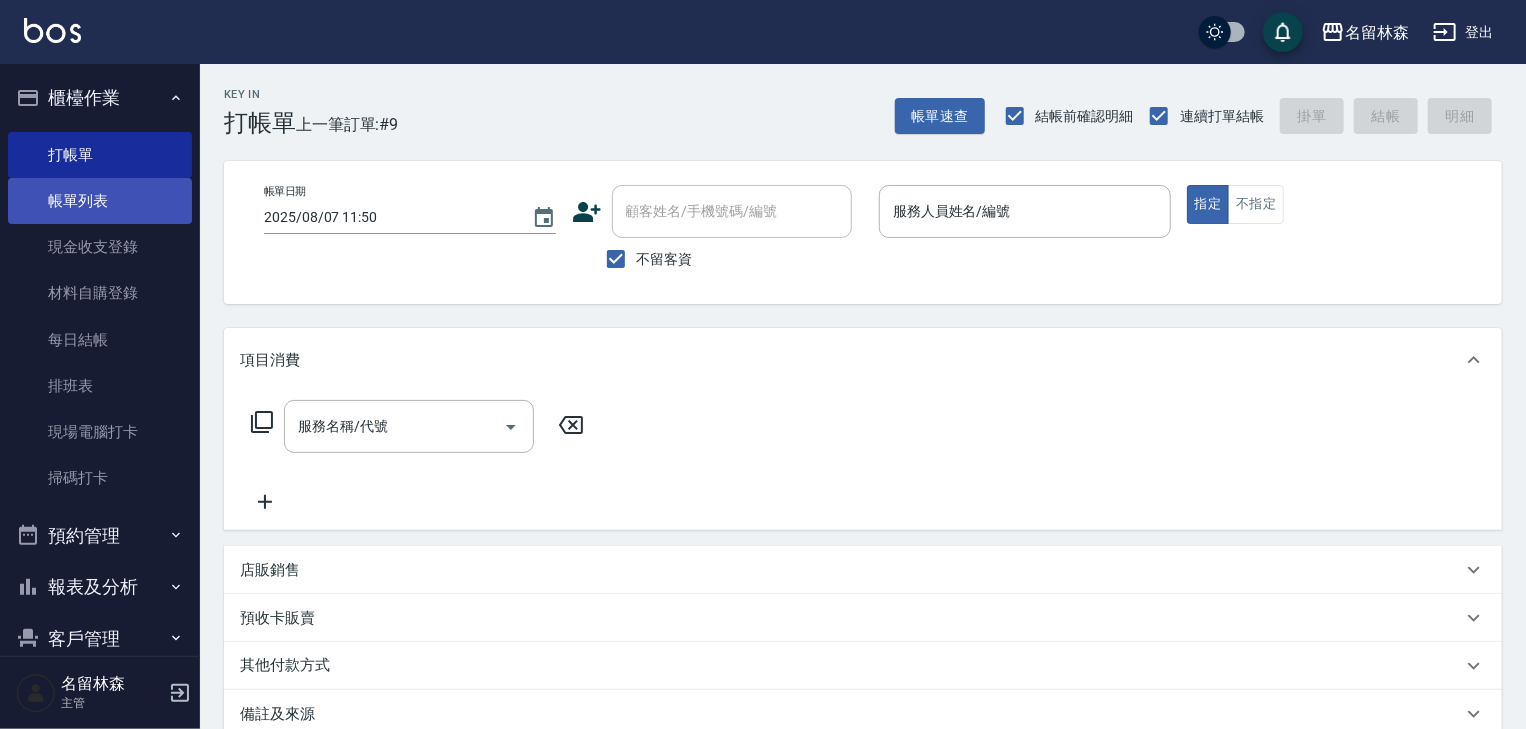 click on "帳單列表" at bounding box center [100, 201] 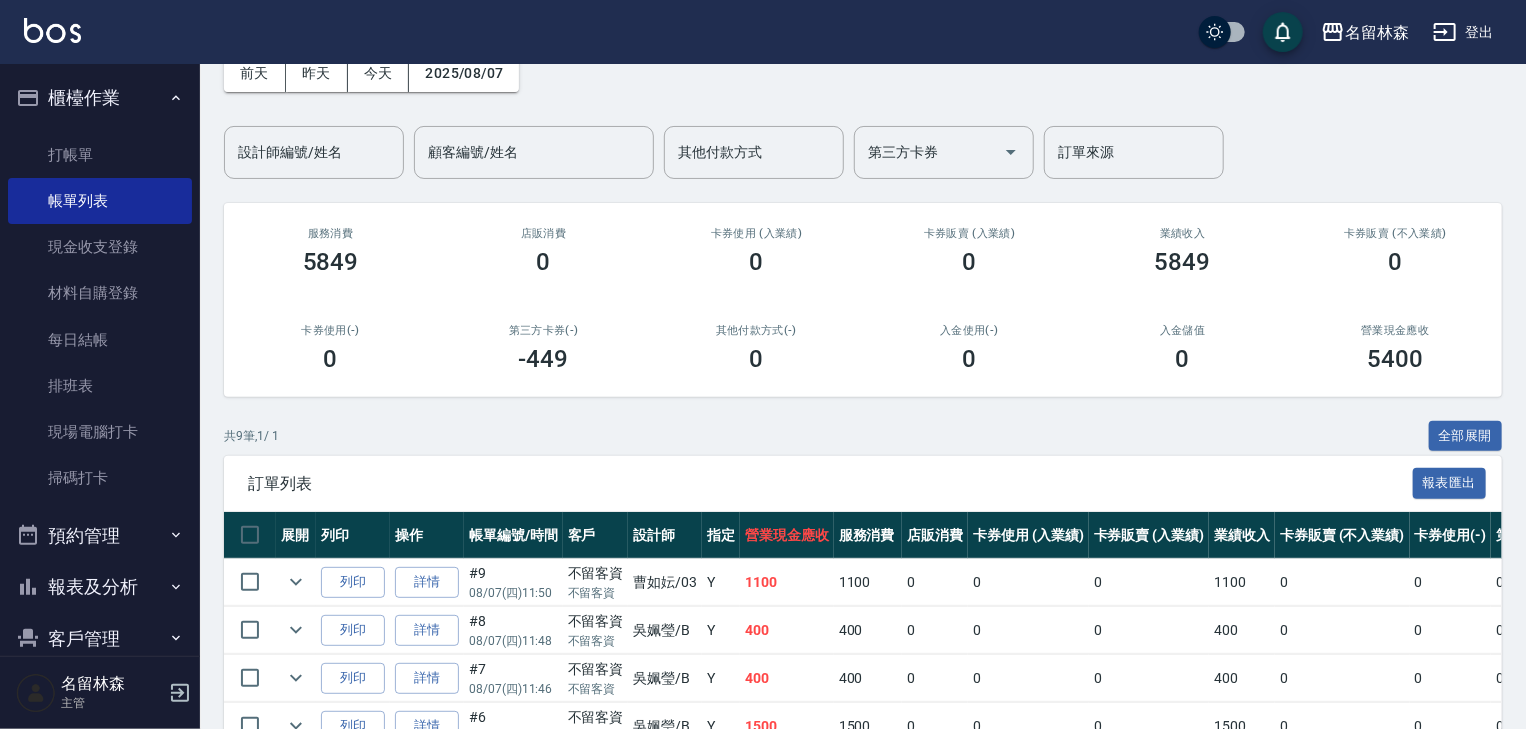 scroll, scrollTop: 213, scrollLeft: 0, axis: vertical 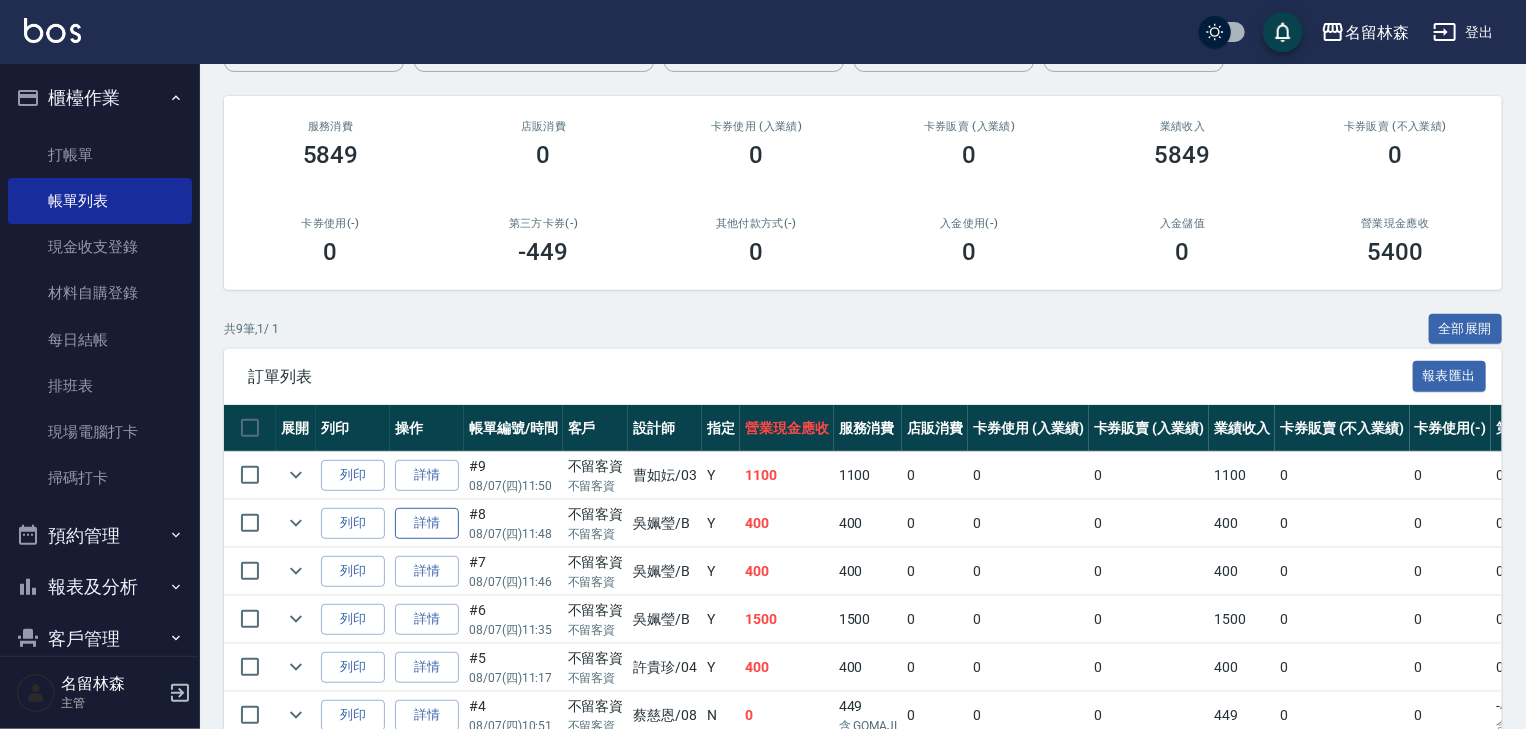 click on "詳情" at bounding box center (427, 523) 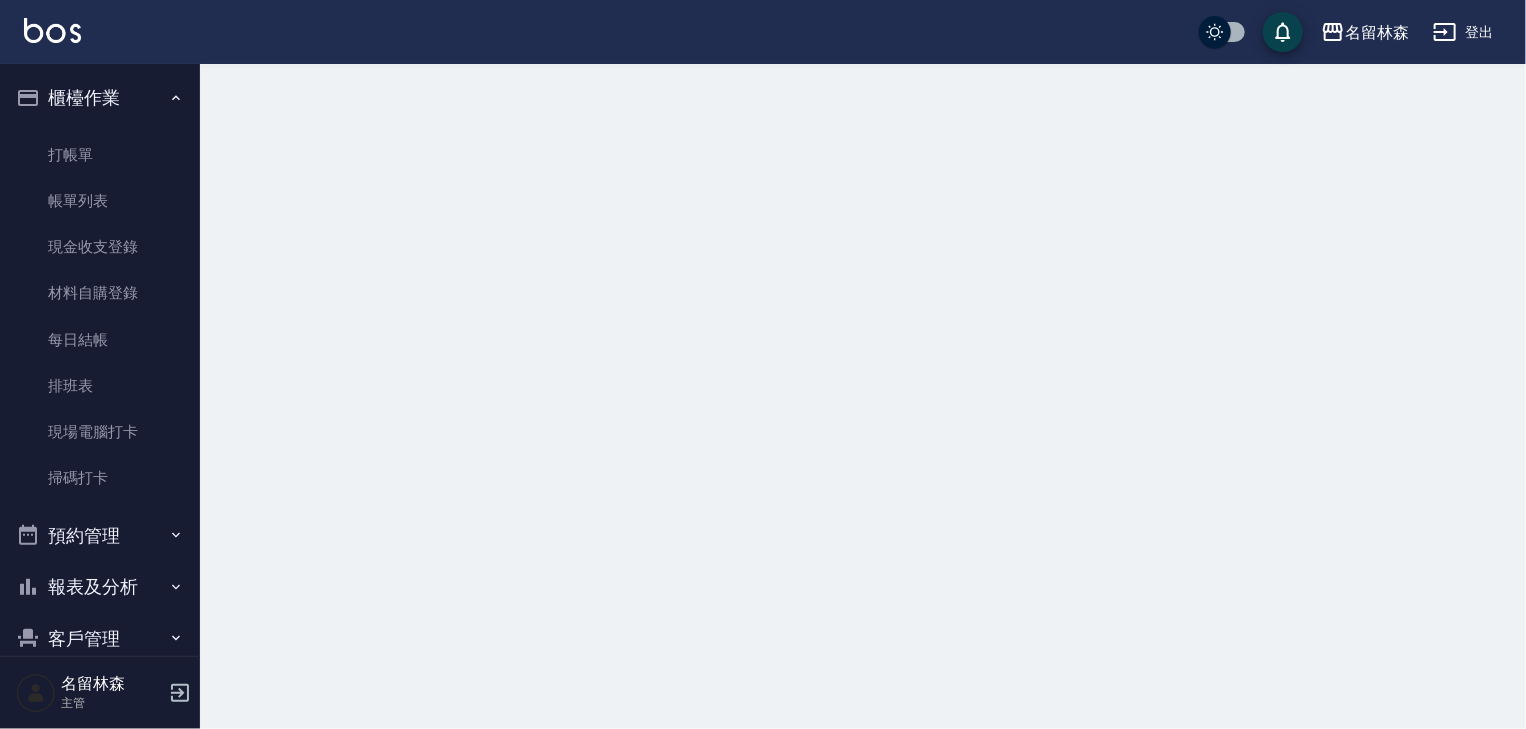 scroll, scrollTop: 0, scrollLeft: 0, axis: both 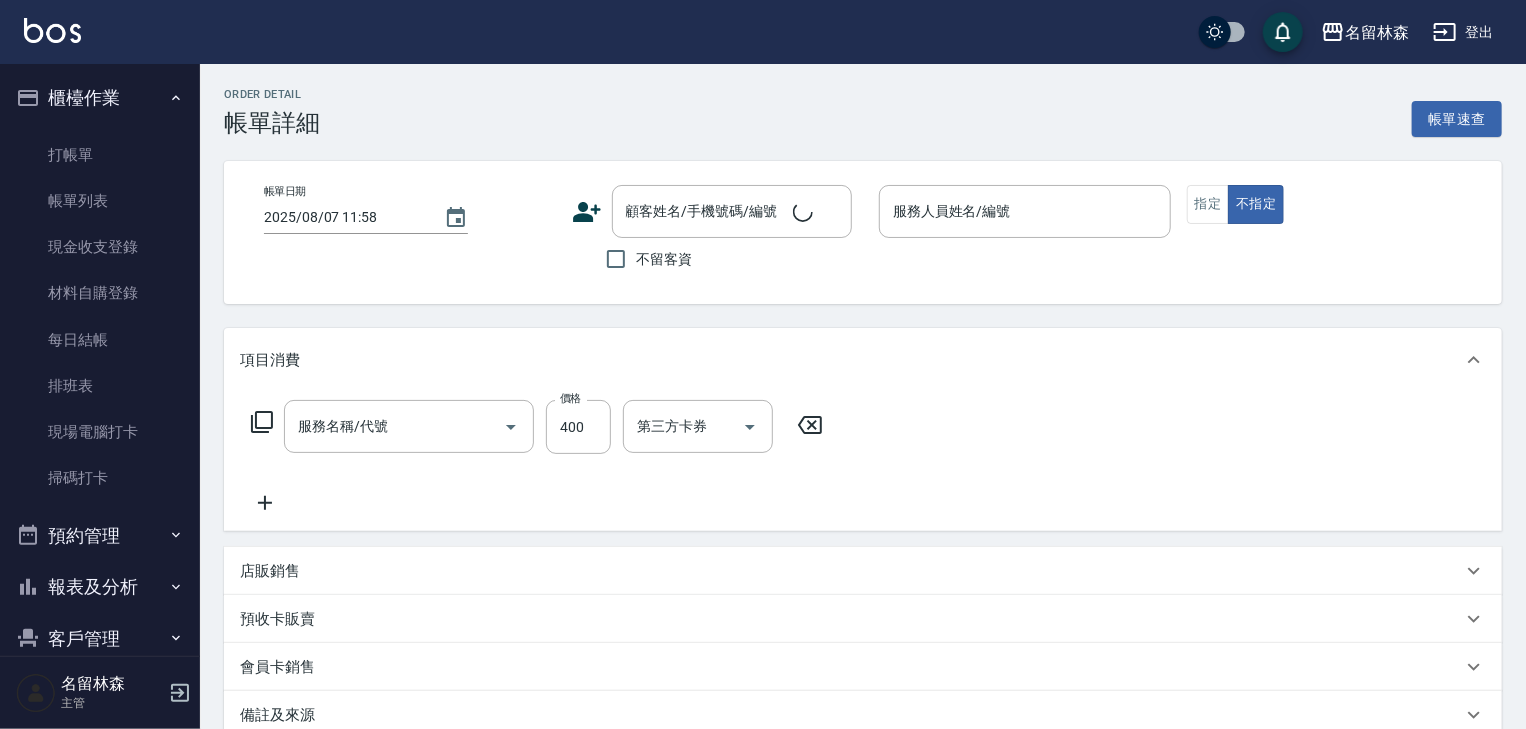 type on "洗髮(505)" 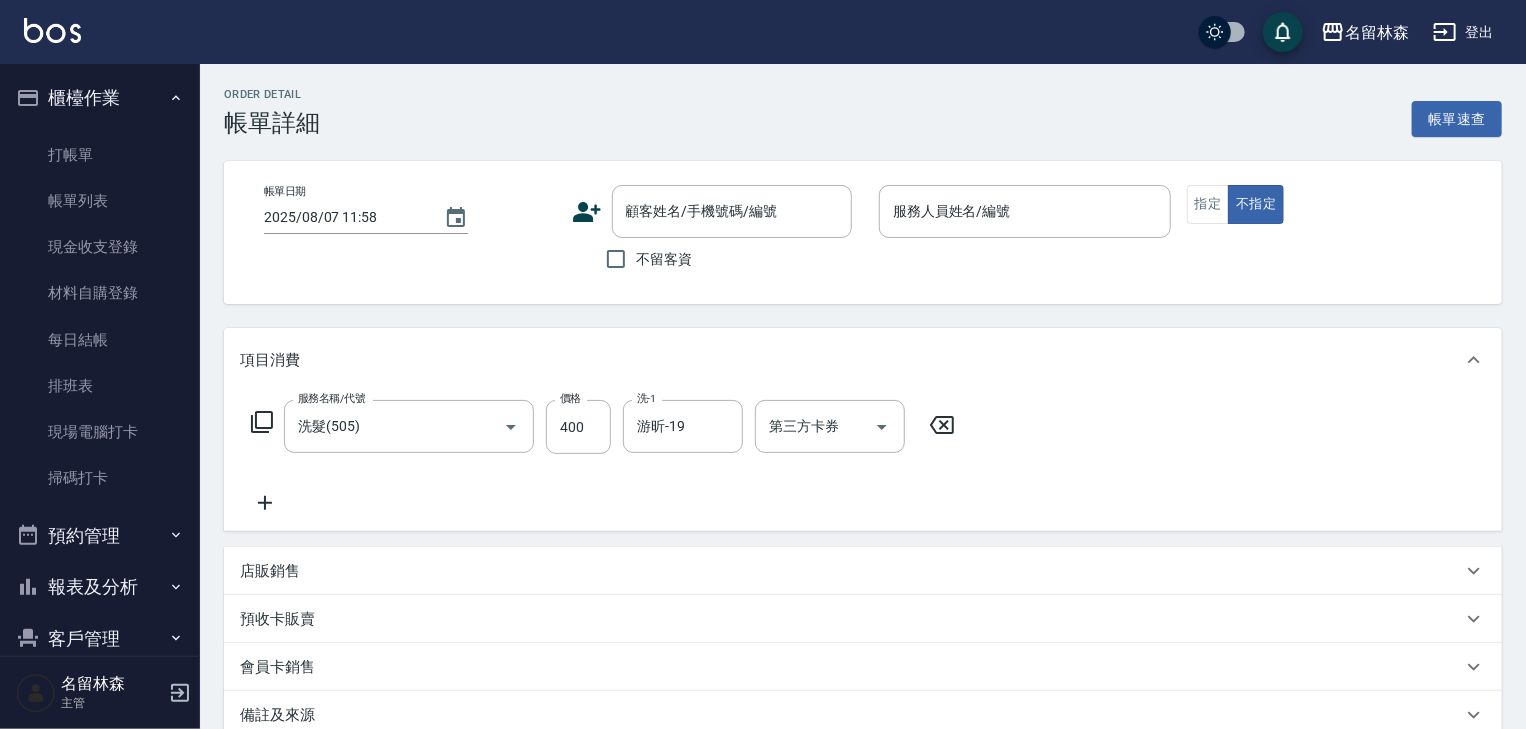 type on "2025/08/07 11:48" 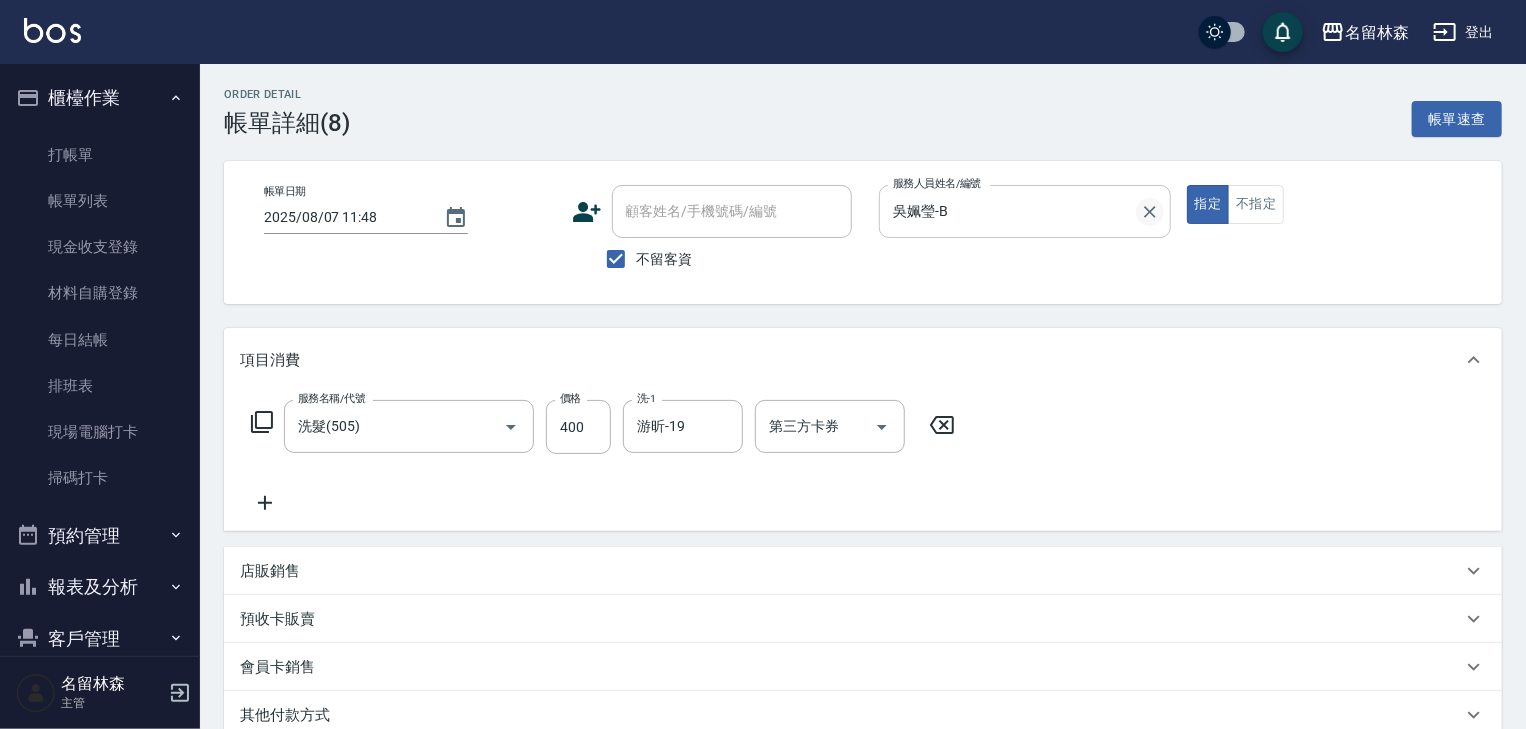 click 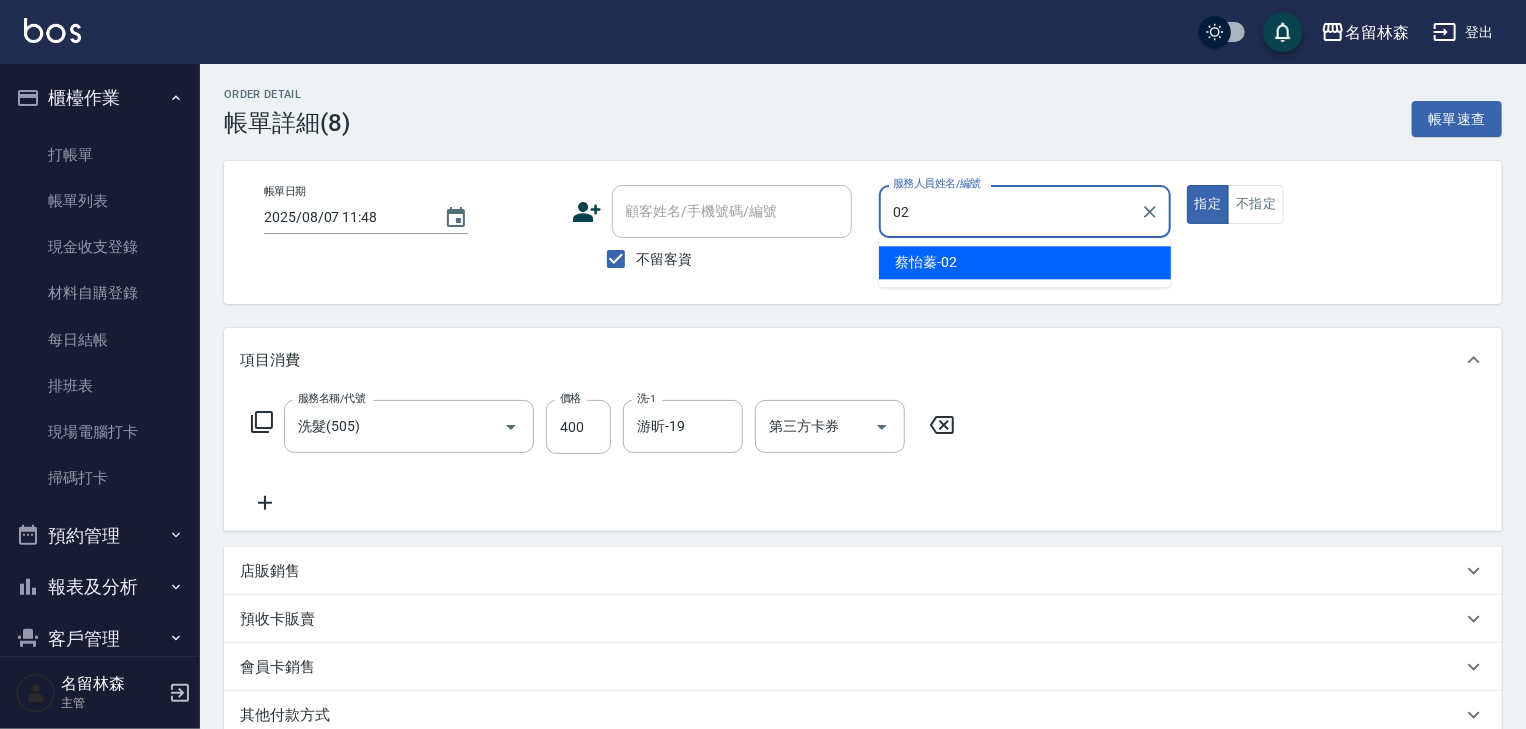 click on "蔡怡蓁 -02" at bounding box center [1025, 262] 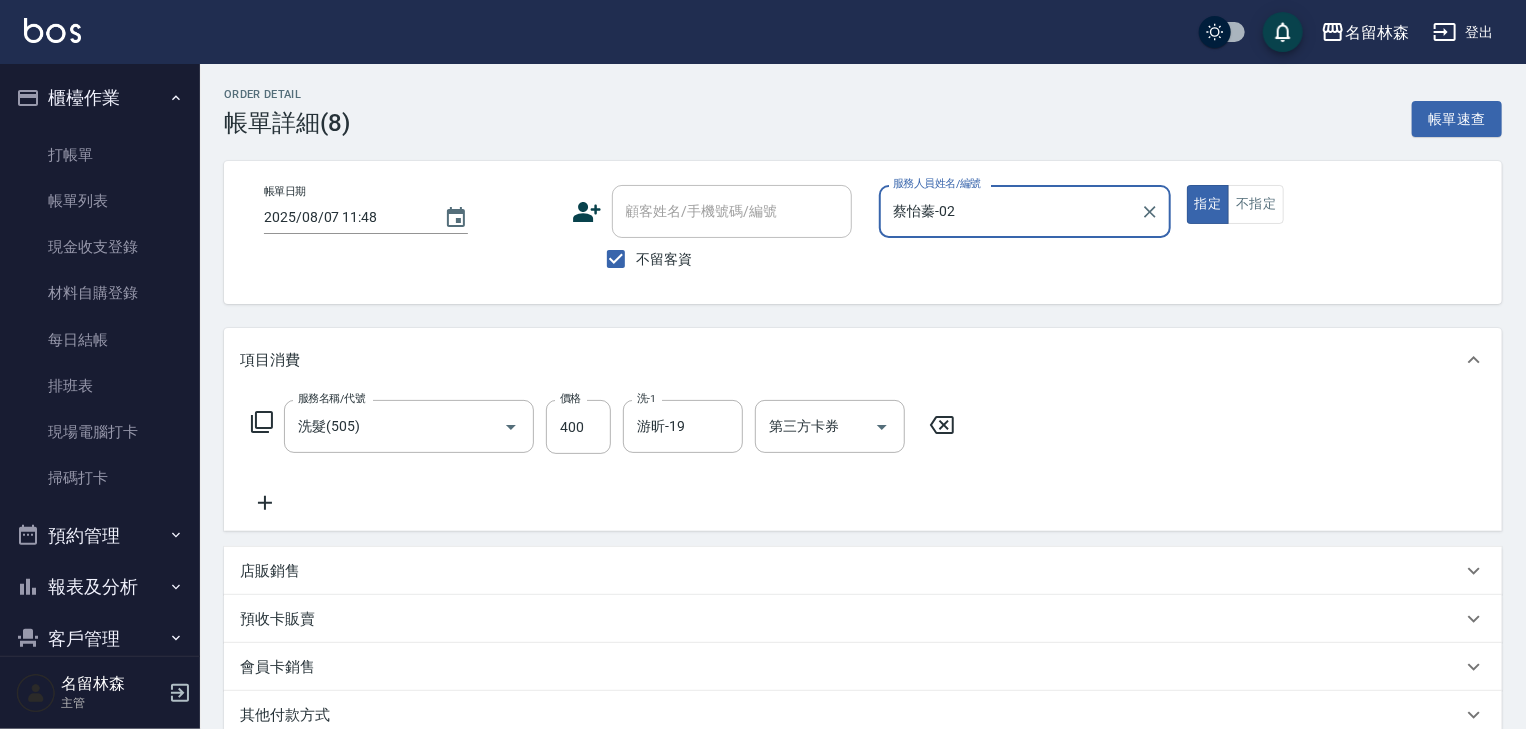 scroll, scrollTop: 272, scrollLeft: 0, axis: vertical 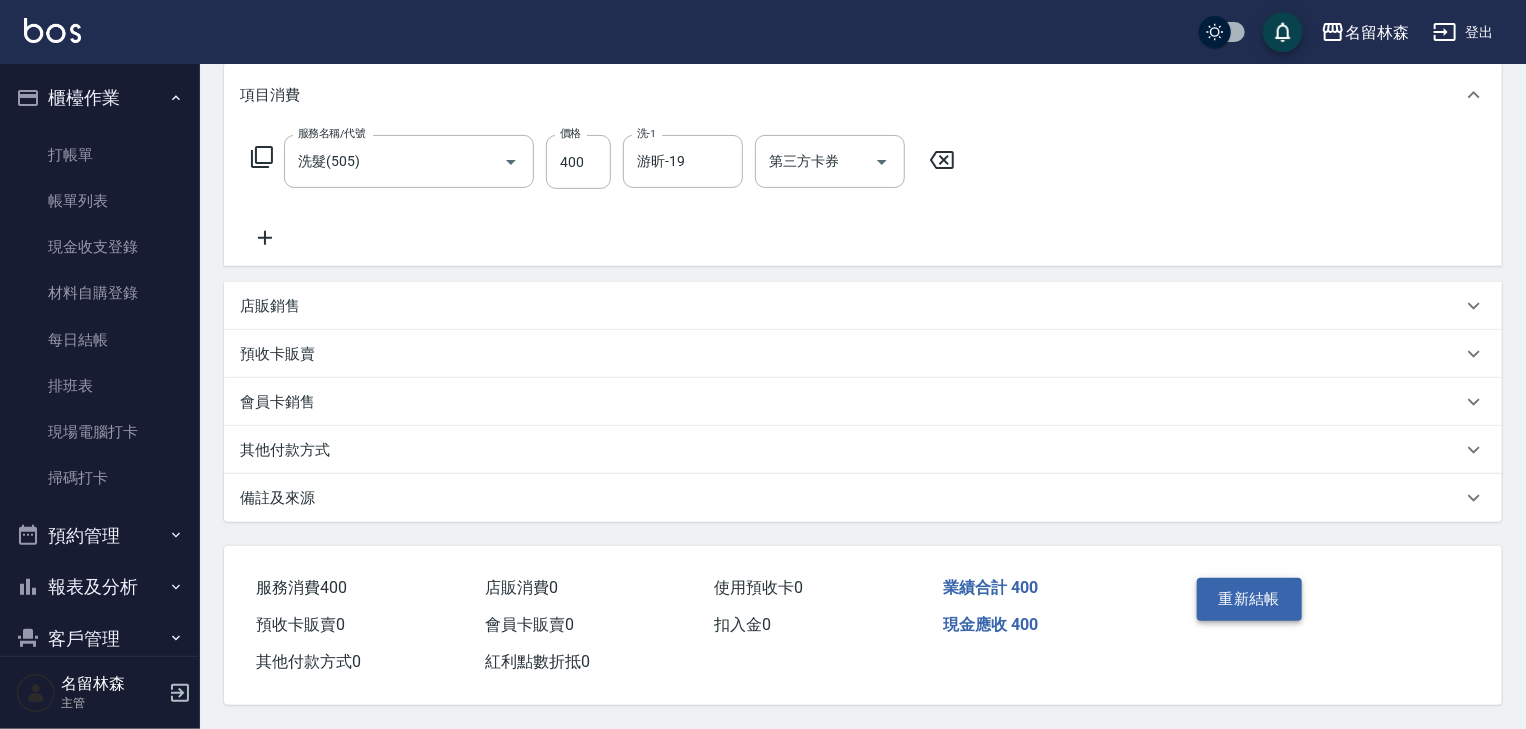 type on "蔡怡蓁-02" 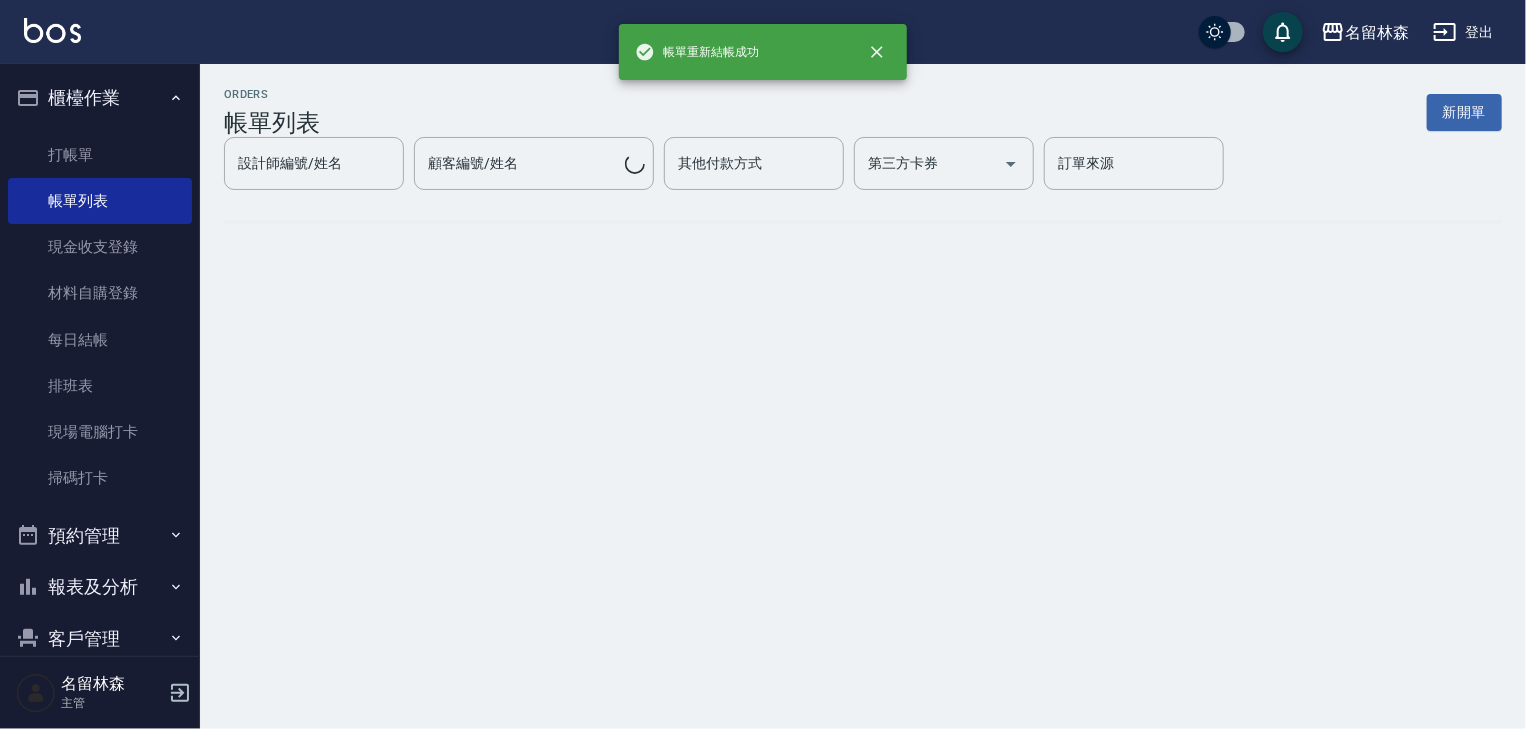 scroll, scrollTop: 0, scrollLeft: 0, axis: both 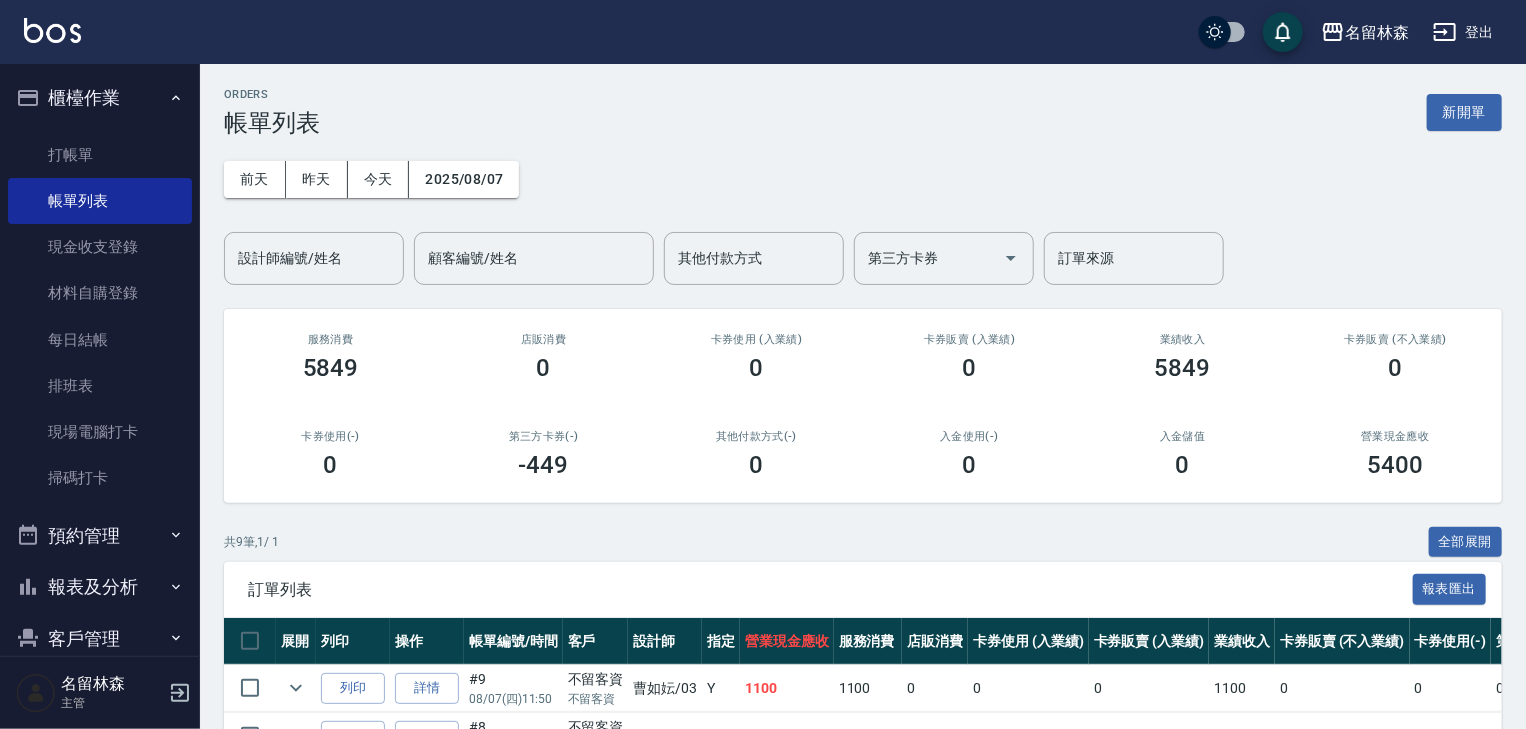 click at bounding box center [52, 32] 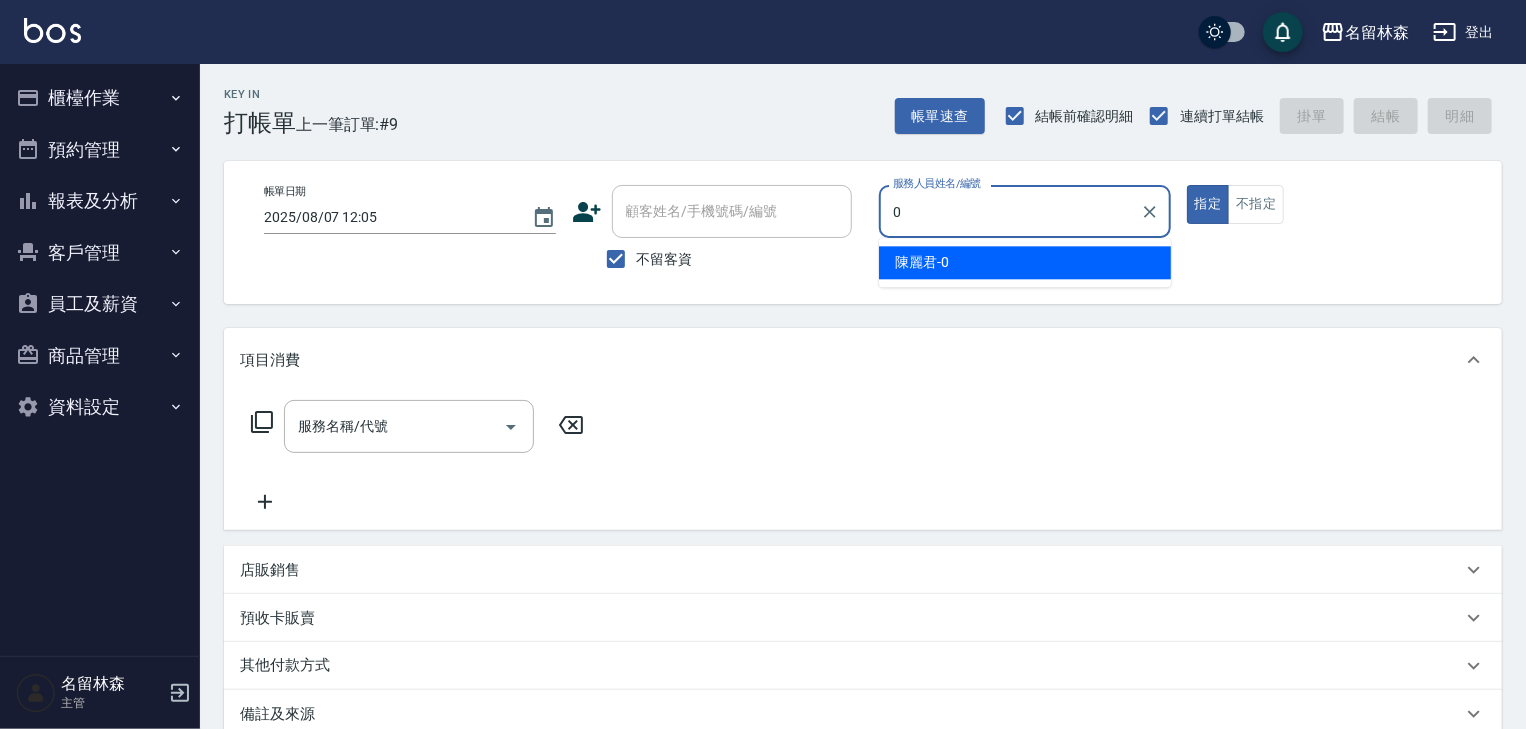 type on "陳麗君-0" 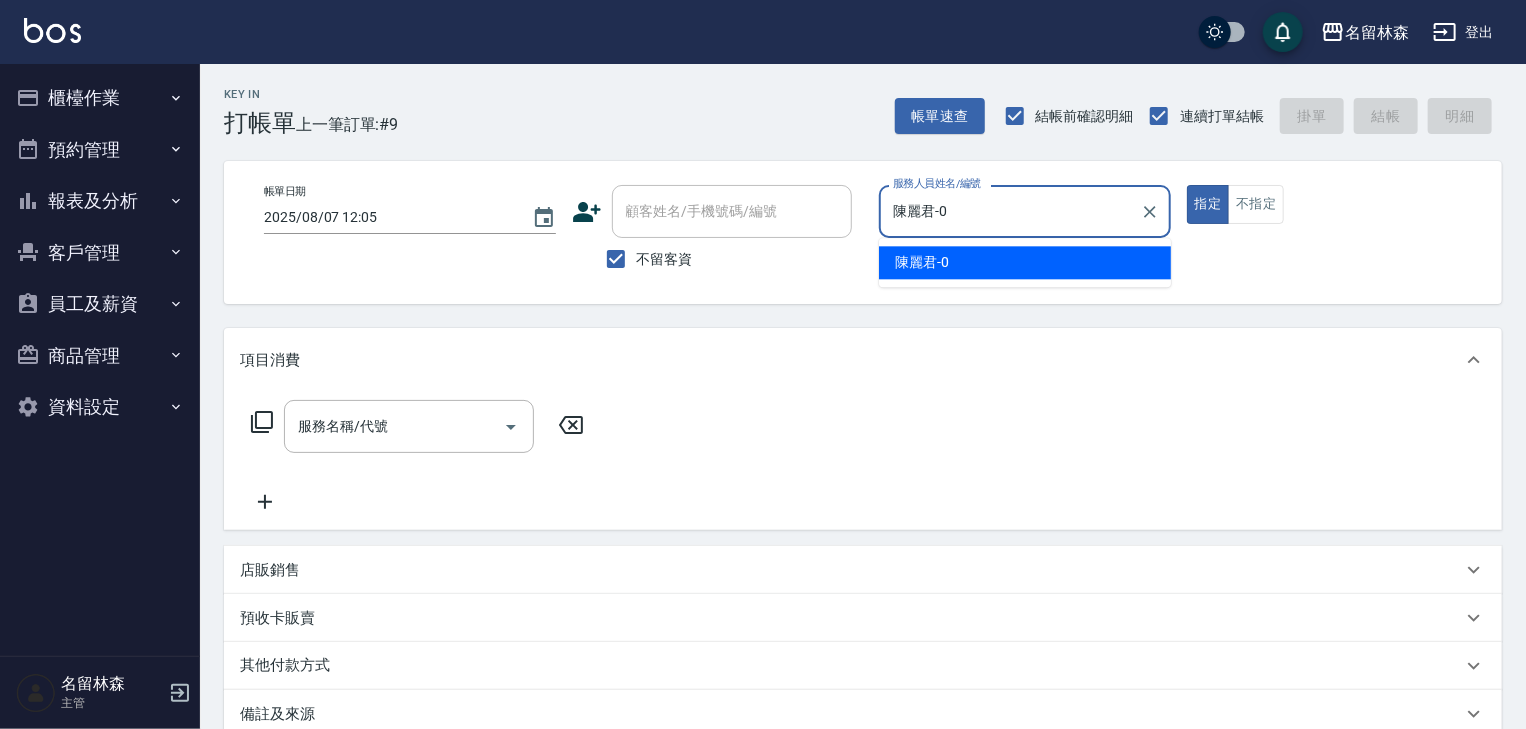 type on "true" 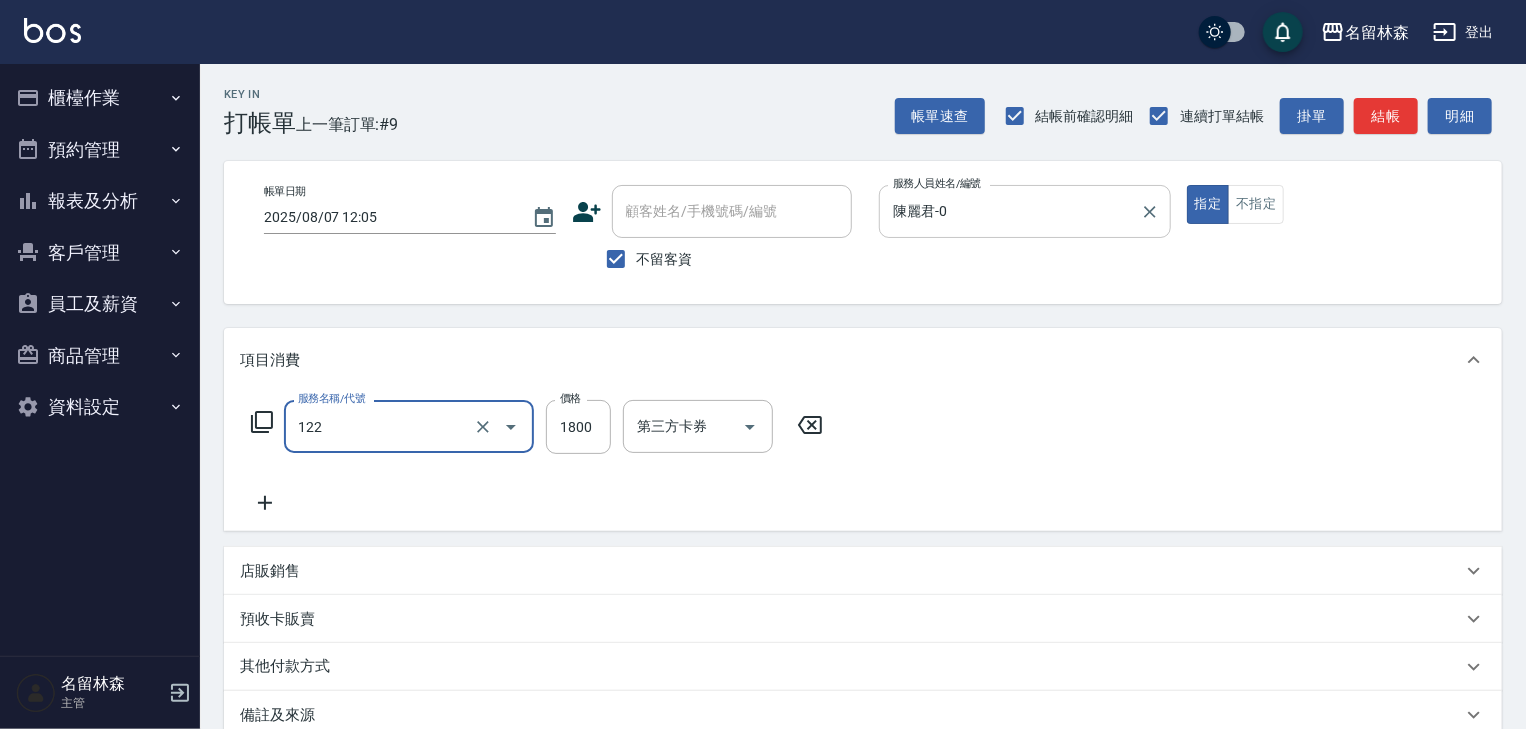 type on "草本髮泥(小)(122)" 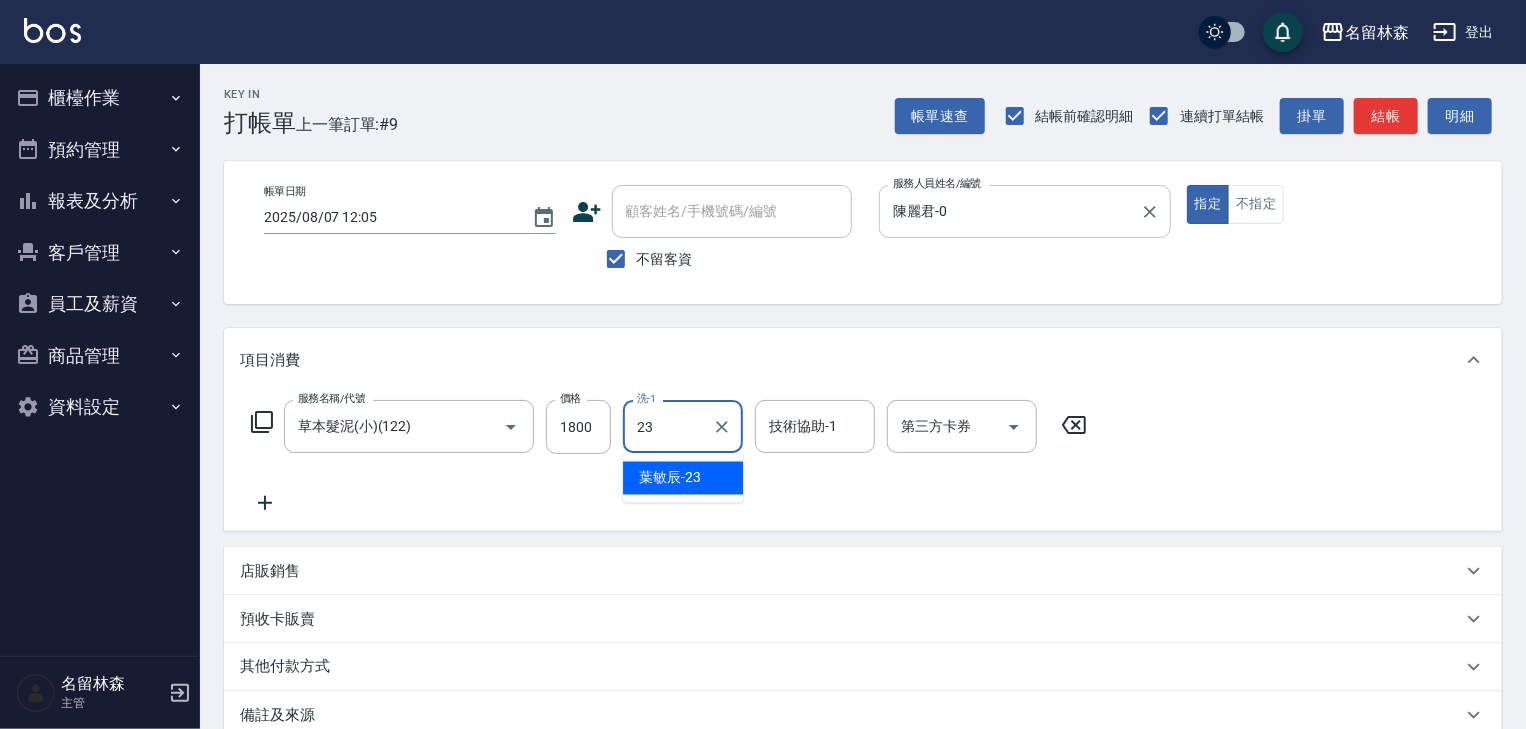 type on "[NAME]-23" 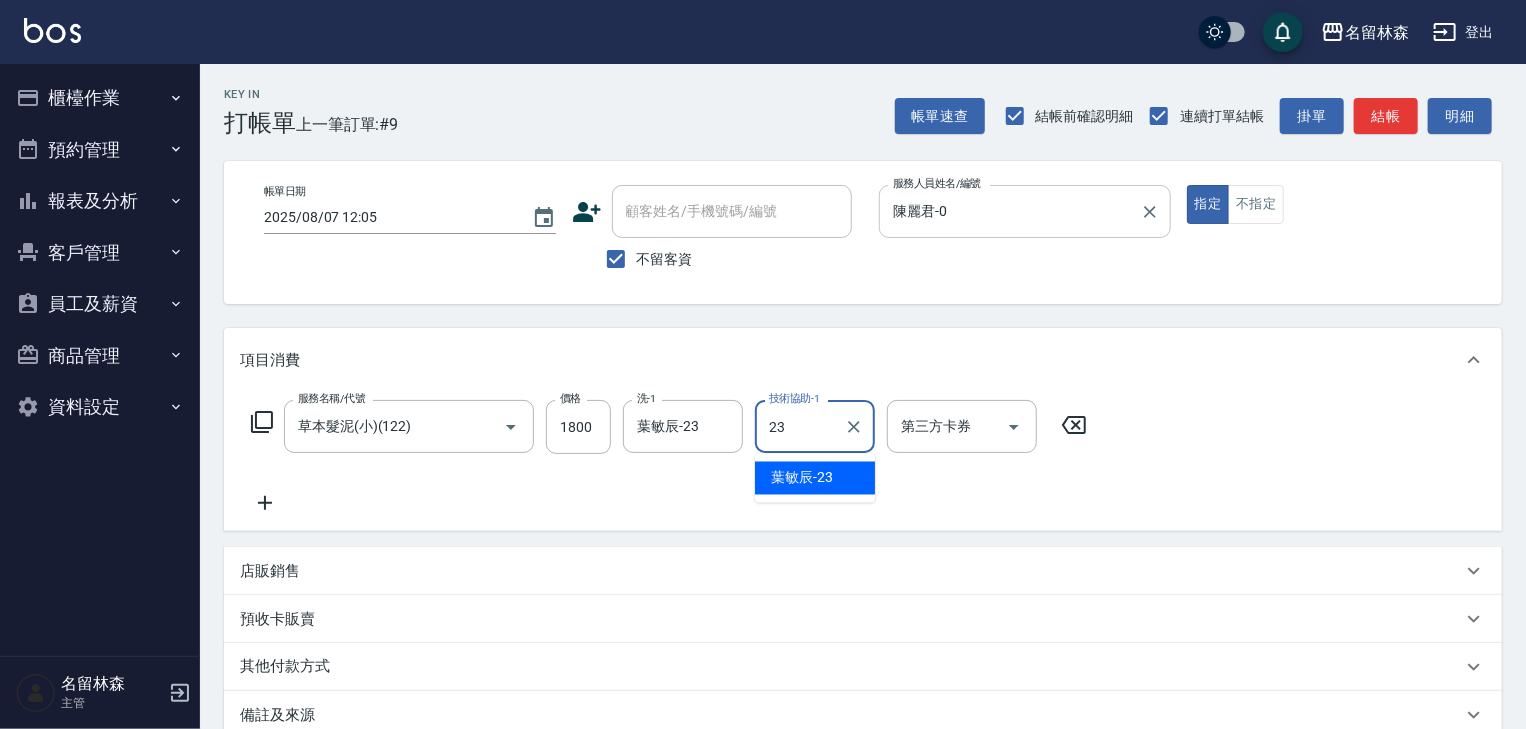 type on "[NAME]-23" 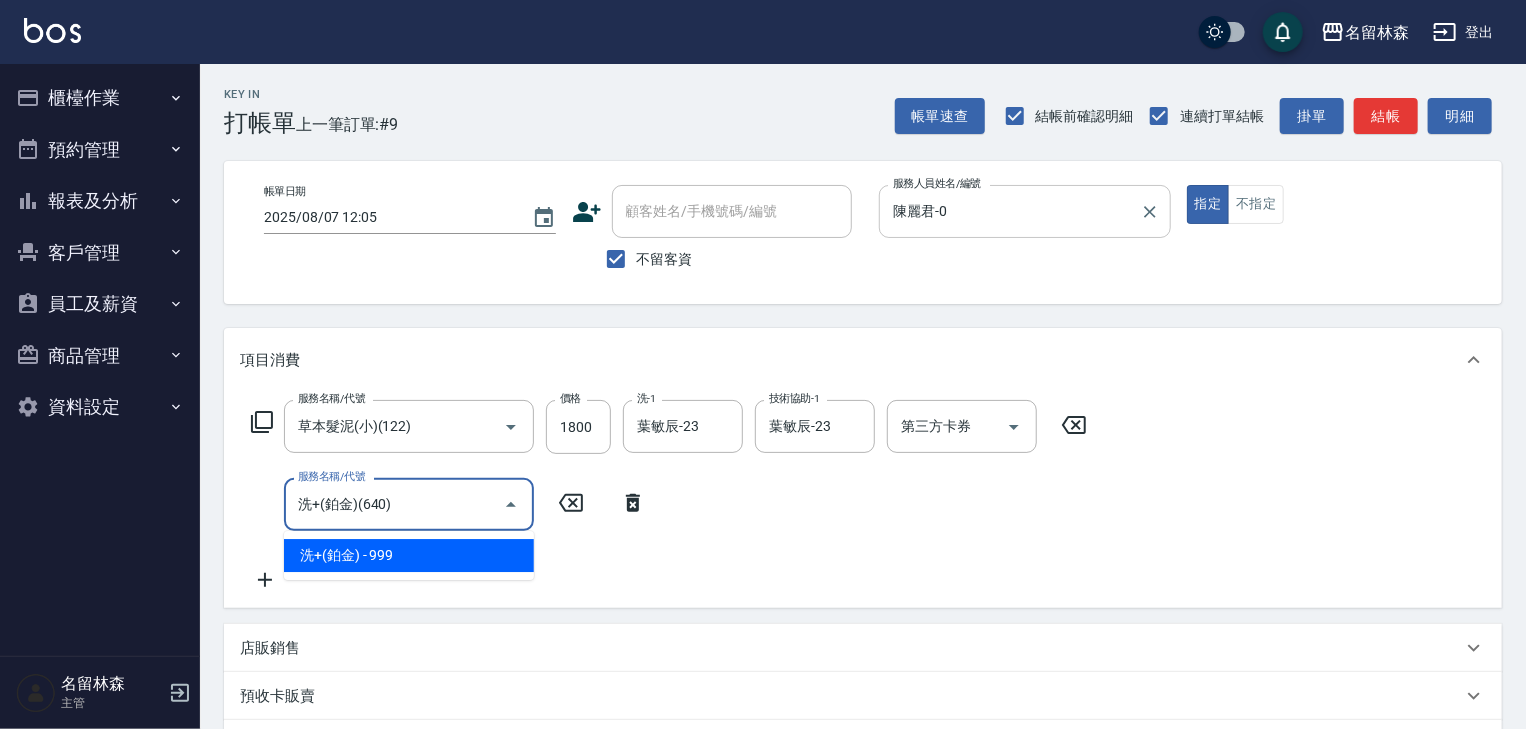 type on "洗+(鉑金)(640)" 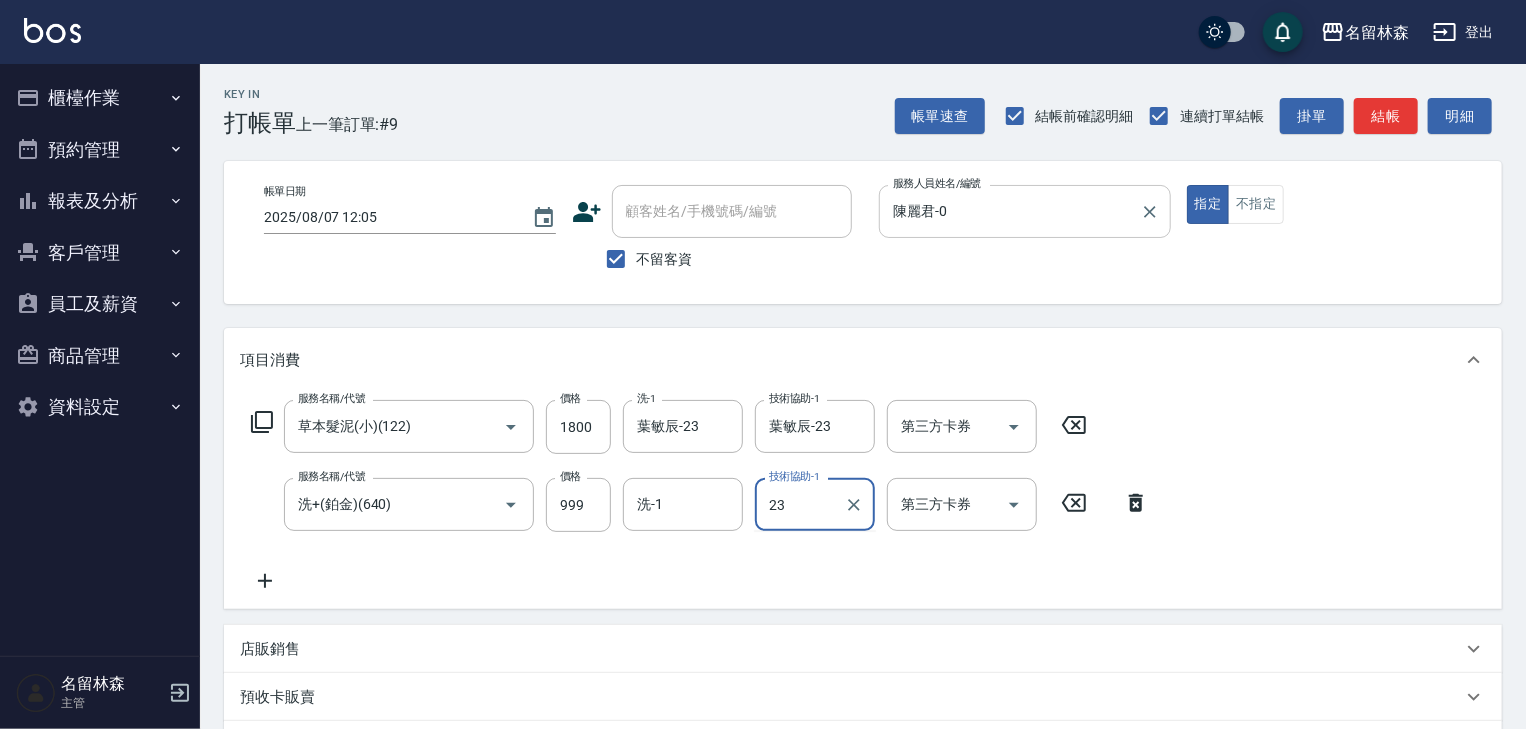 type on "[NAME]-23" 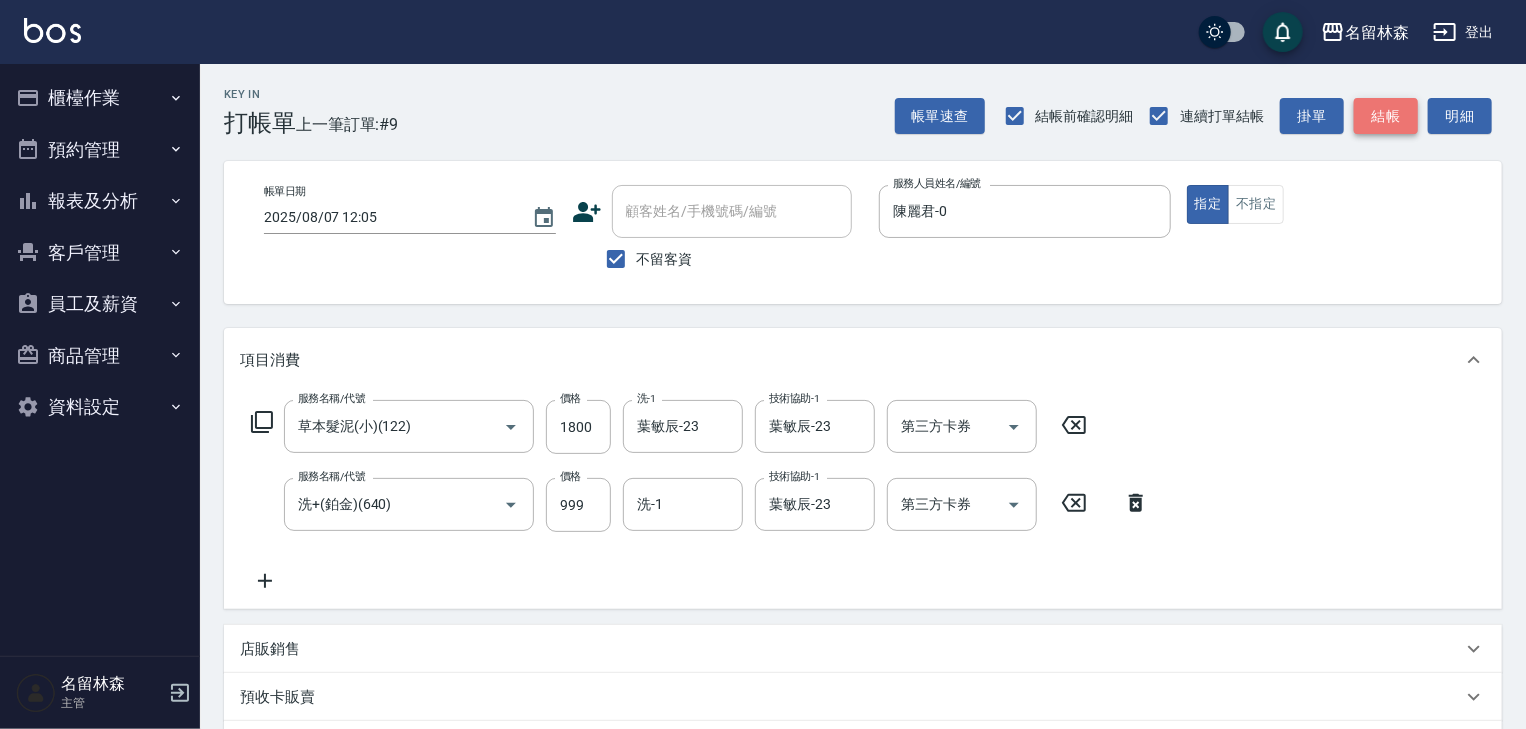 click on "結帳" at bounding box center (1386, 116) 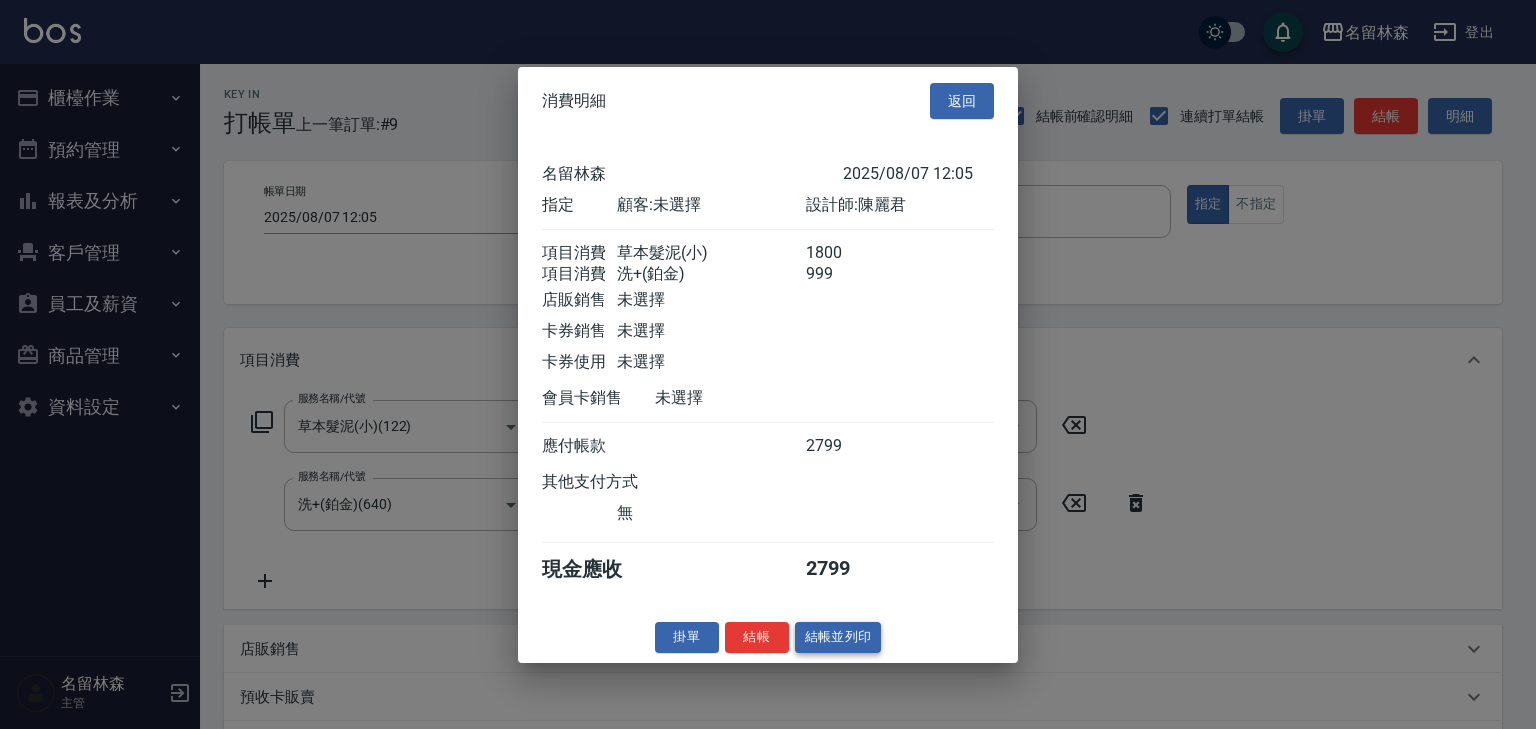 click on "結帳並列印" at bounding box center (838, 637) 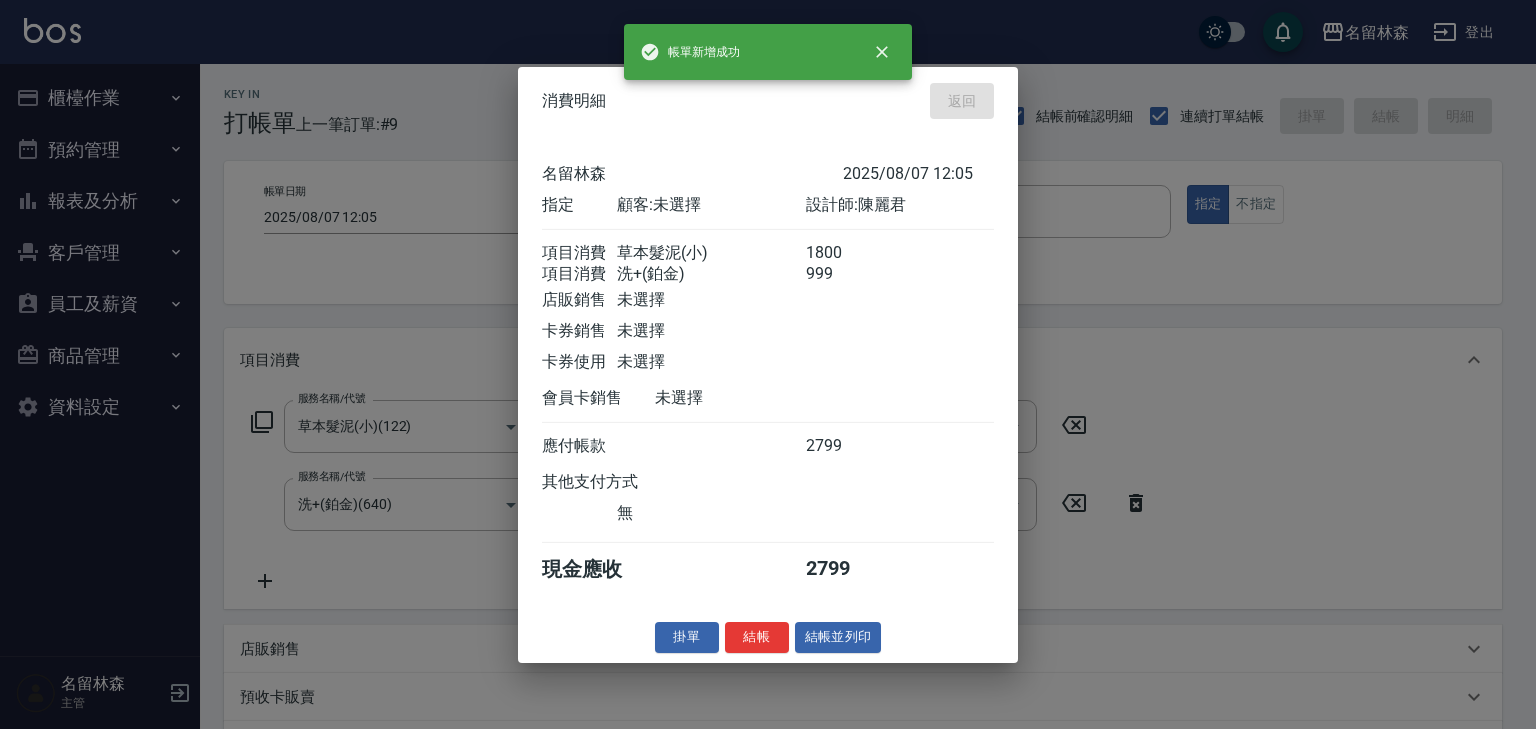 type 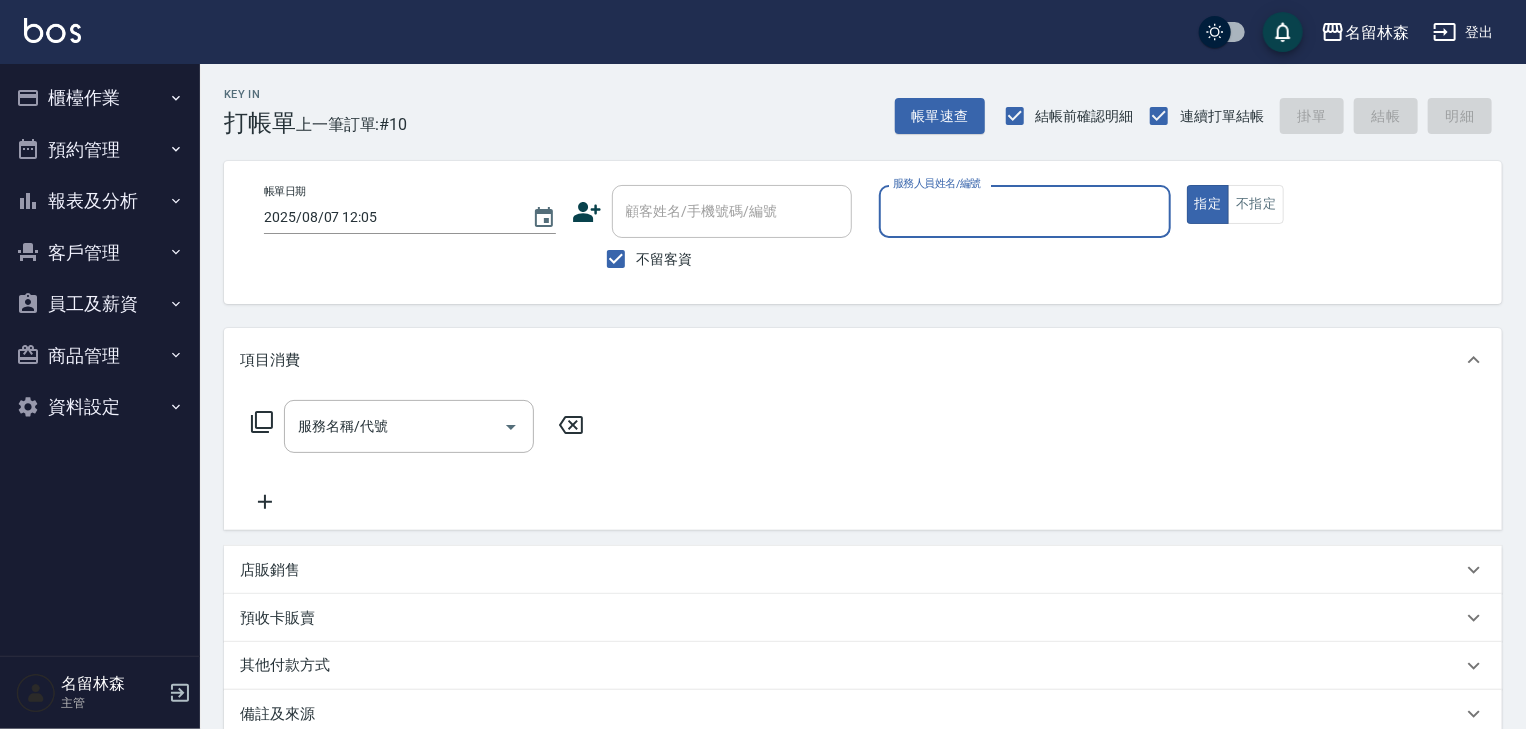 click on "服務人員姓名/編號" at bounding box center [1025, 211] 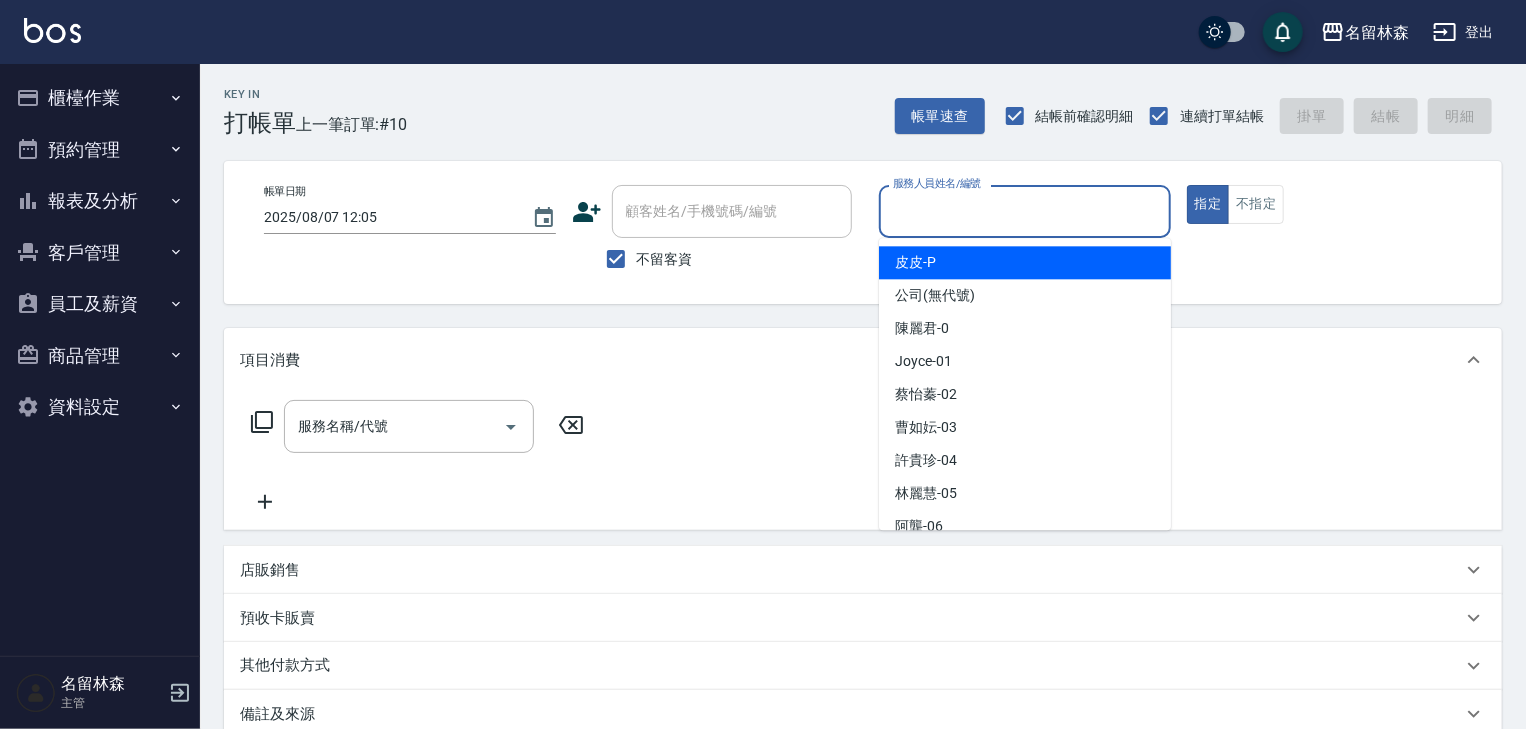 click on "皮皮 -P" at bounding box center (915, 262) 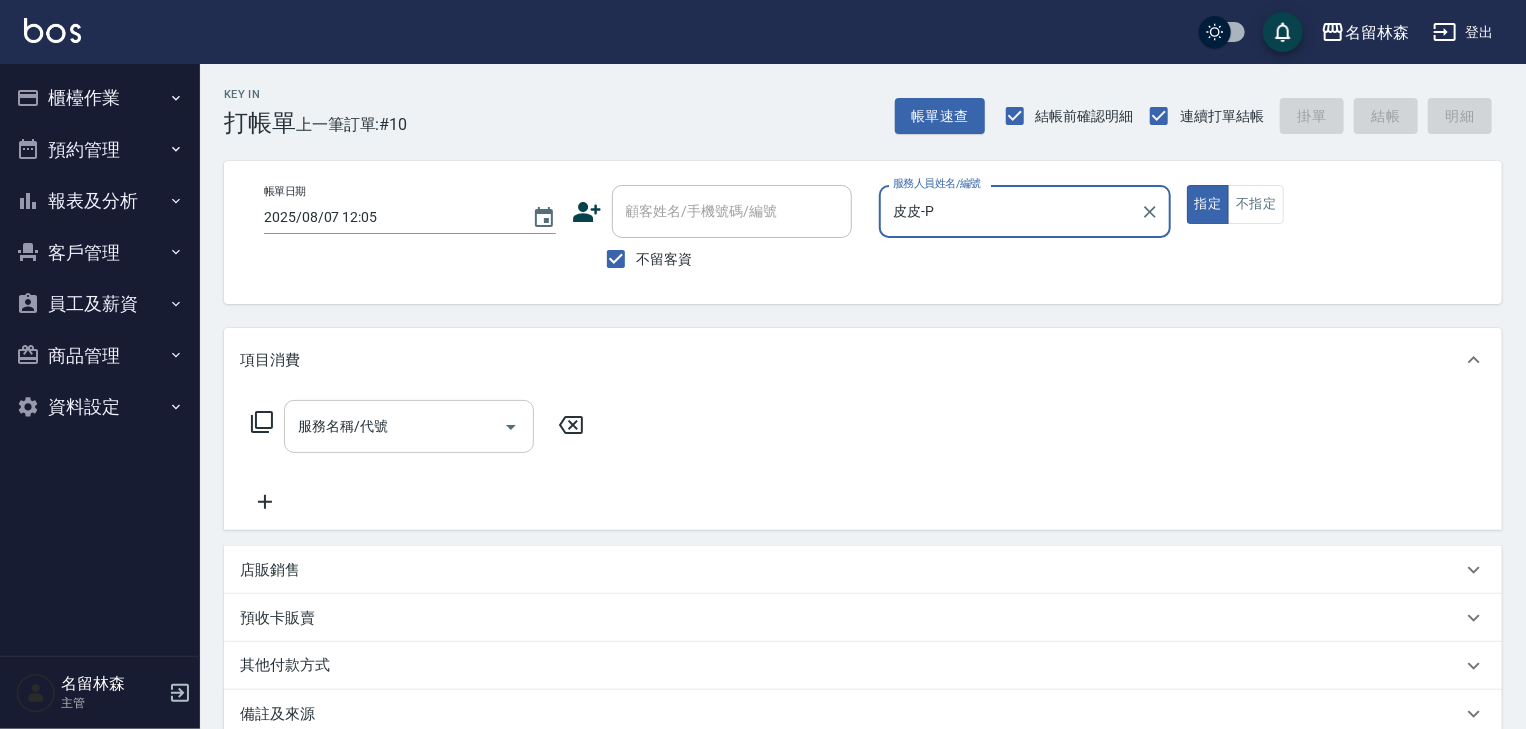 click on "服務名稱/代號" at bounding box center (394, 426) 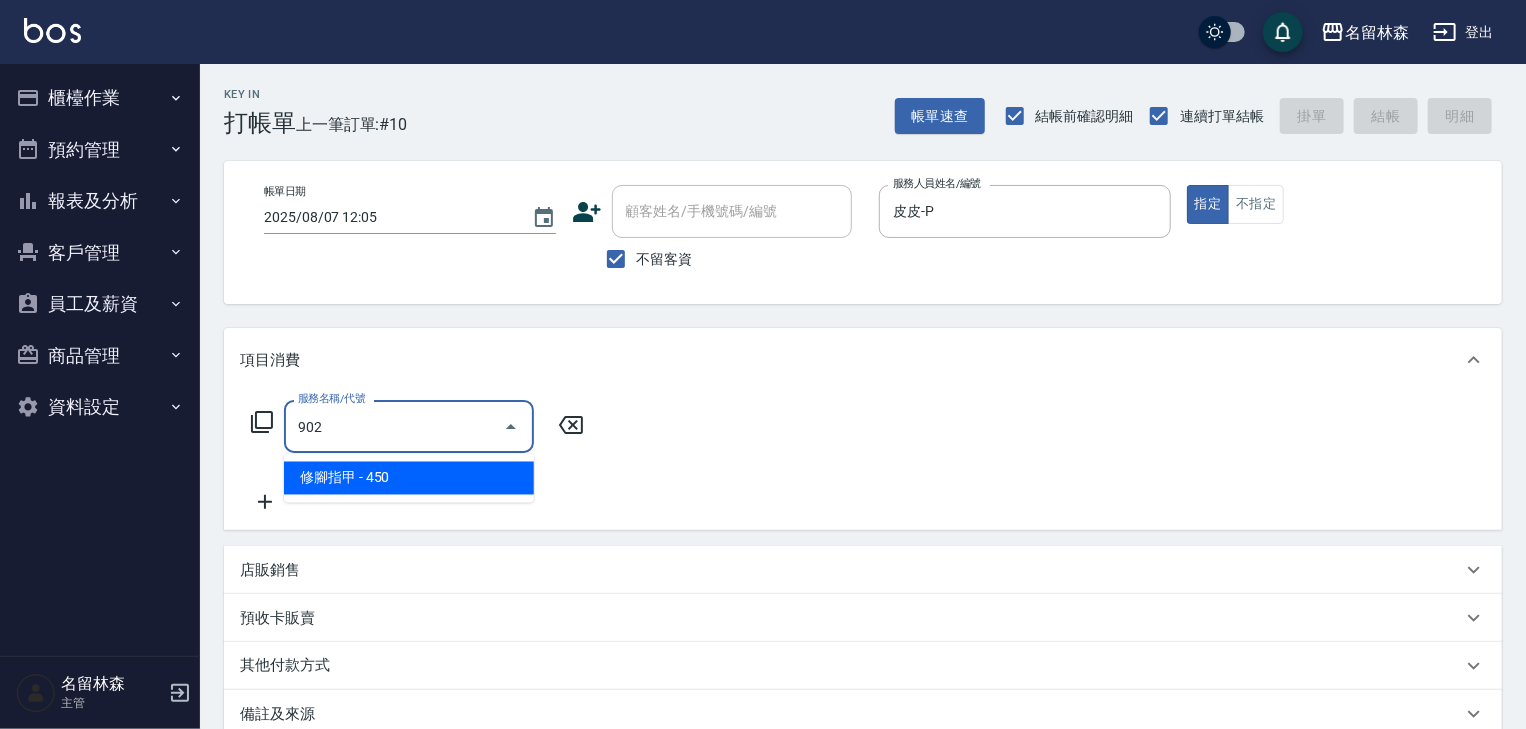 click on "修腳指甲 - 450" at bounding box center [409, 478] 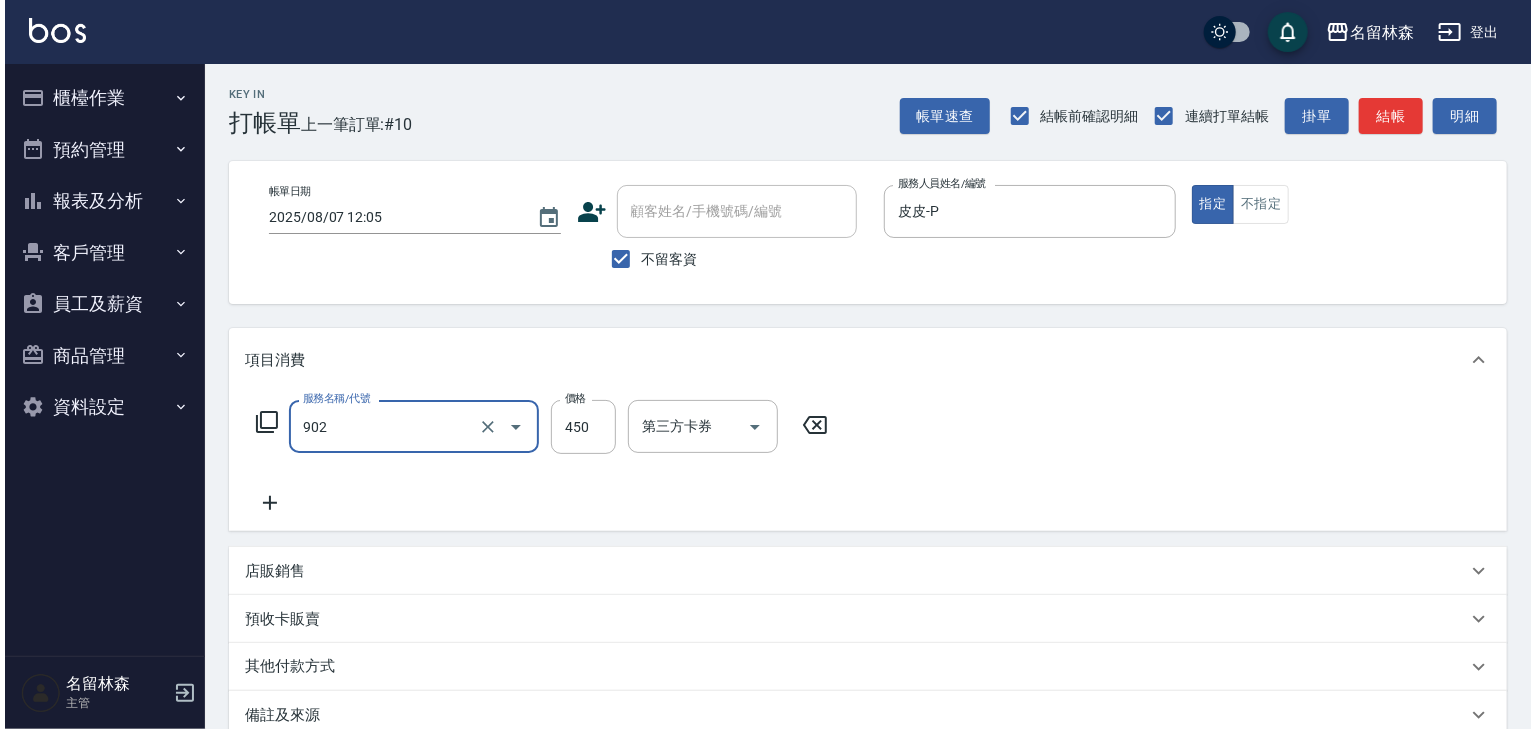 scroll, scrollTop: 234, scrollLeft: 0, axis: vertical 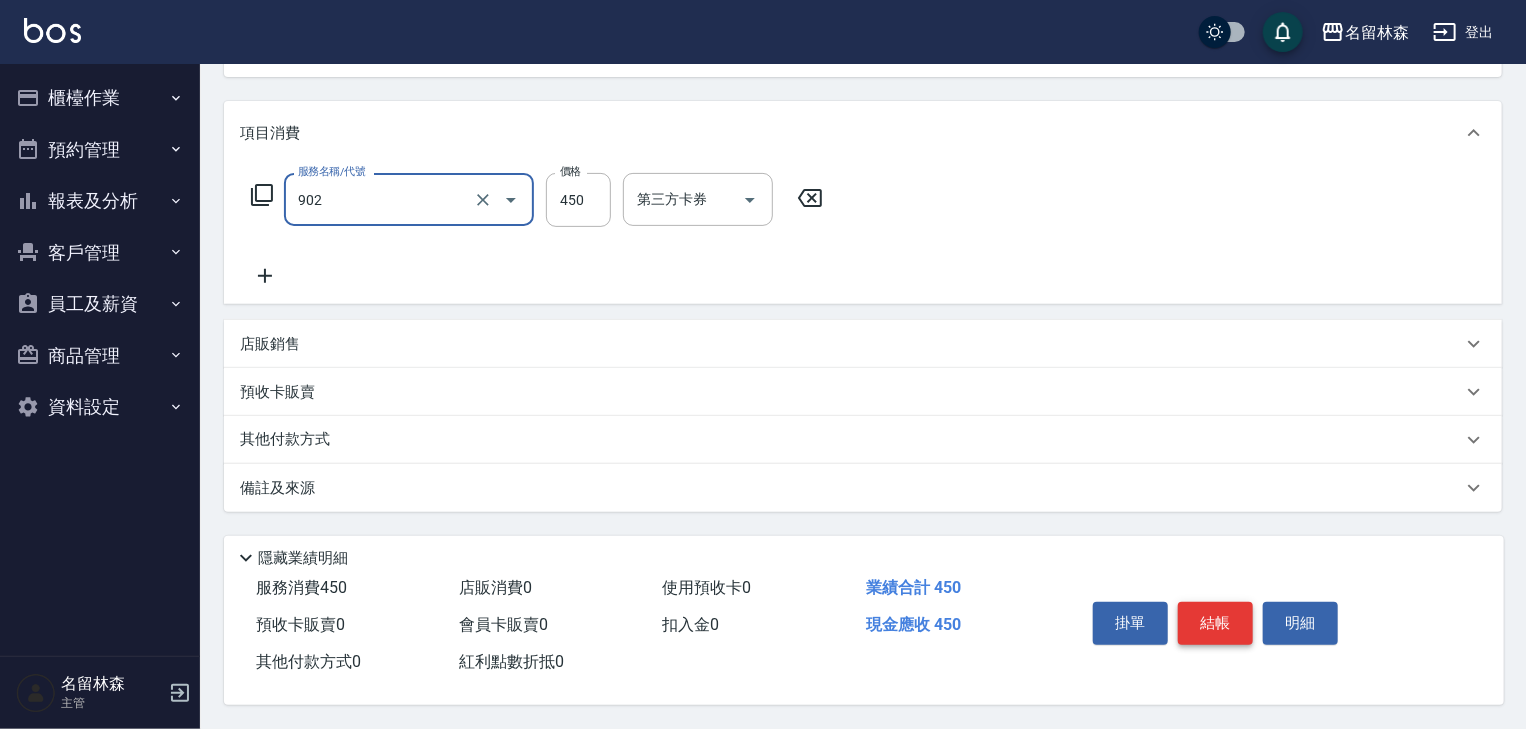 type on "修腳指甲(902)" 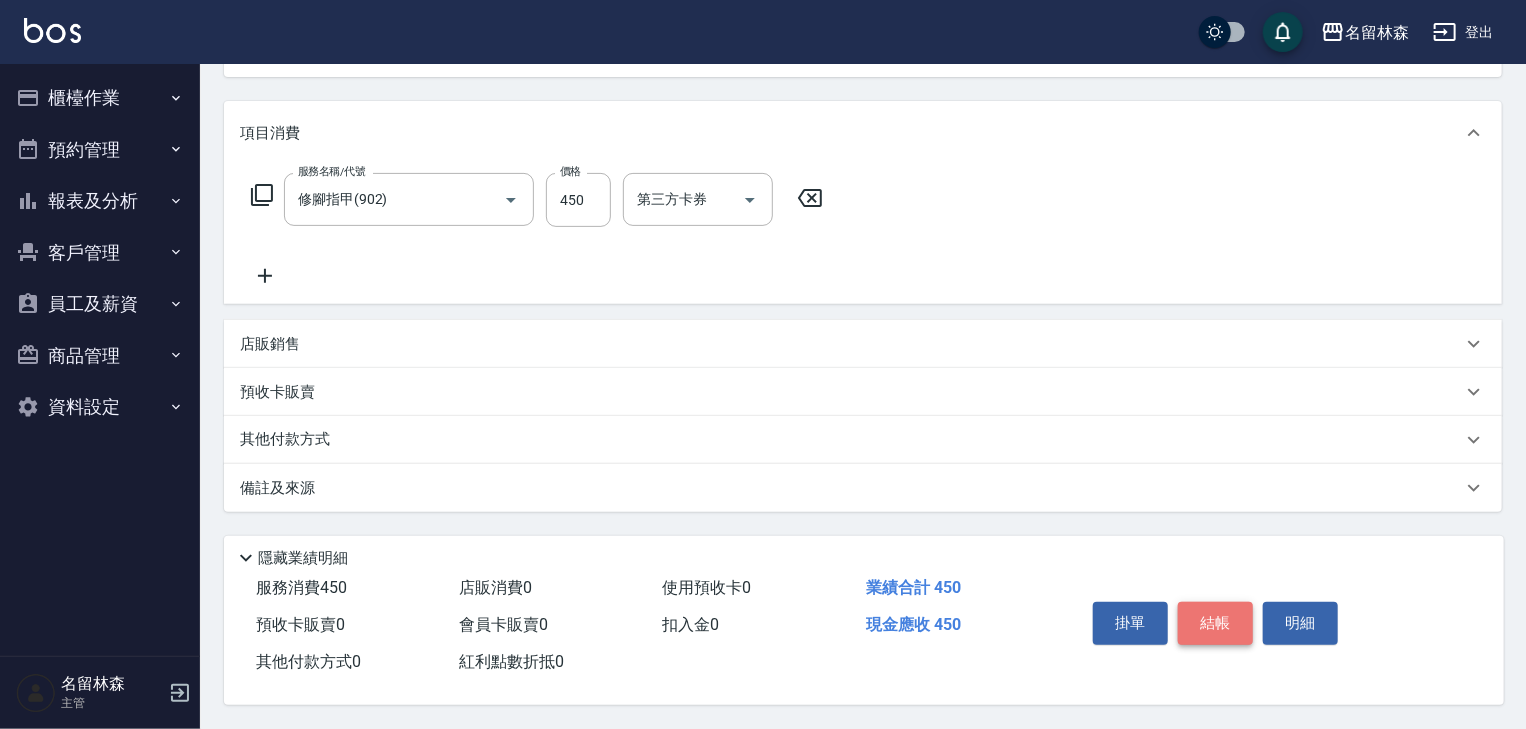 click on "結帳" at bounding box center [1215, 623] 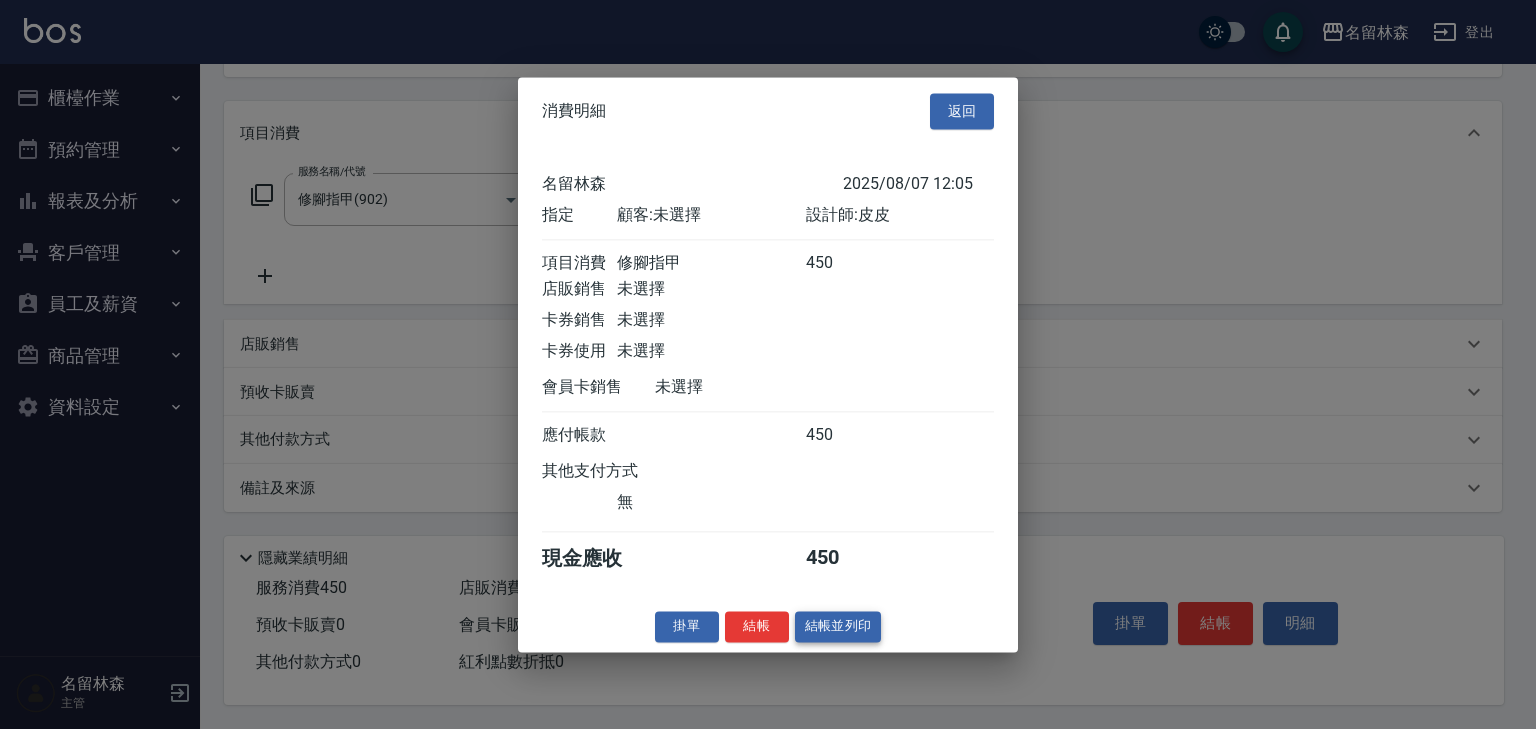 click on "結帳並列印" at bounding box center (838, 626) 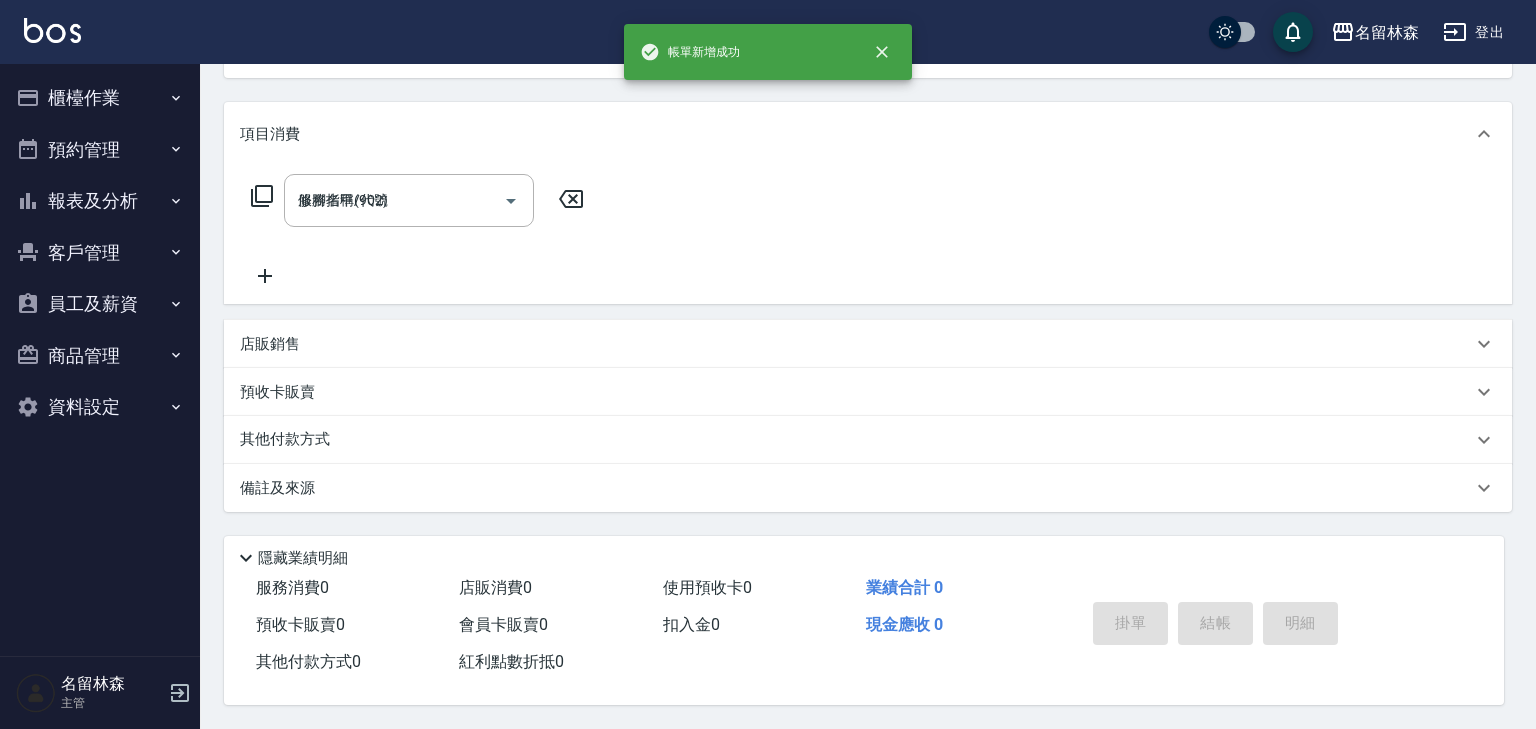 type on "2025/08/07 12:18" 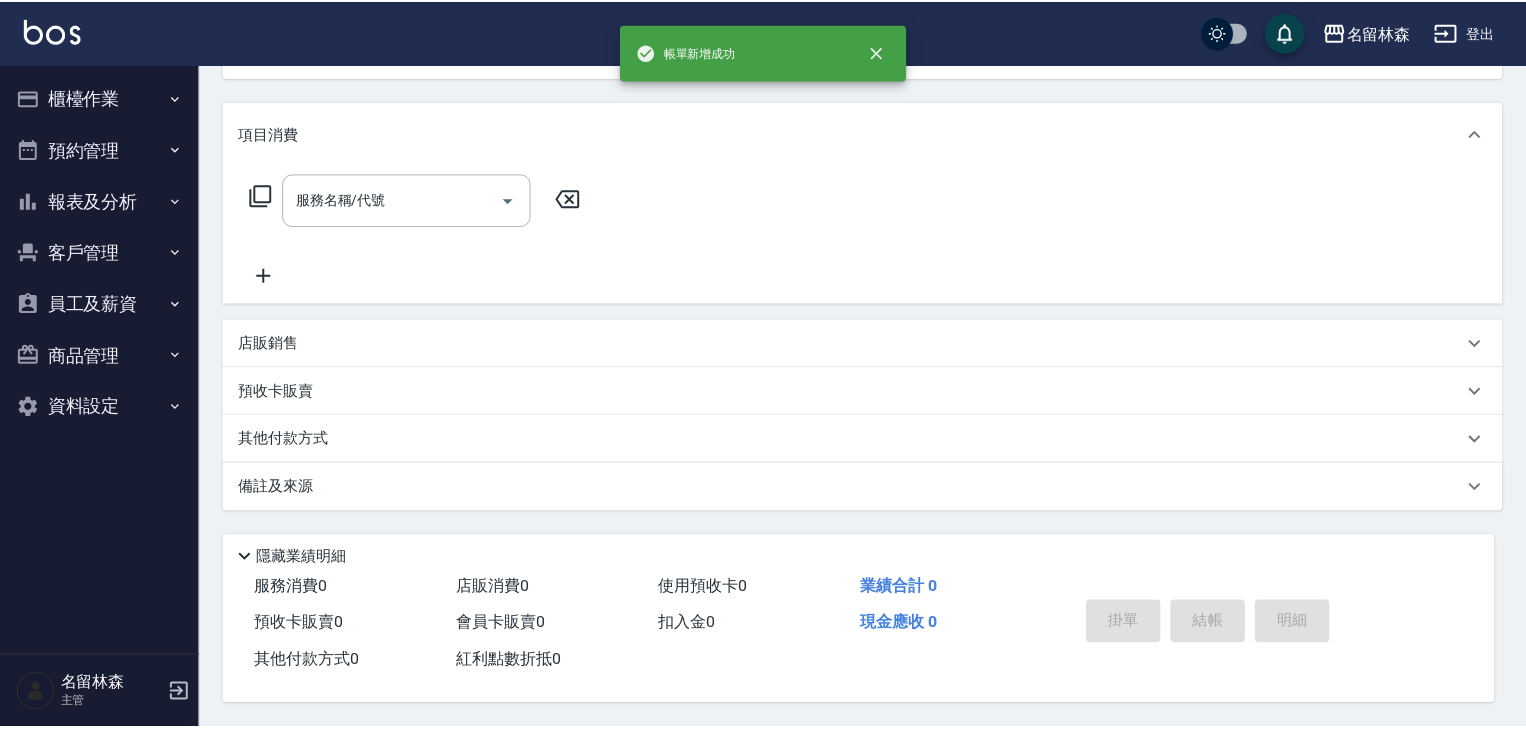scroll, scrollTop: 0, scrollLeft: 0, axis: both 